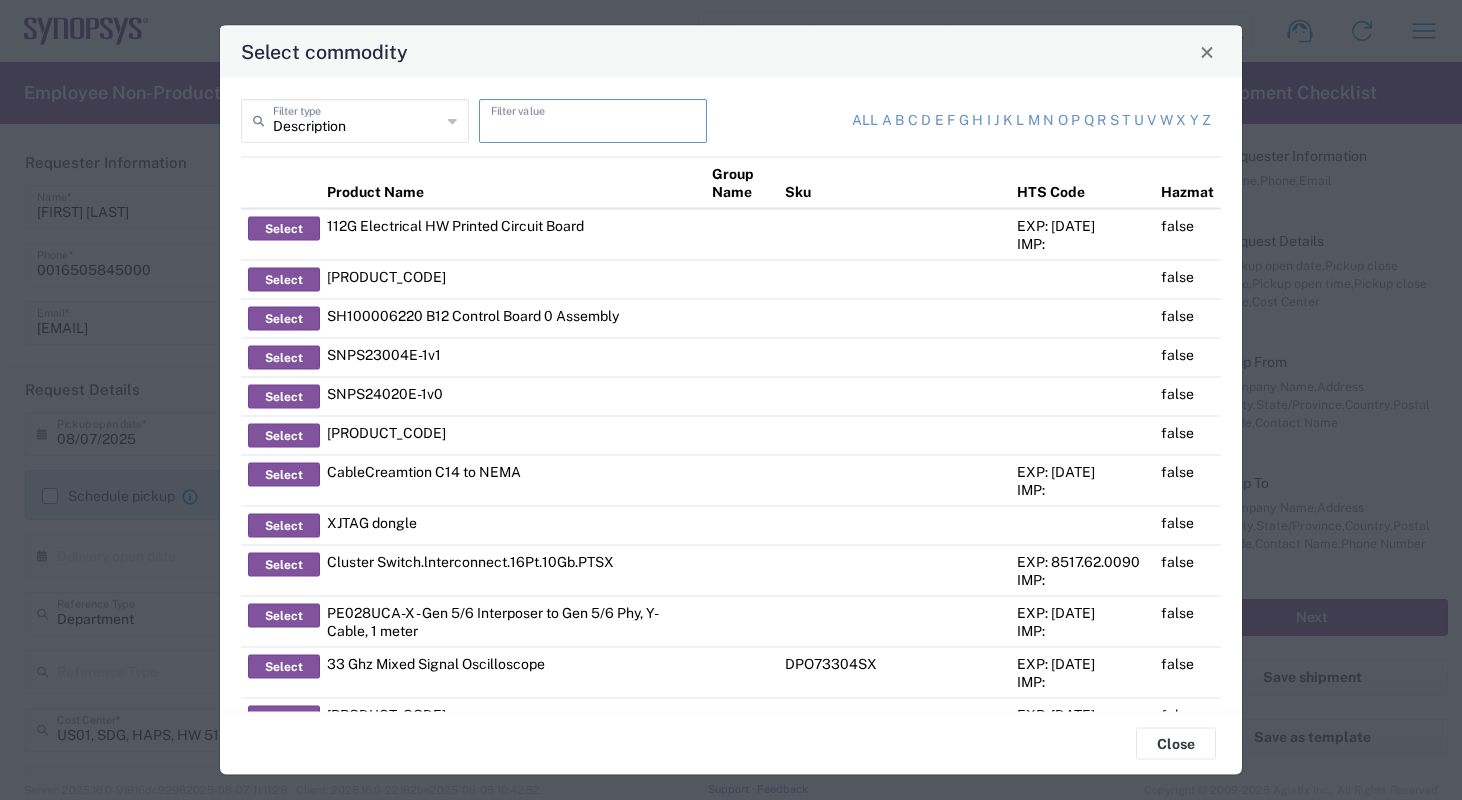 scroll, scrollTop: 0, scrollLeft: 0, axis: both 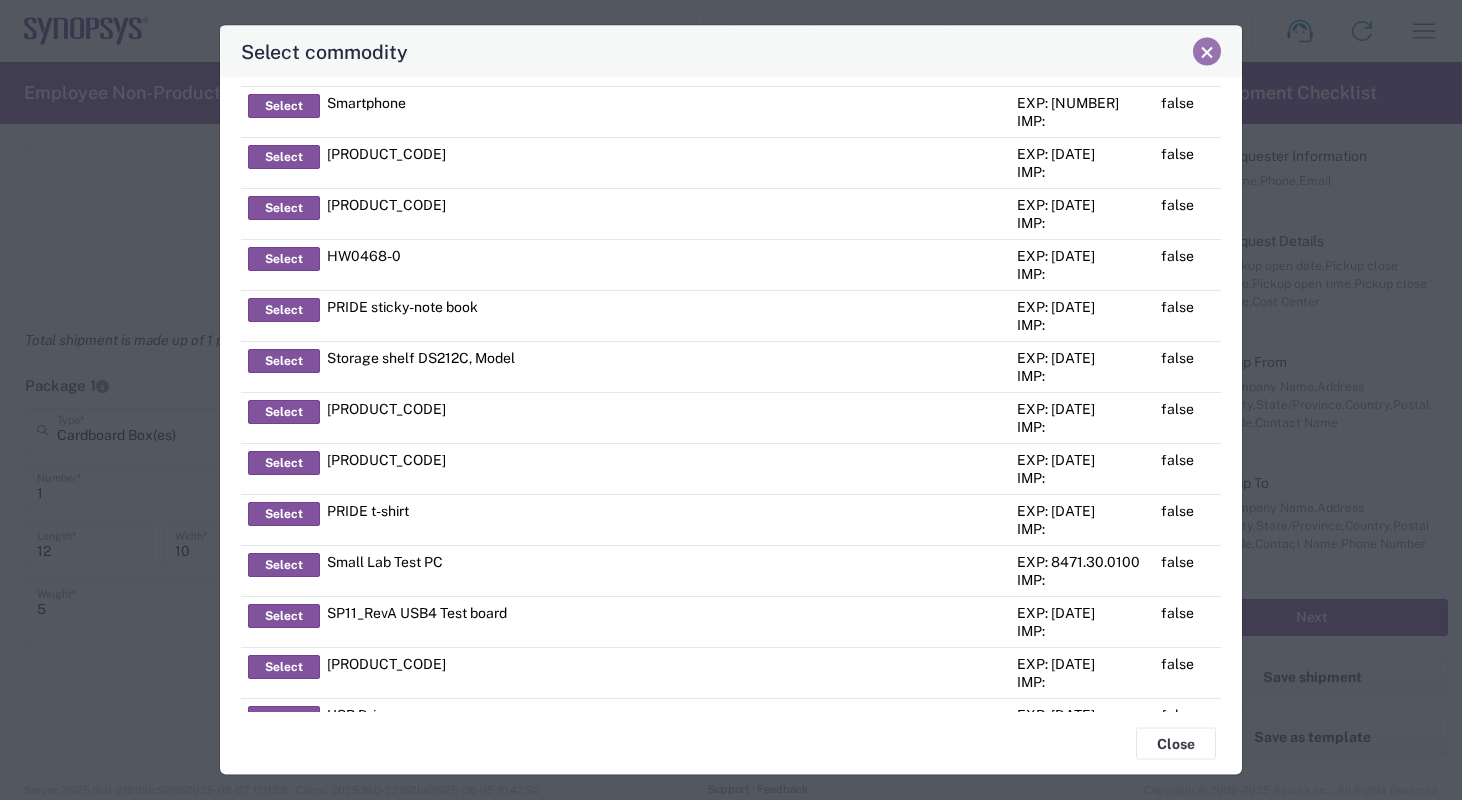 click 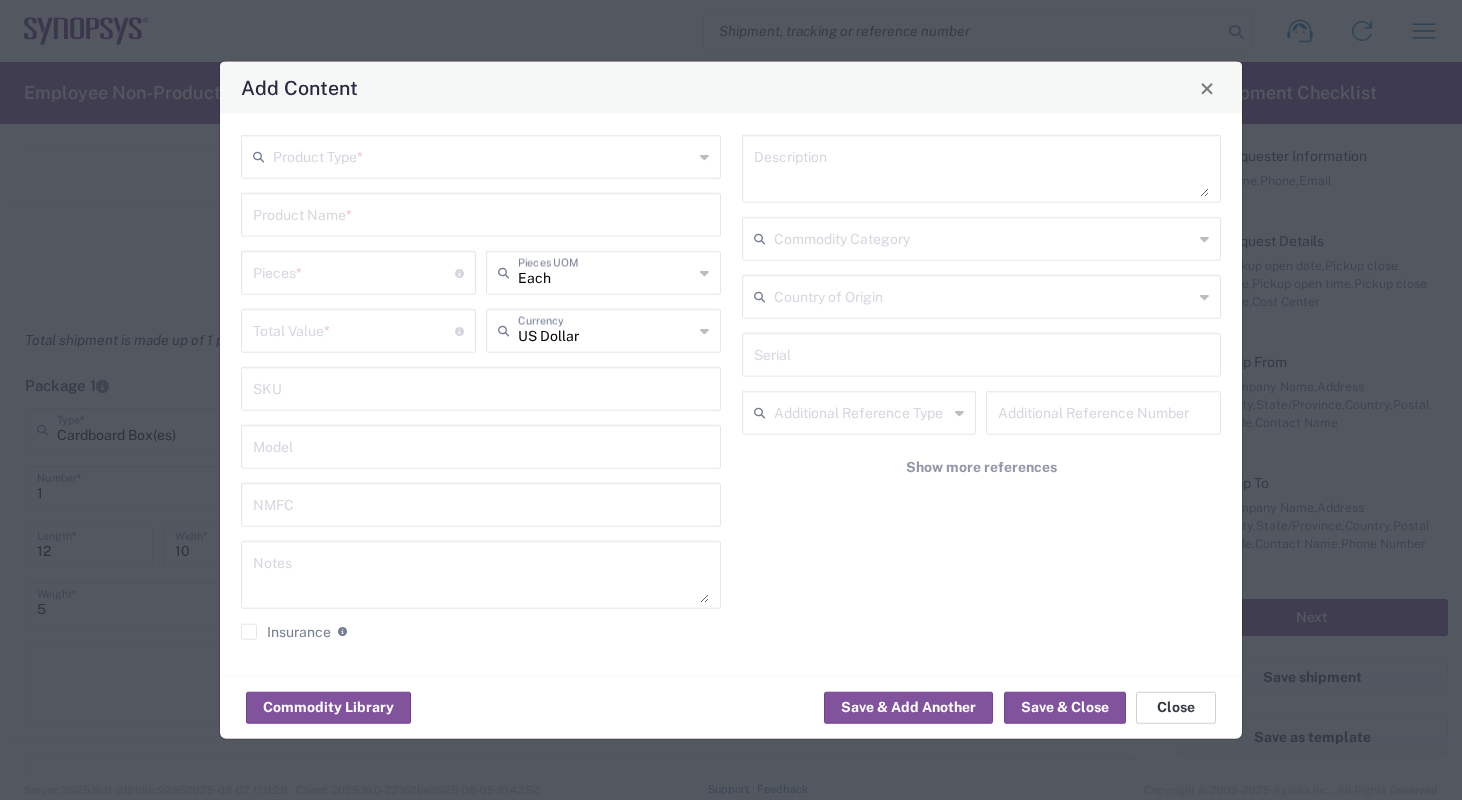click on "Close" 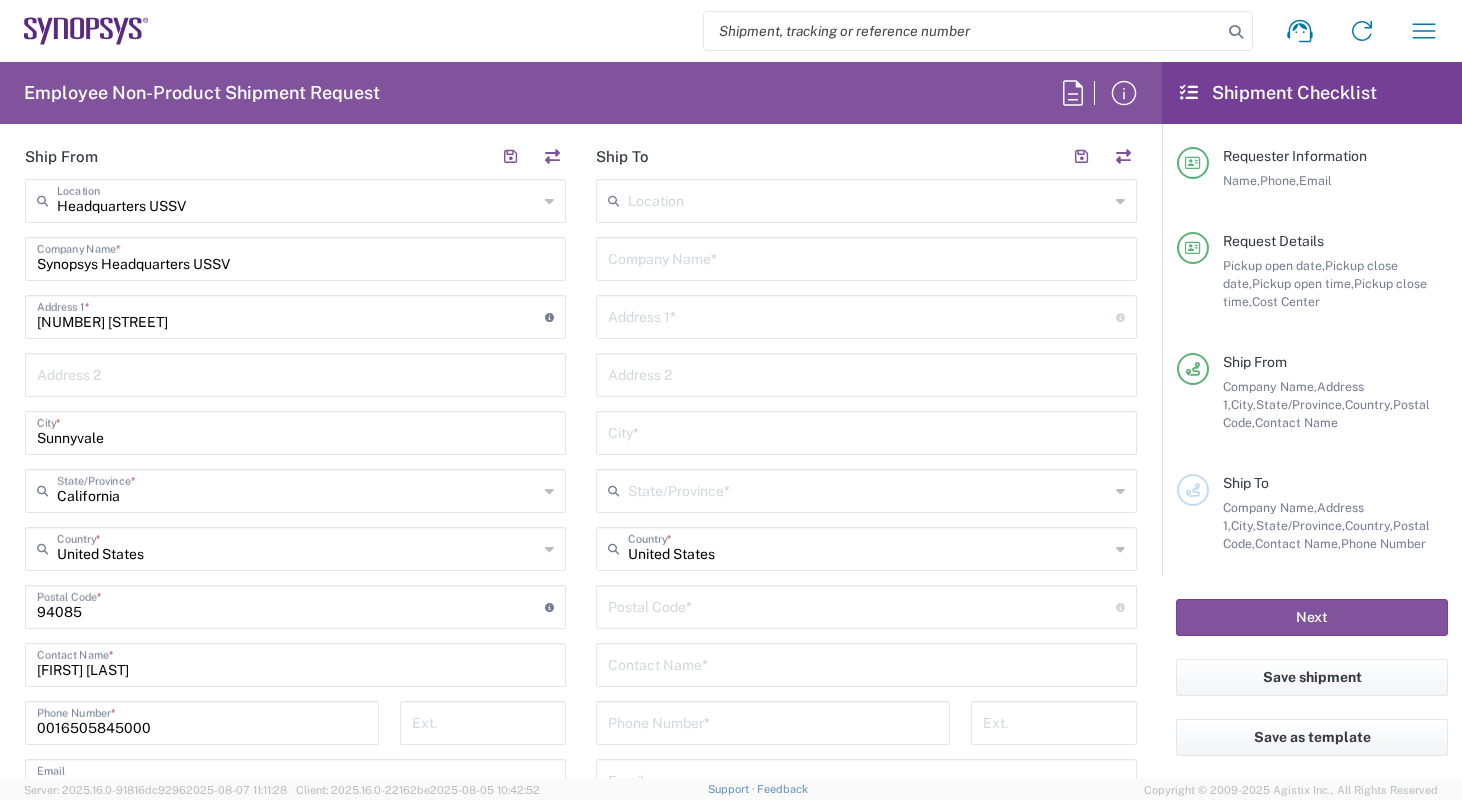 scroll, scrollTop: 0, scrollLeft: 0, axis: both 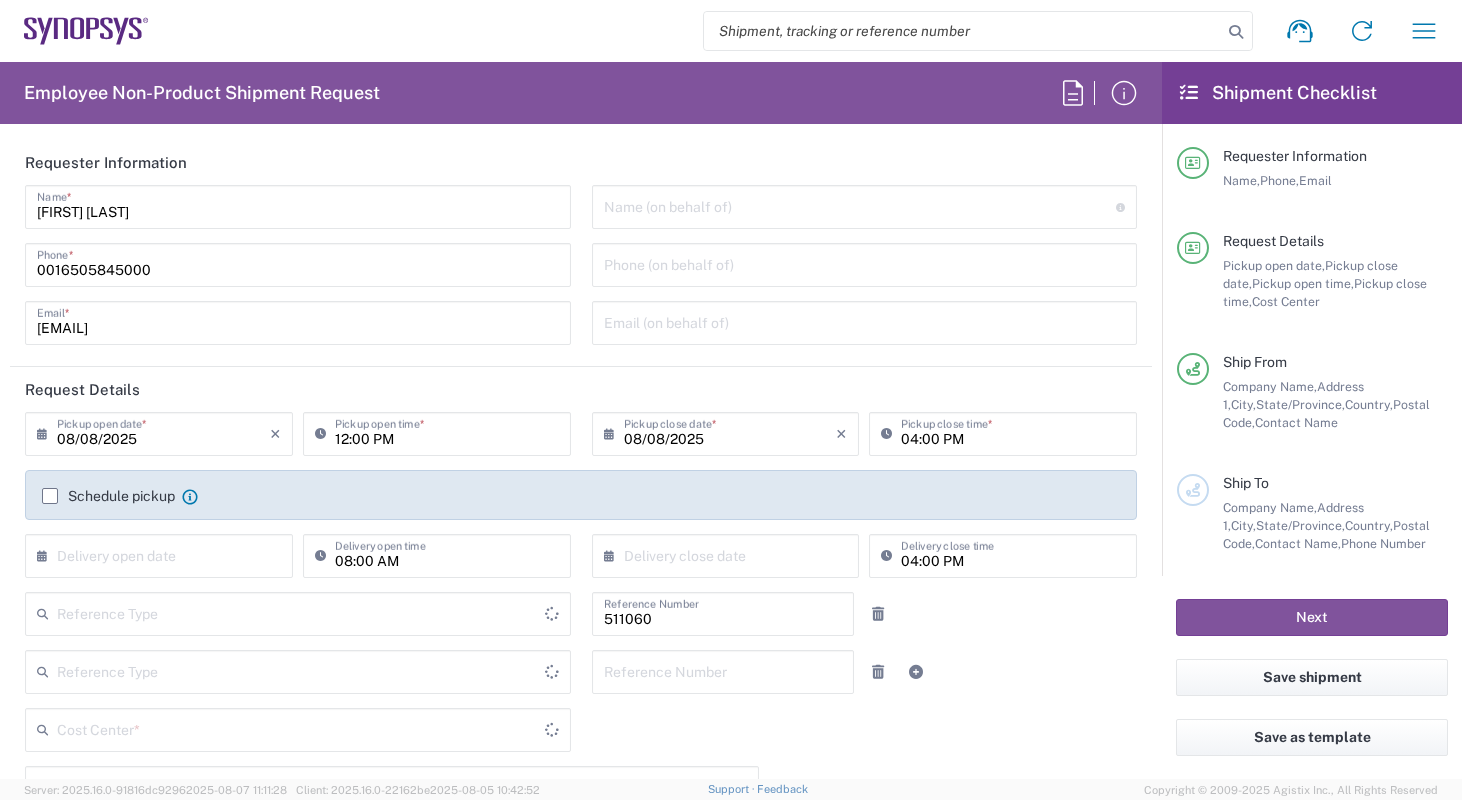 type on "Department" 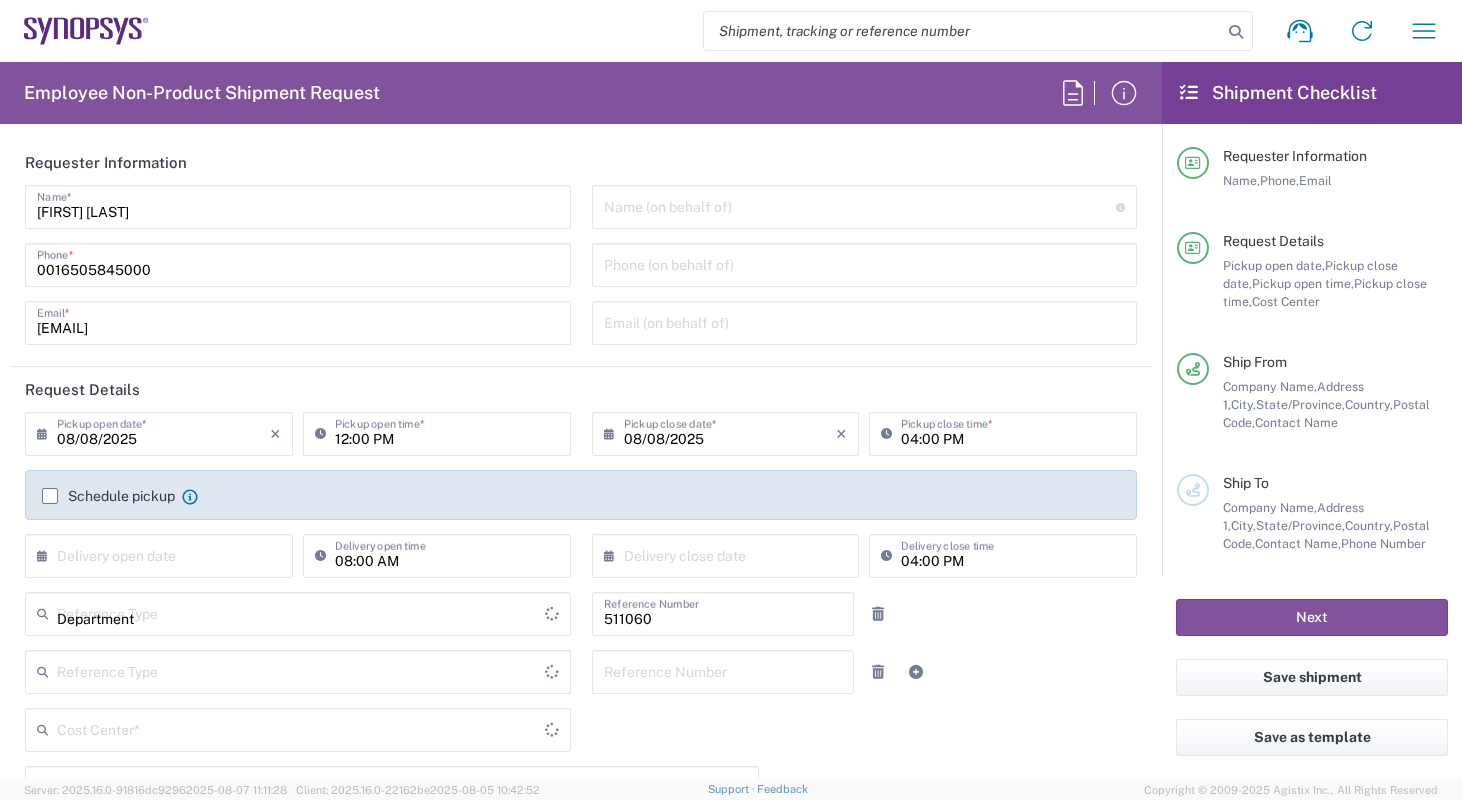 type on "Delivered at Place" 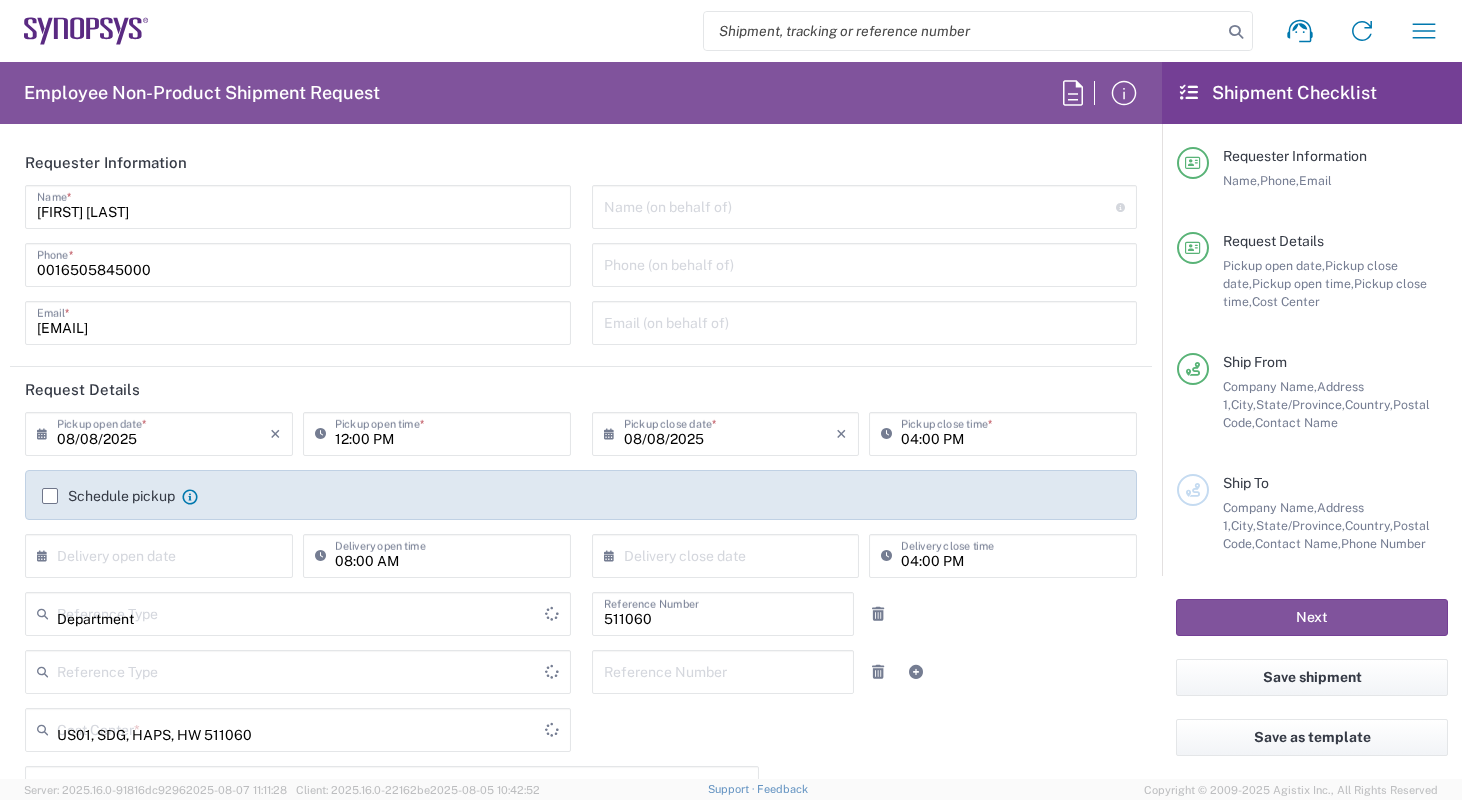 type on "United States" 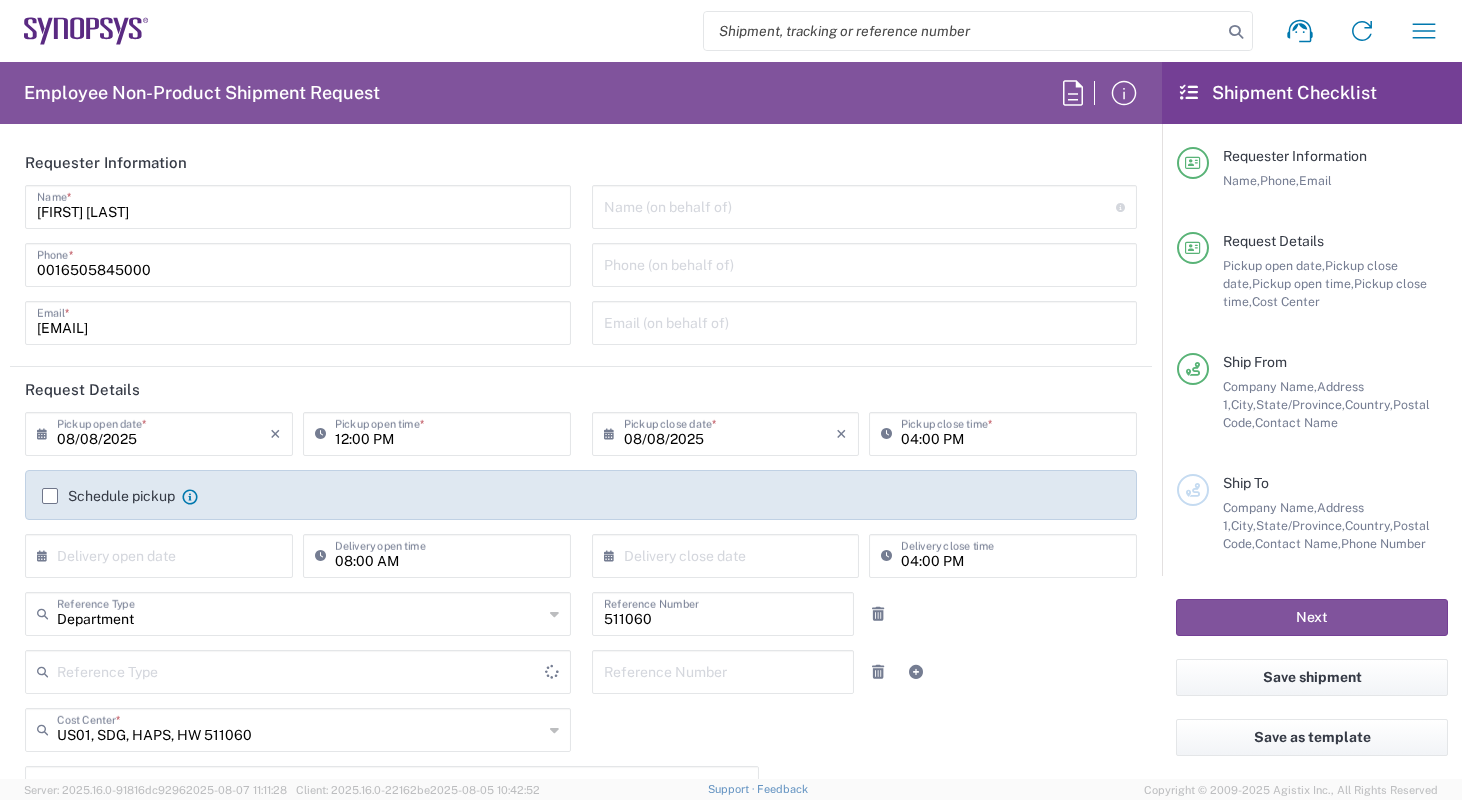 type on "California" 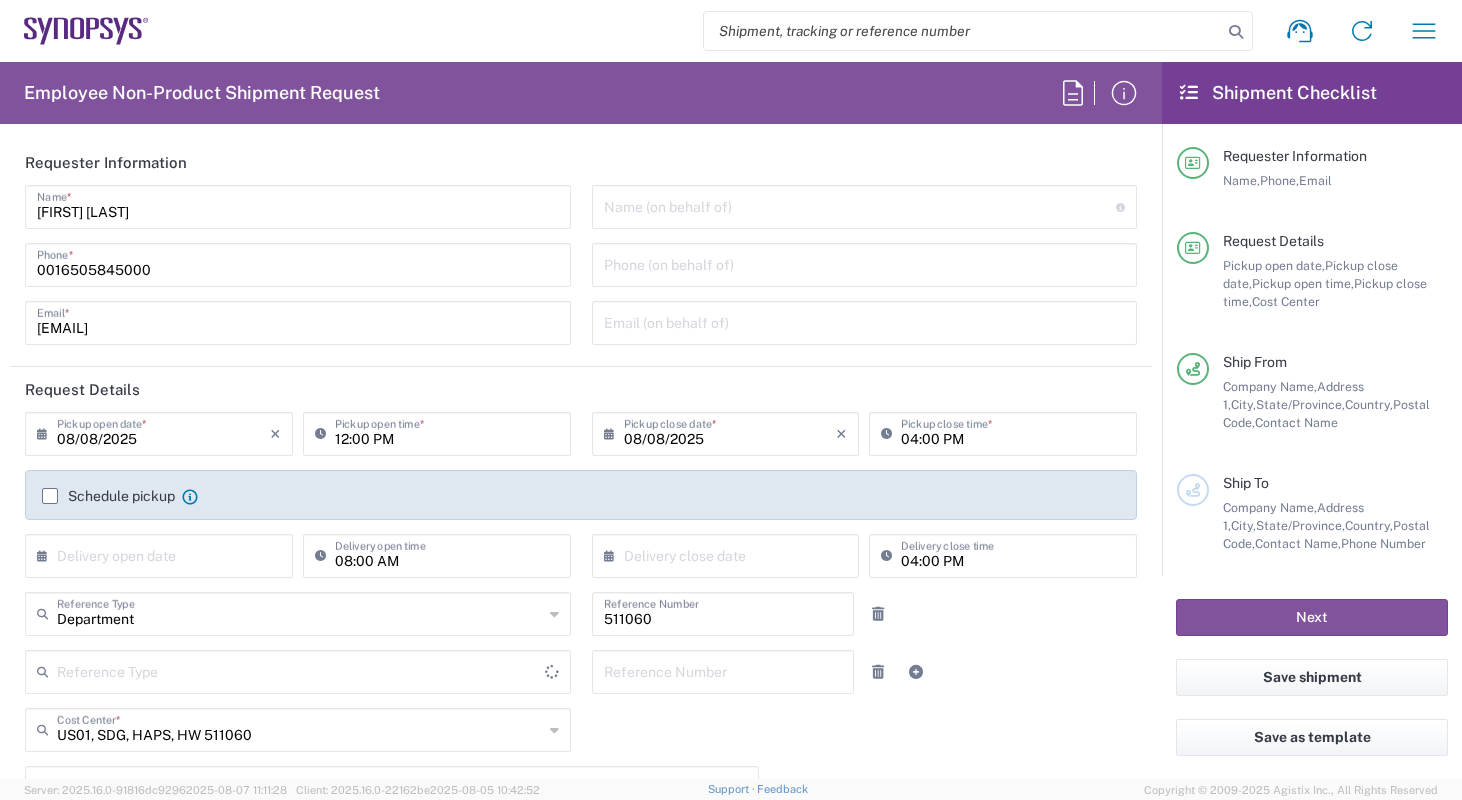 type on "United States" 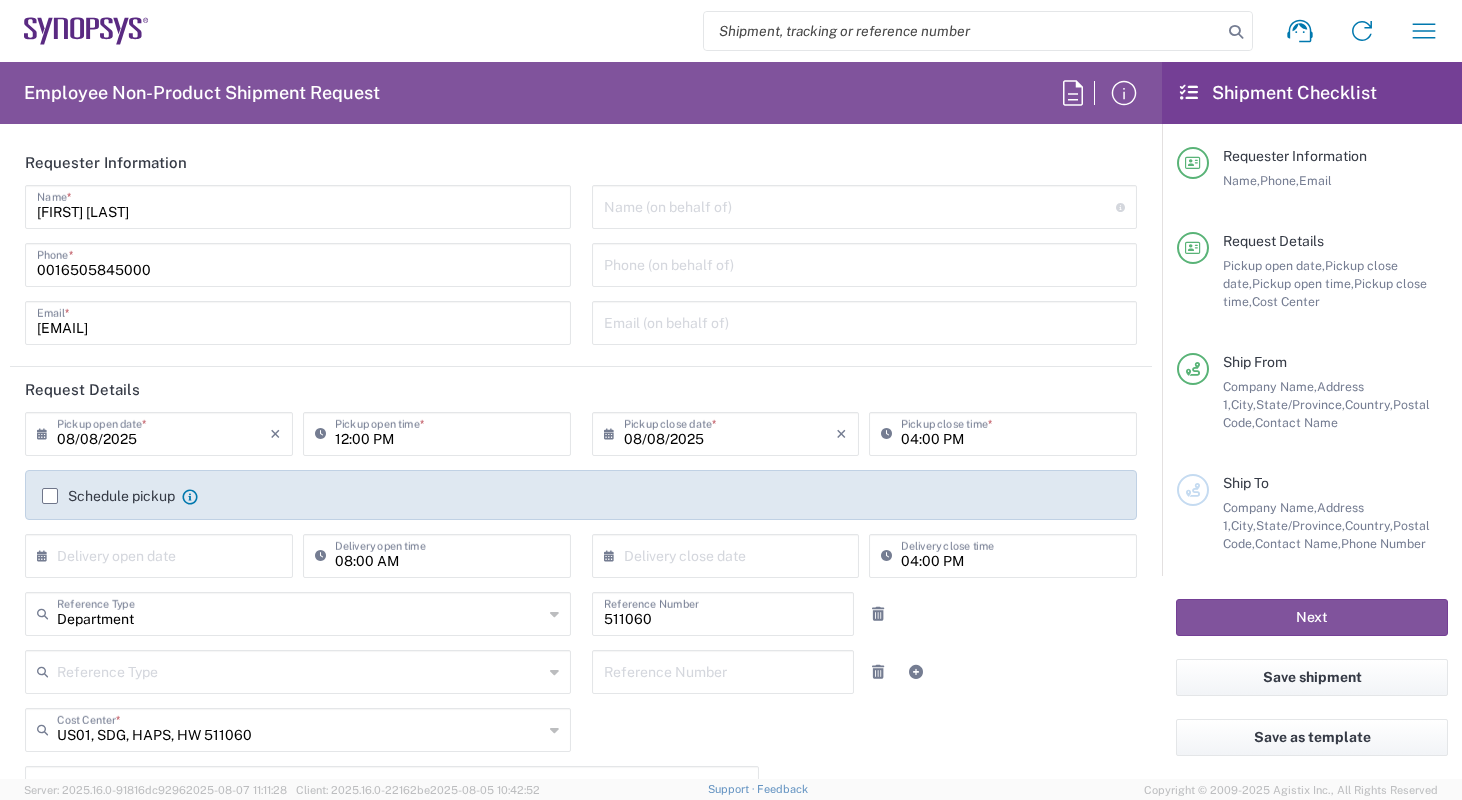 type on "Headquarters USSV" 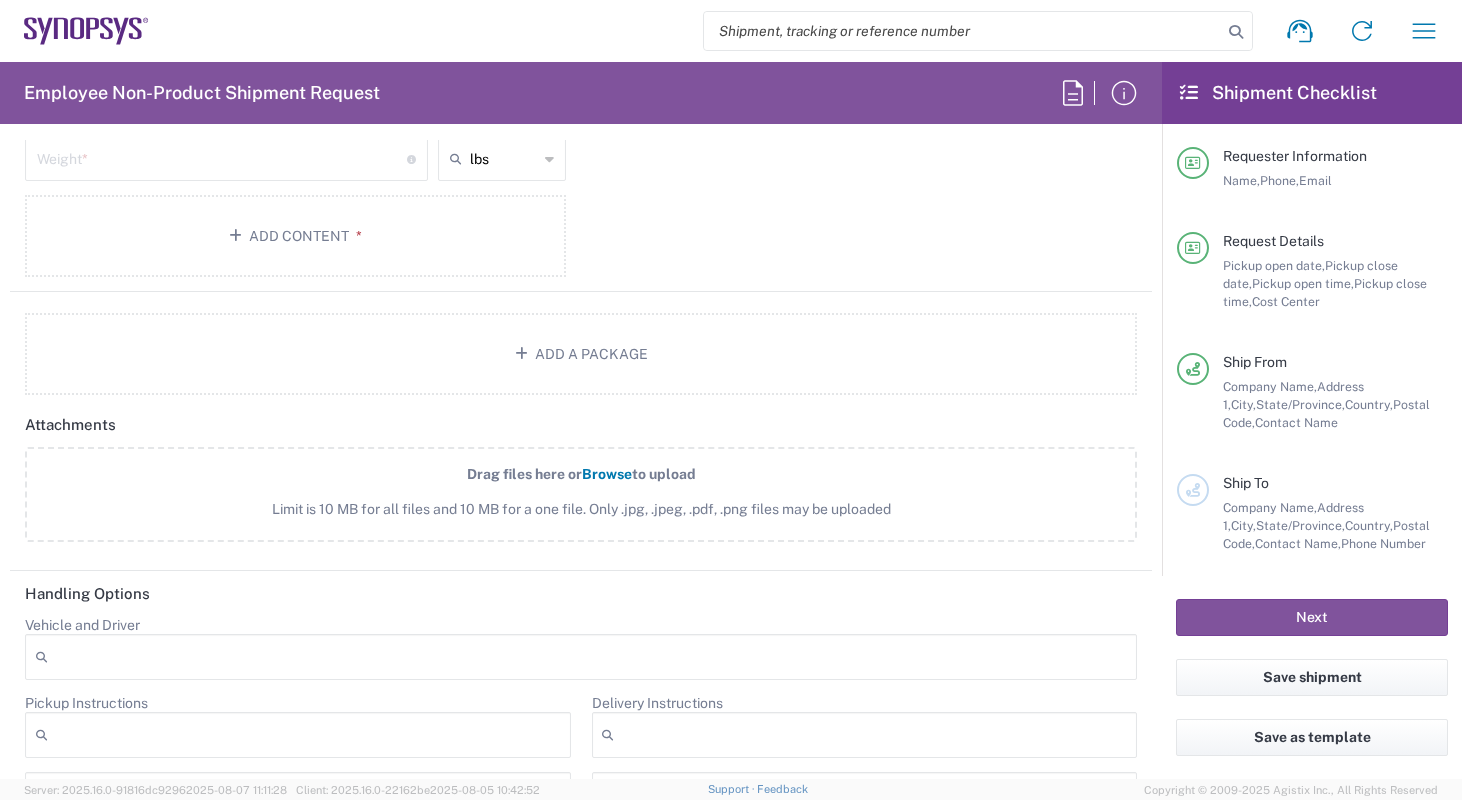 scroll, scrollTop: 1677, scrollLeft: 0, axis: vertical 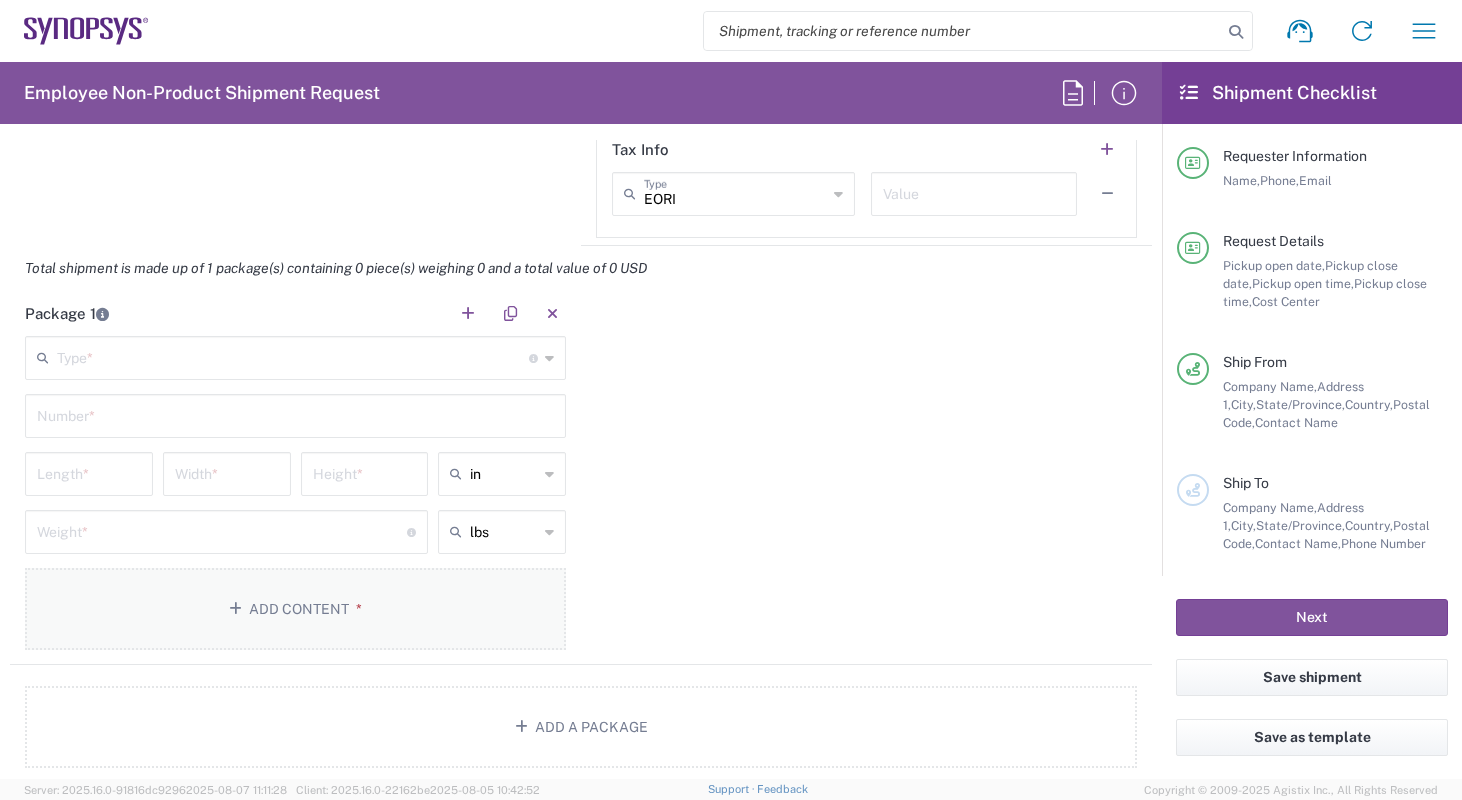 click on "Add Content *" 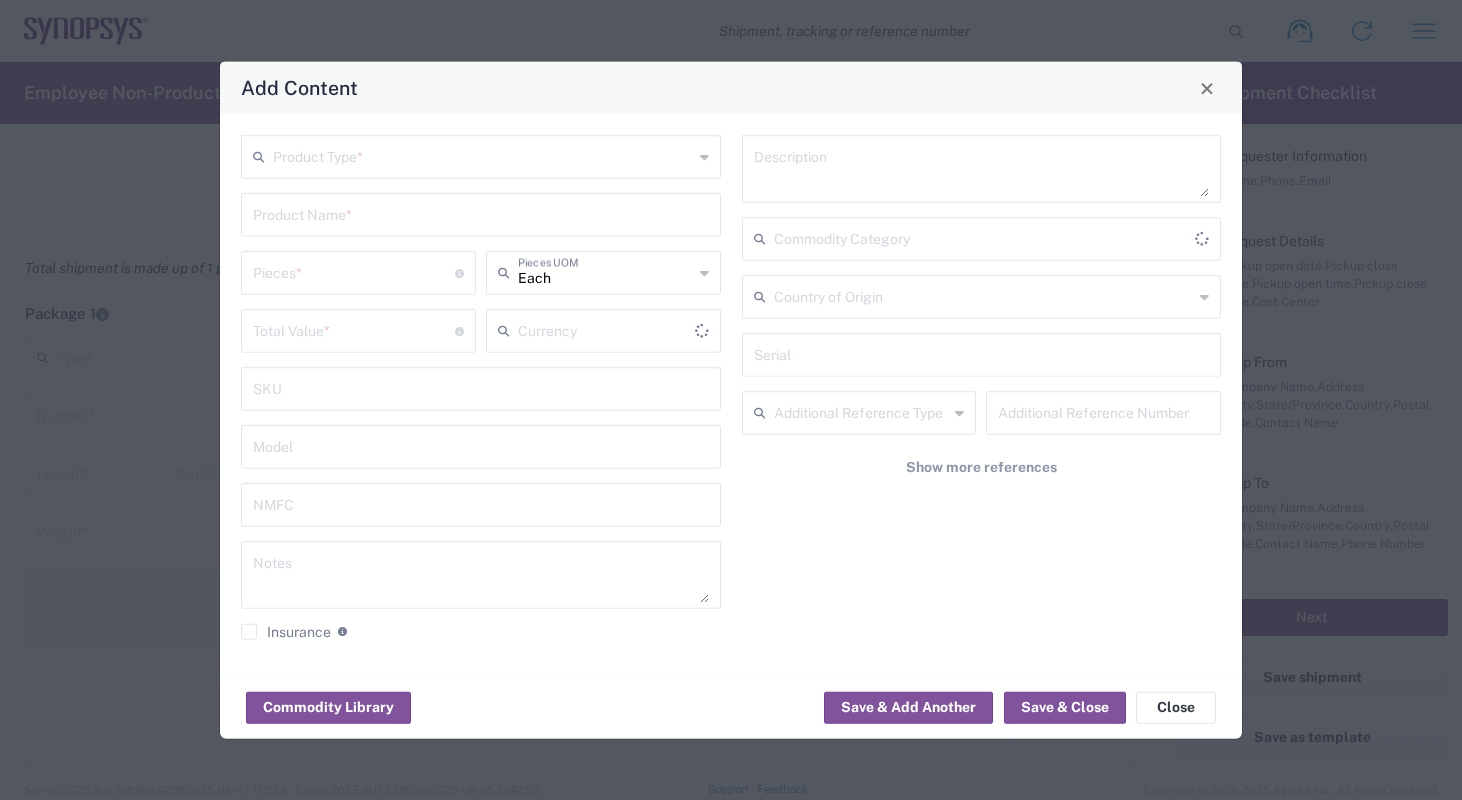 type on "US Dollar" 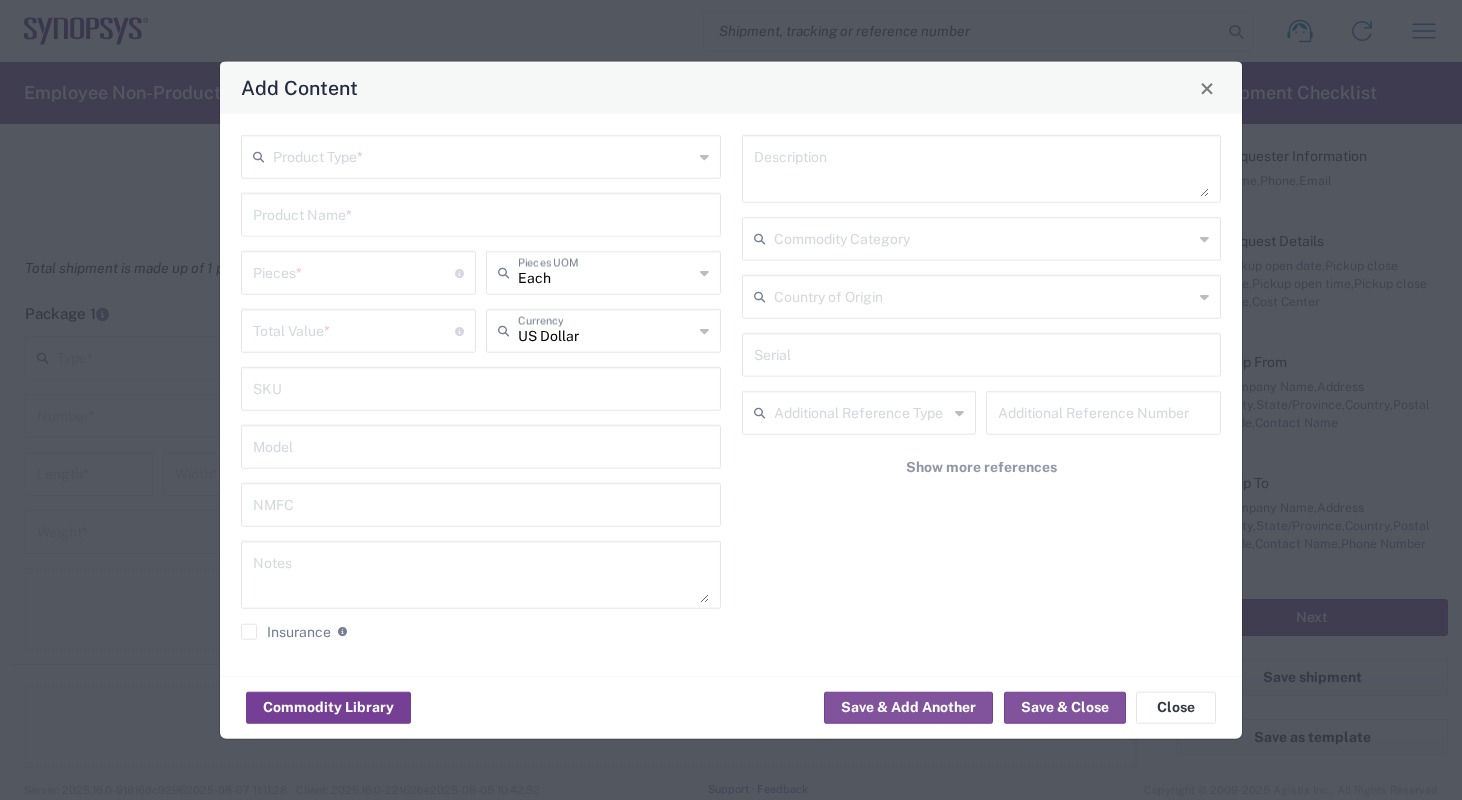 click on "Commodity Library" 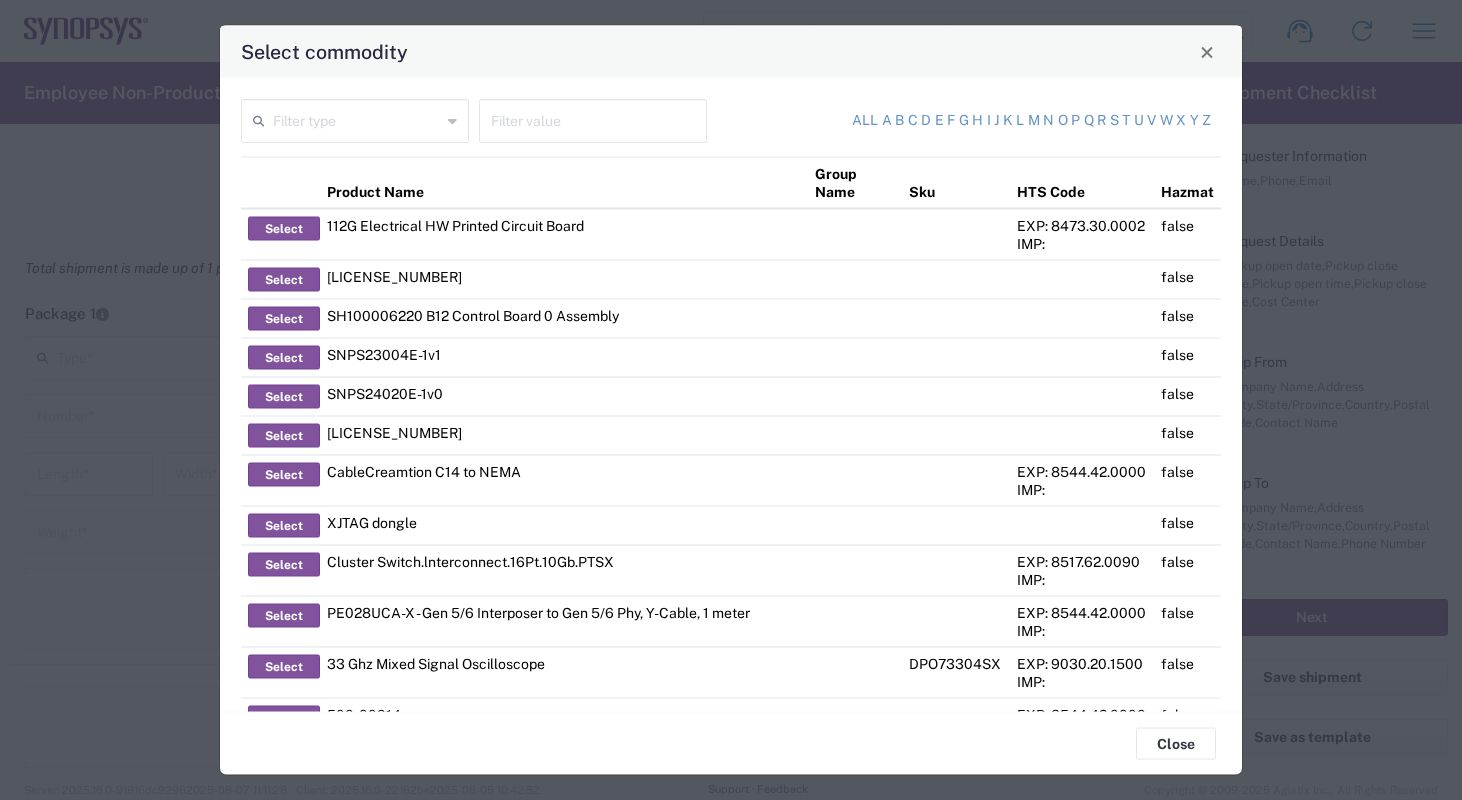 click 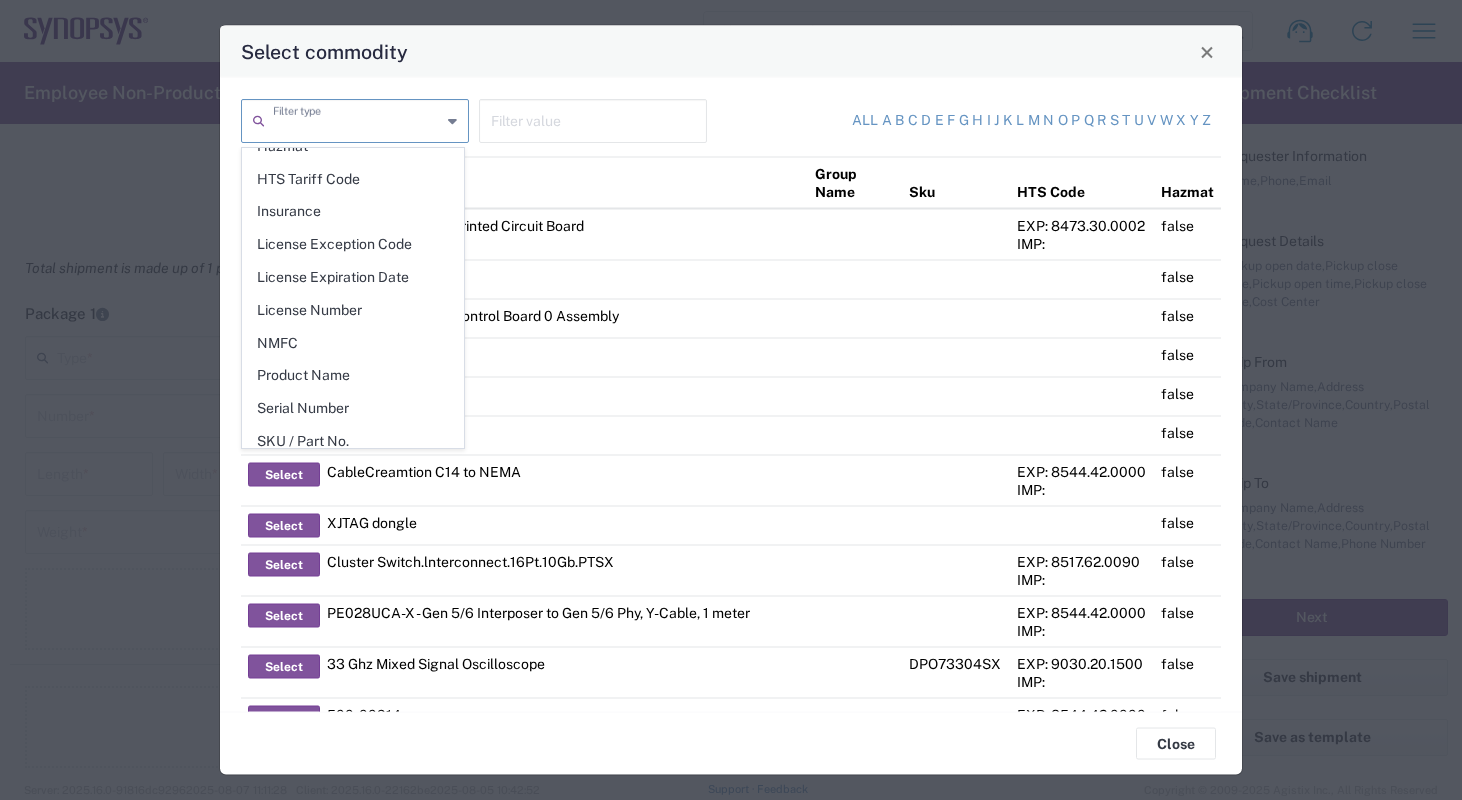scroll, scrollTop: 280, scrollLeft: 0, axis: vertical 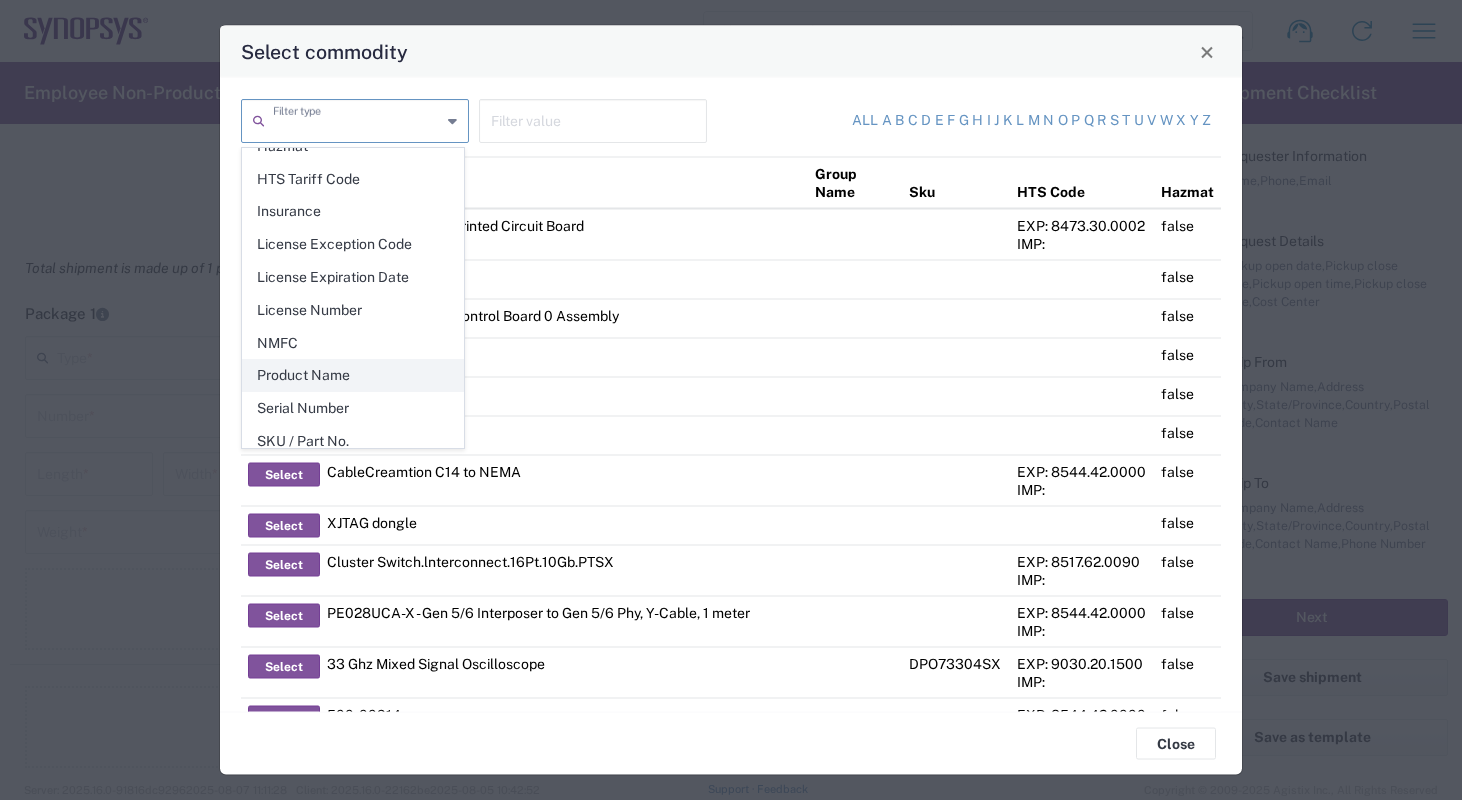 click on "Product Name" 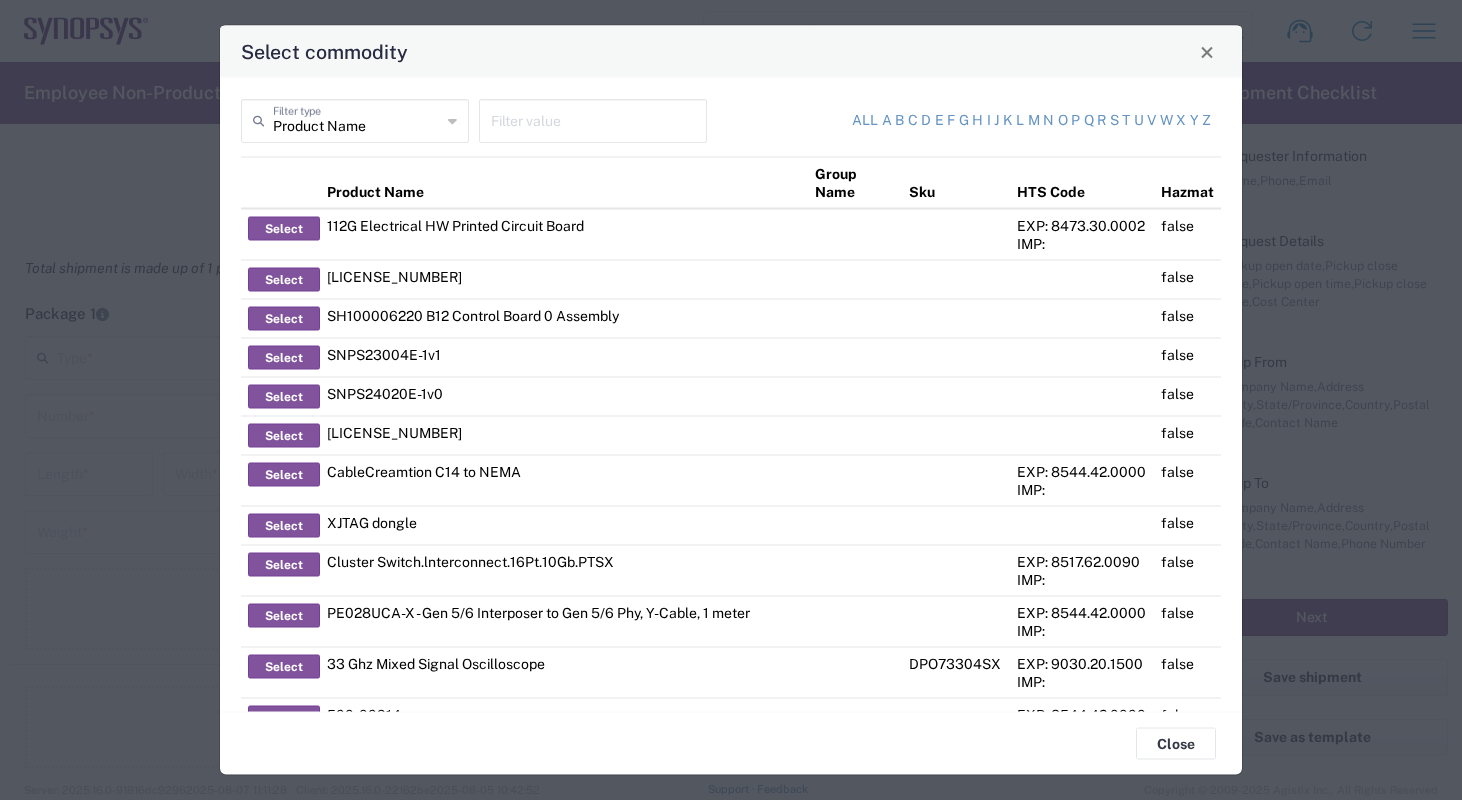click at bounding box center (593, 119) 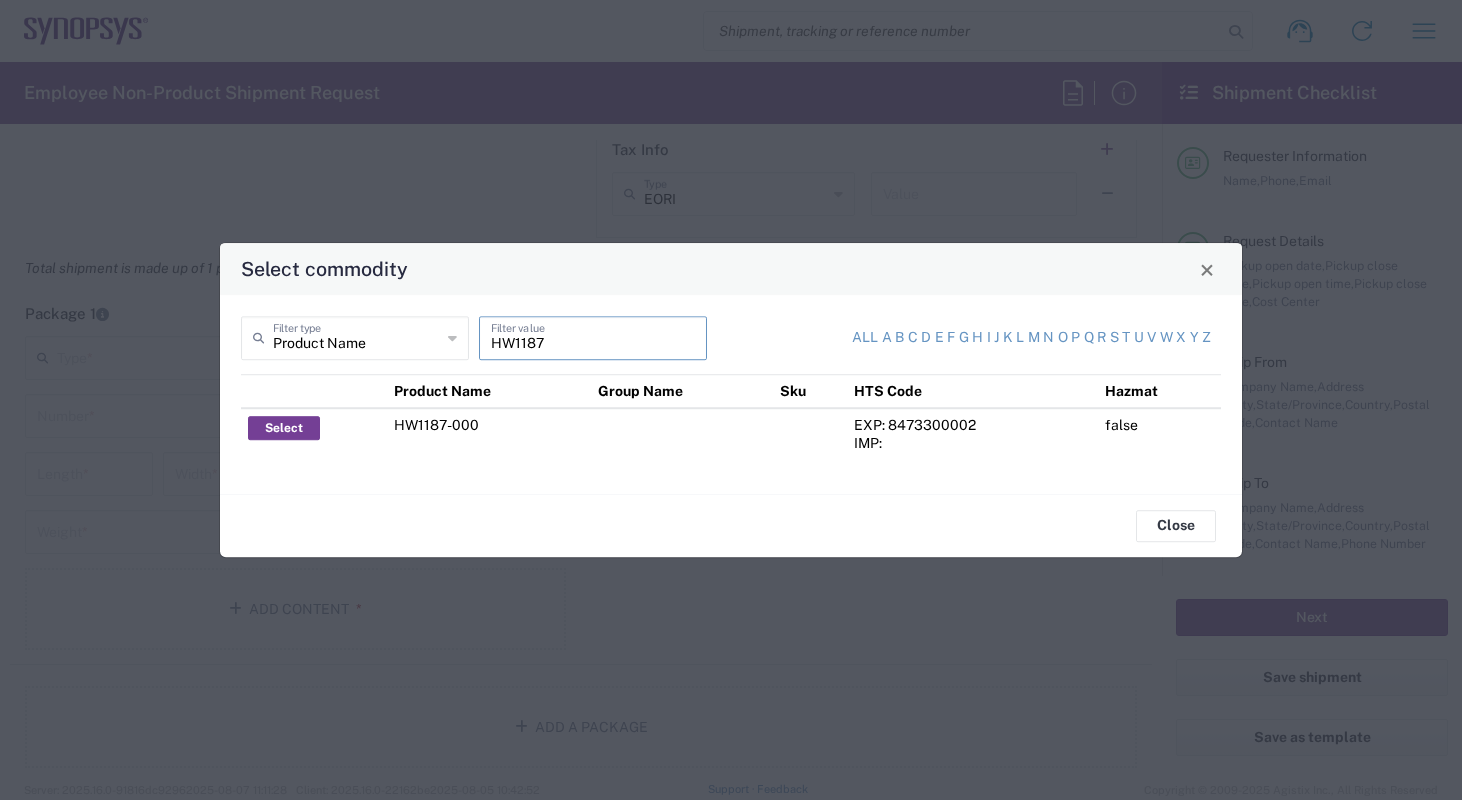 type on "HW1187" 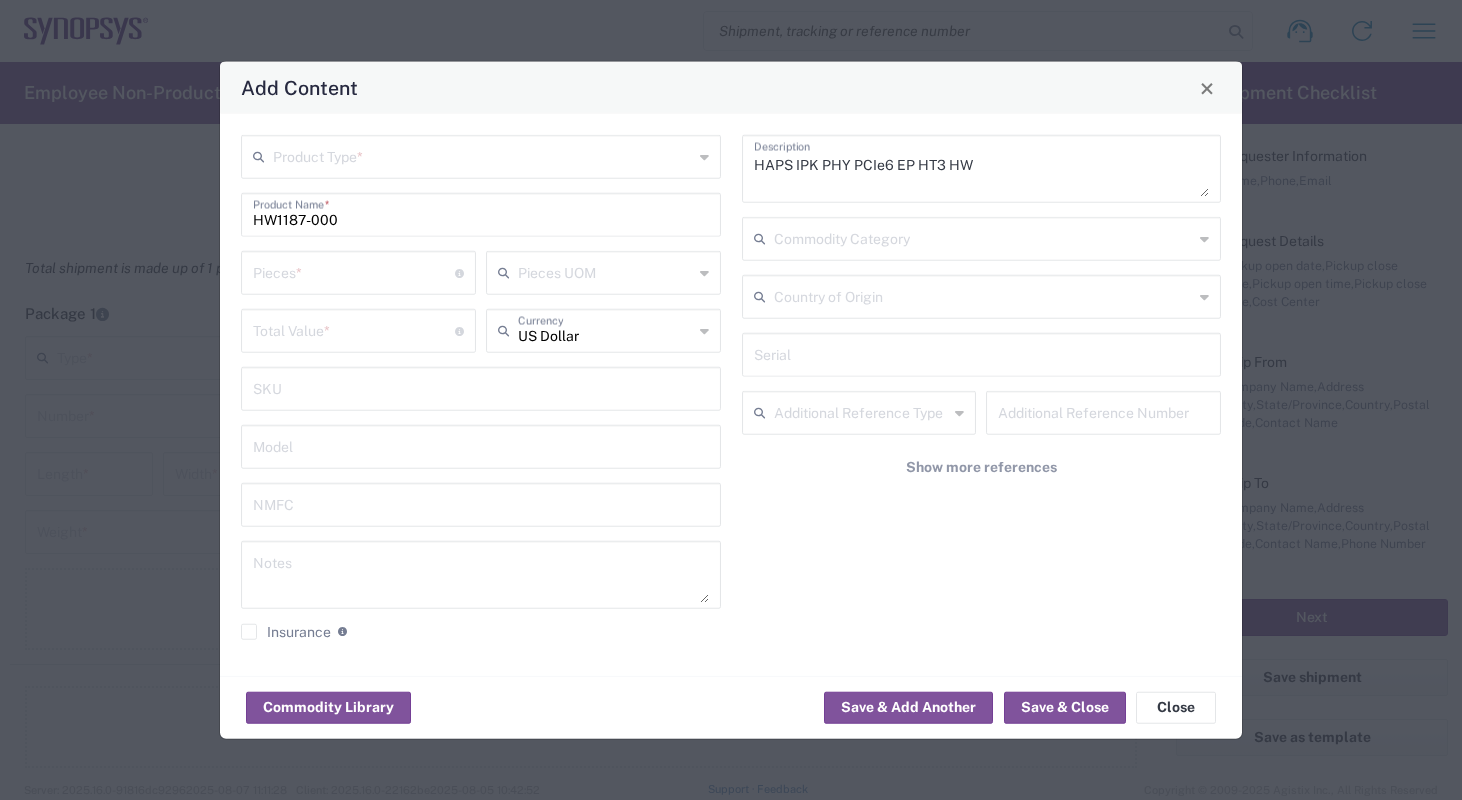 click 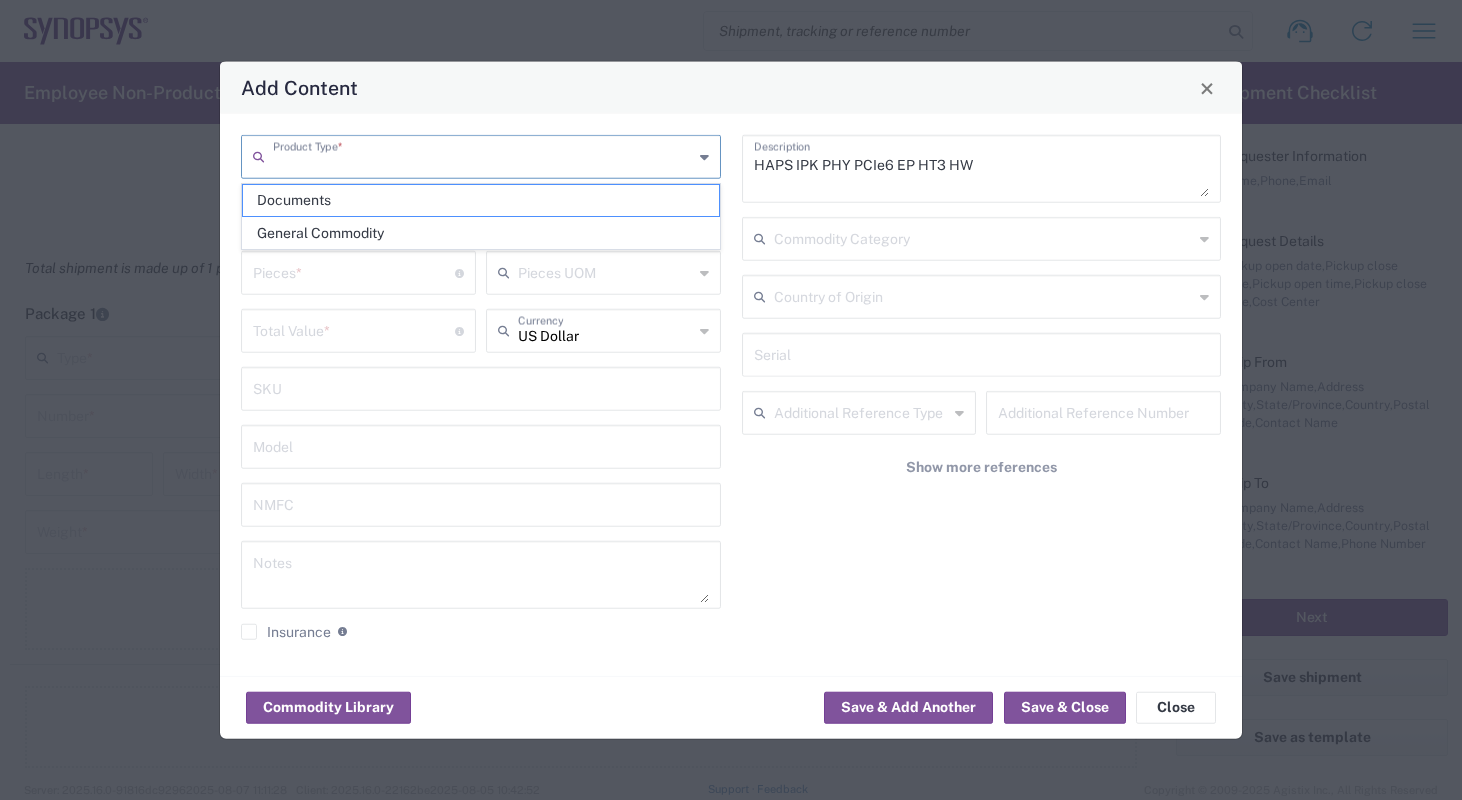 click 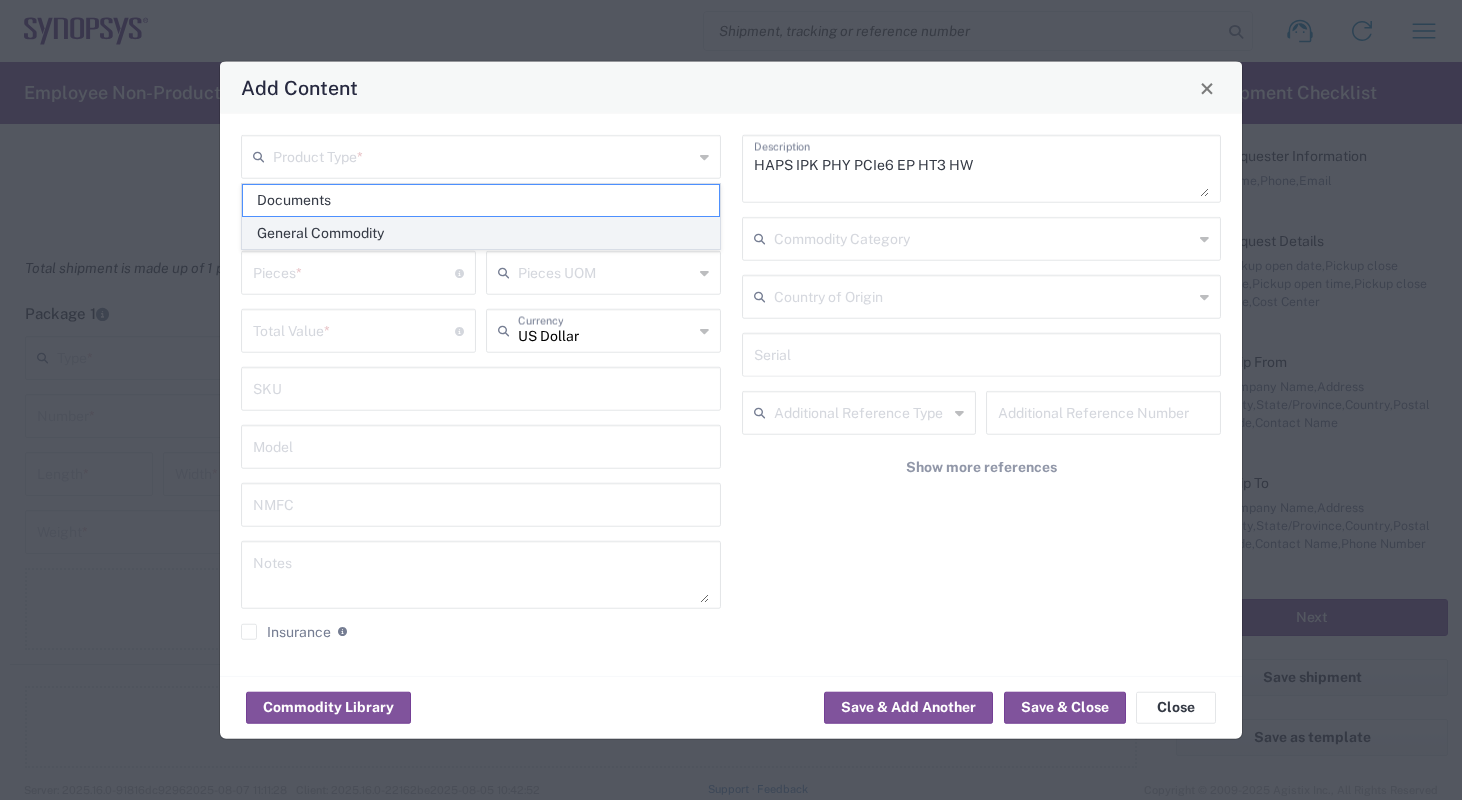 click on "General Commodity" 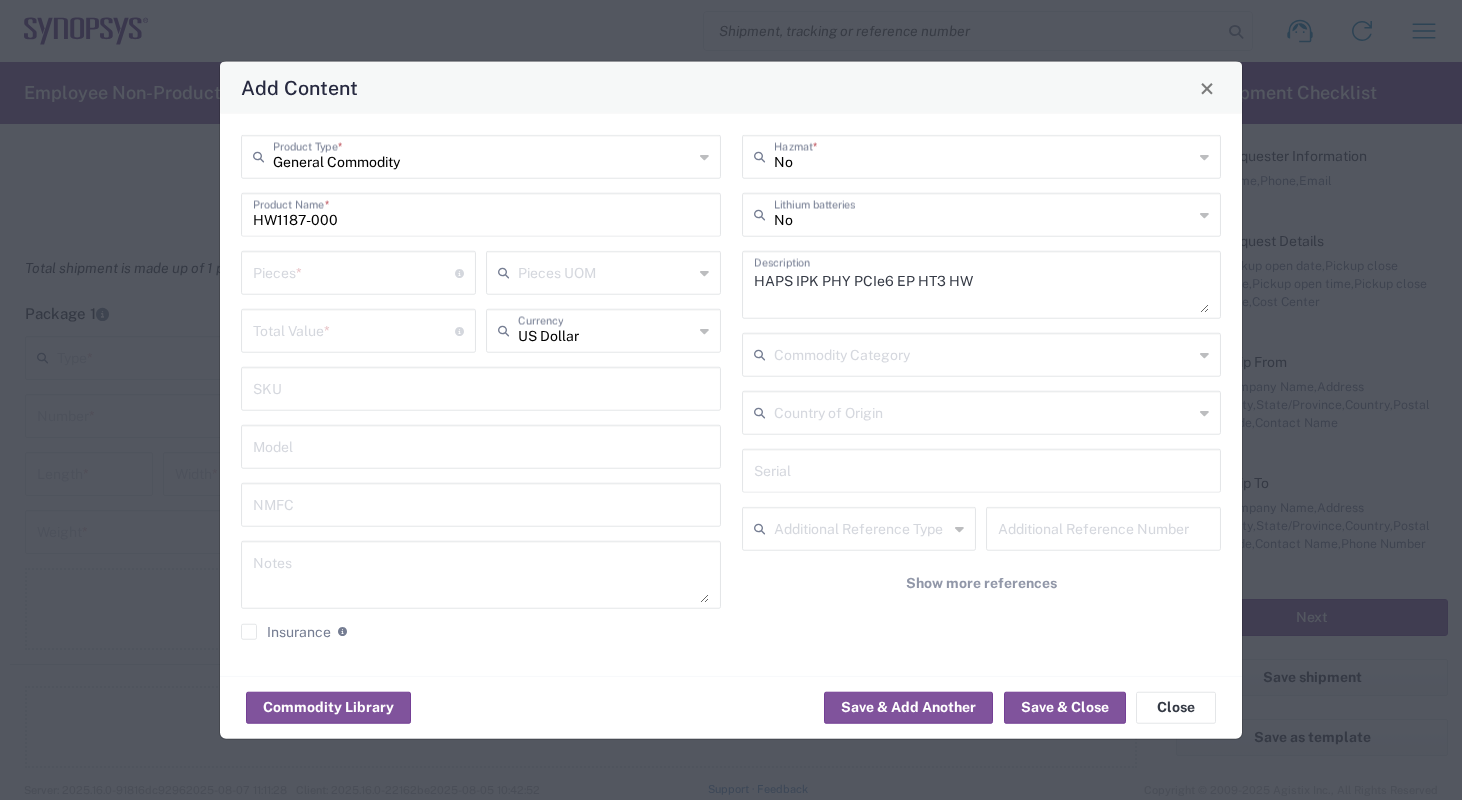 click at bounding box center [481, 445] 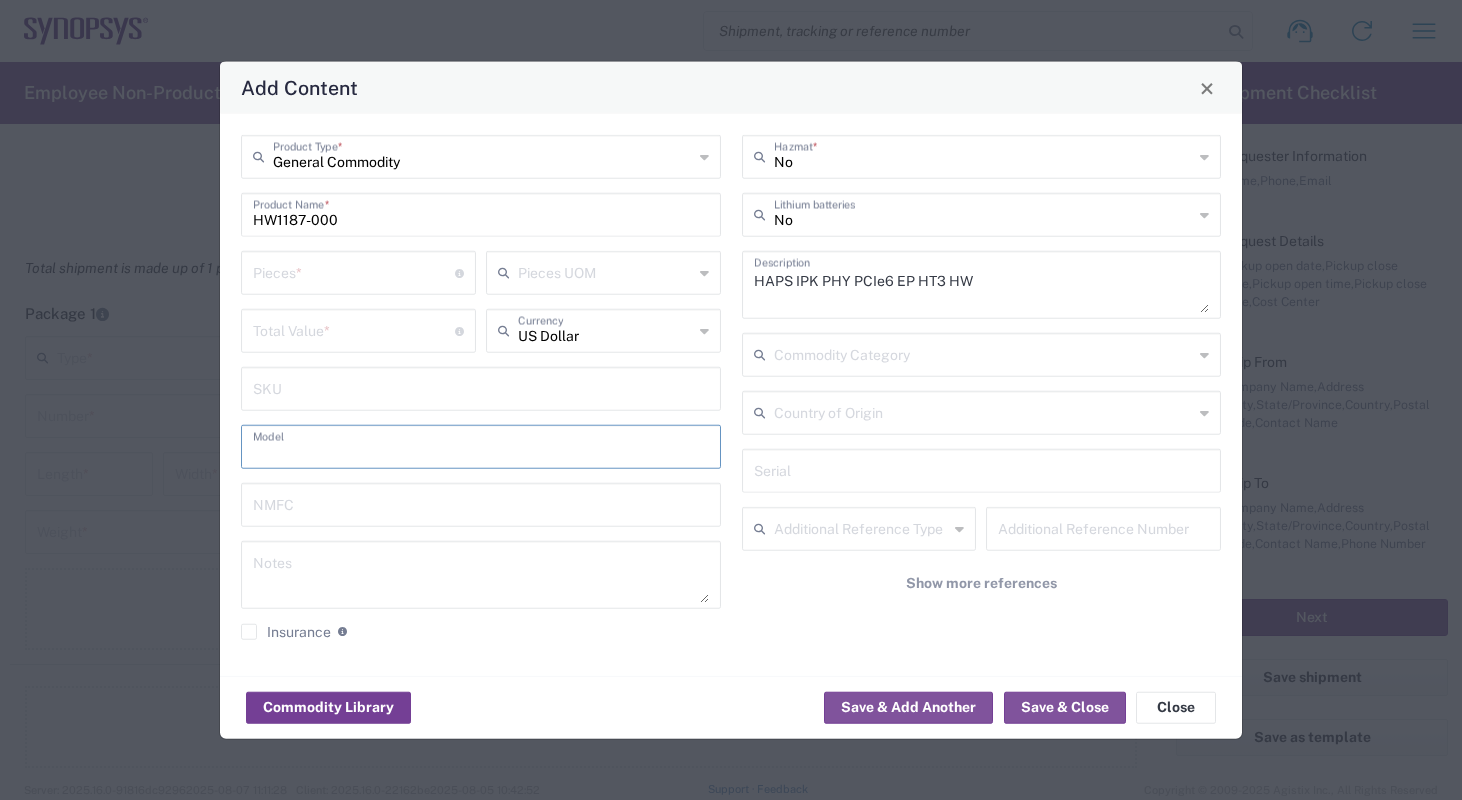 click on "Commodity Library" 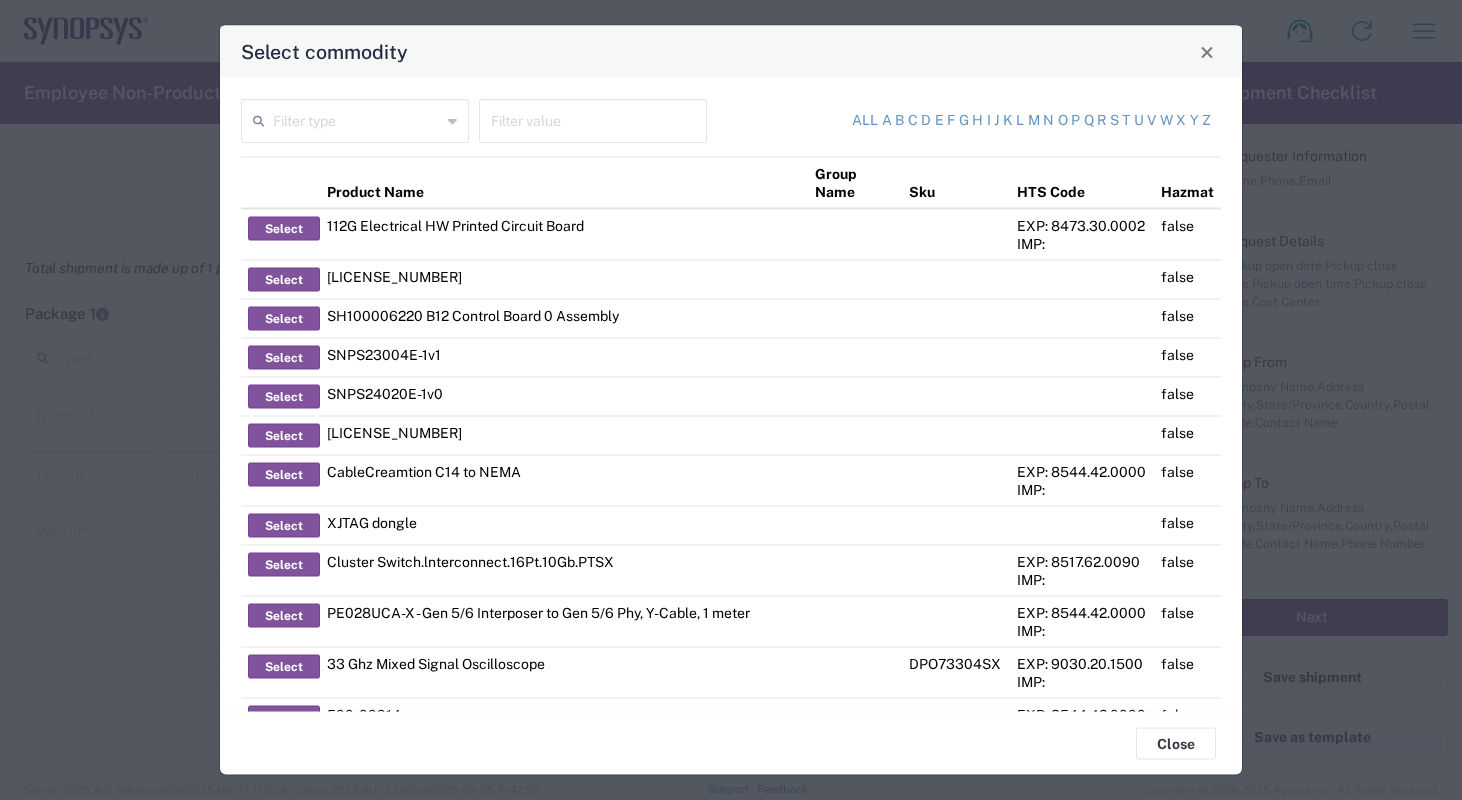 click 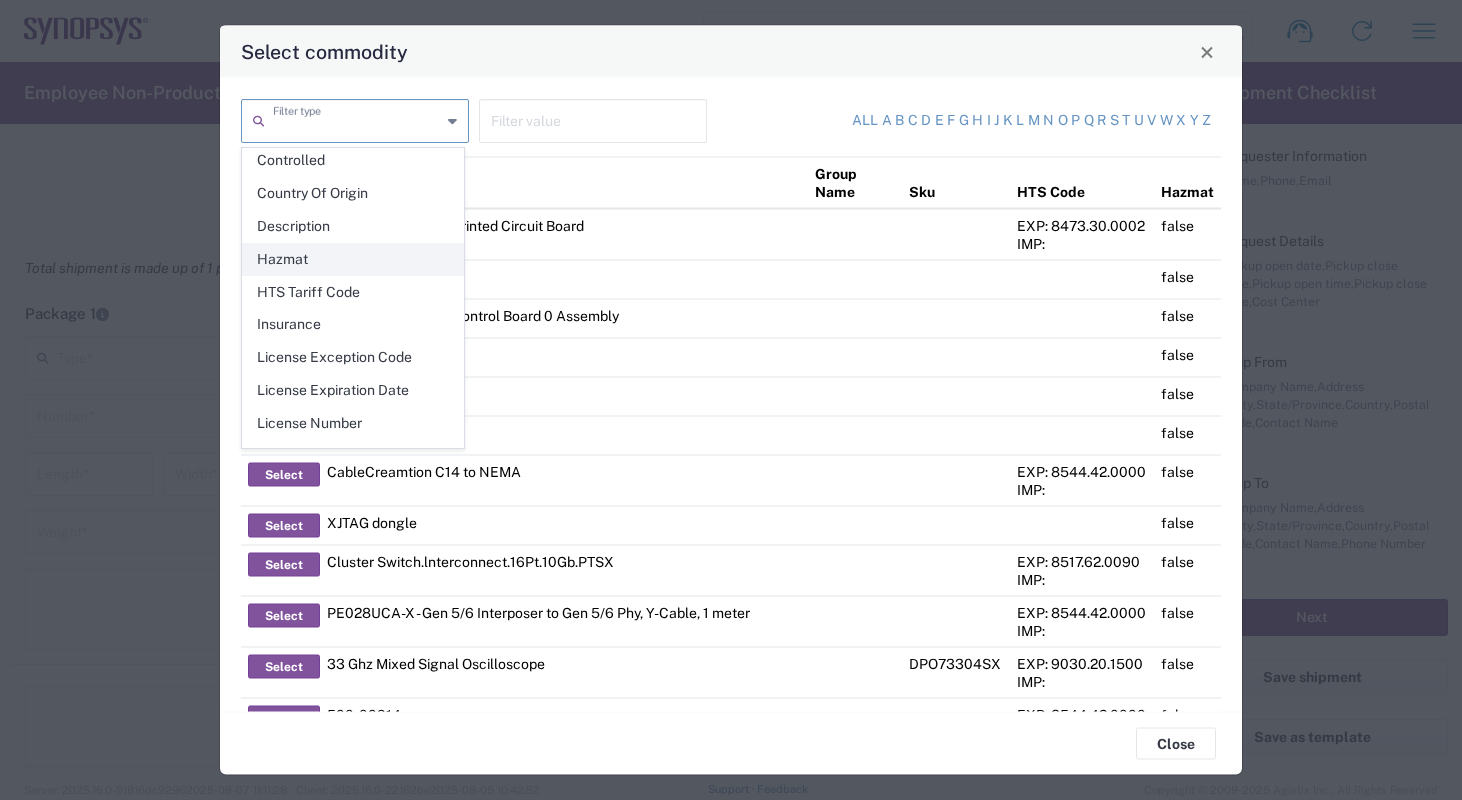 scroll, scrollTop: 282, scrollLeft: 0, axis: vertical 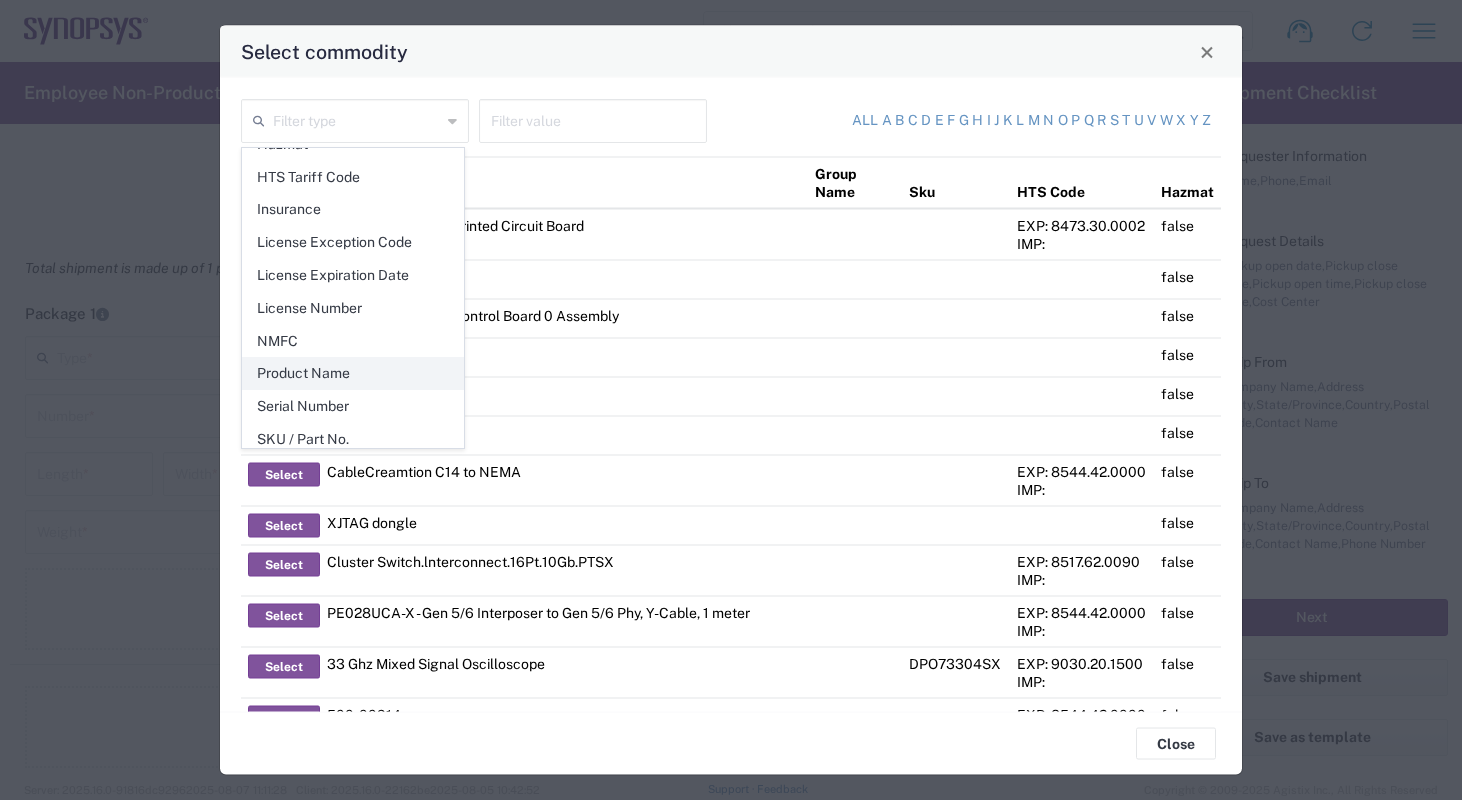 click on "Product Name" 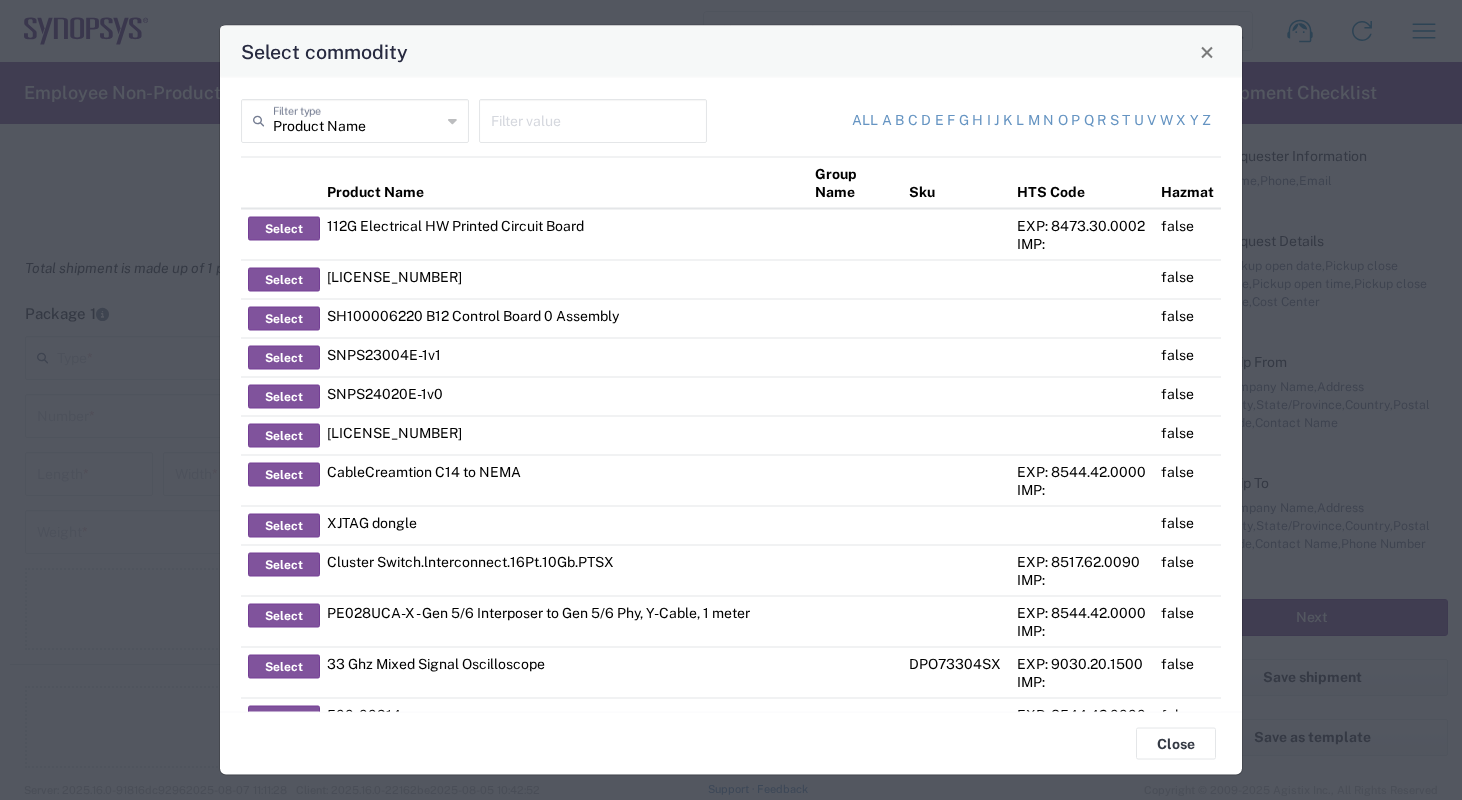 click at bounding box center [593, 119] 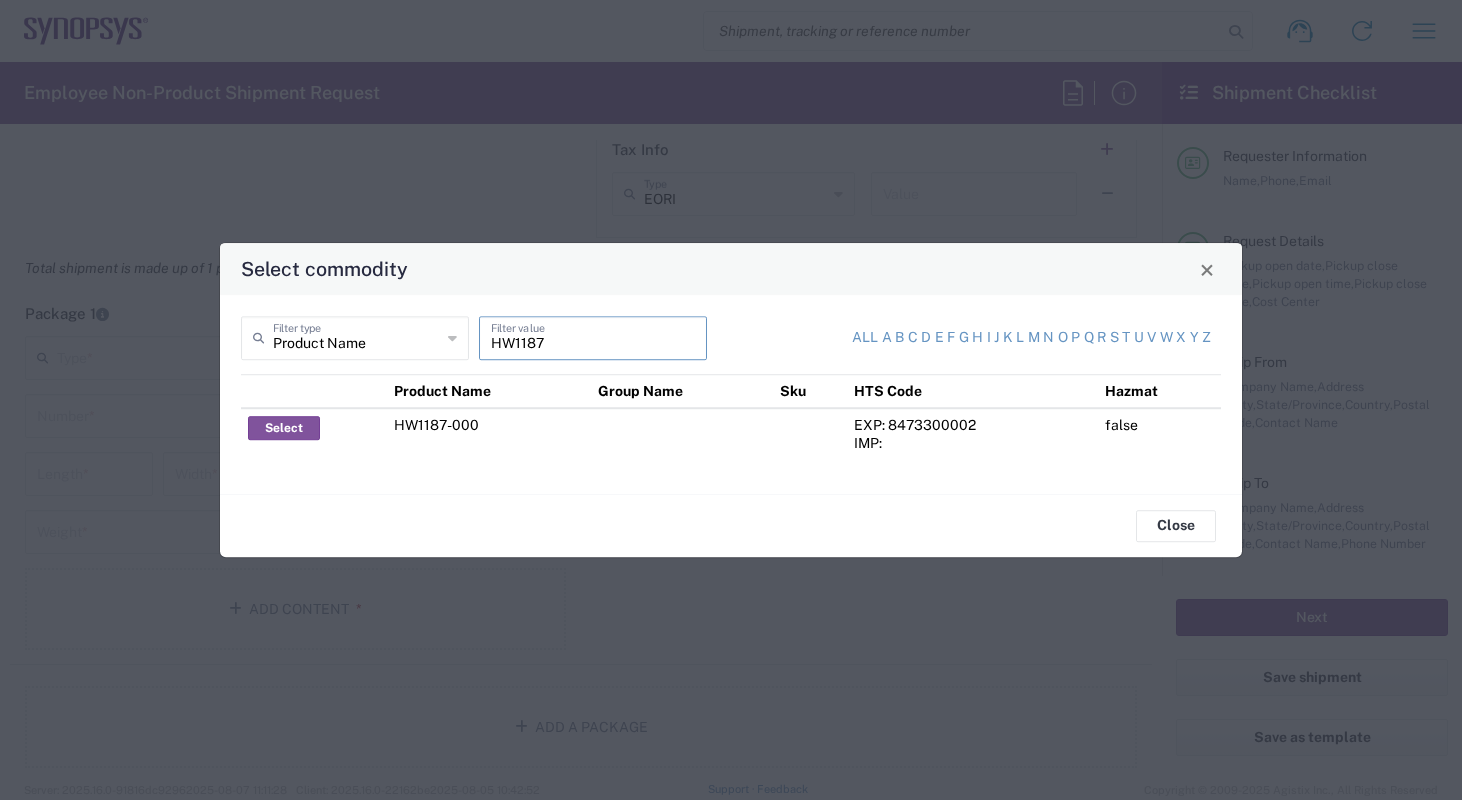 type on "HW1187" 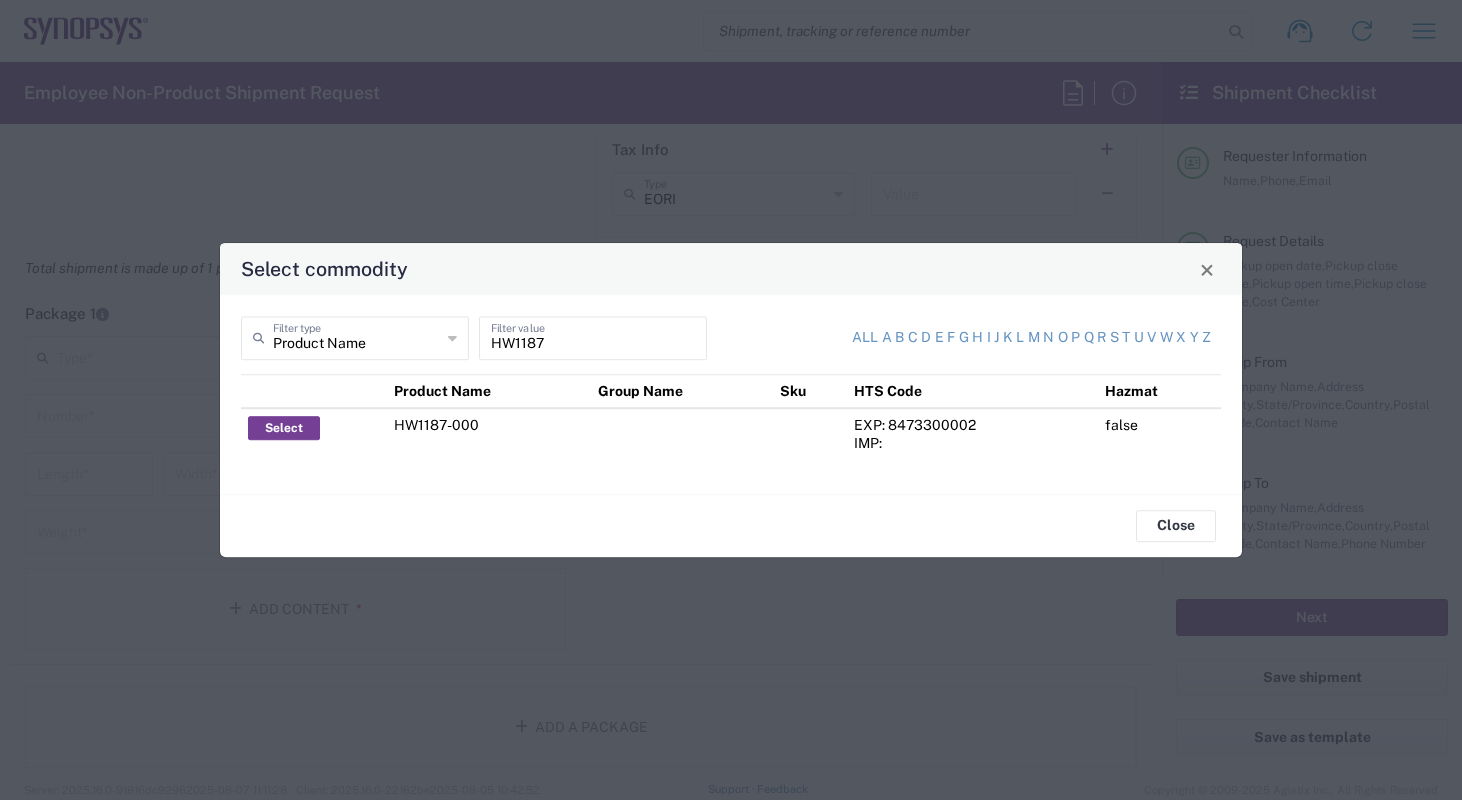 click on "Select" 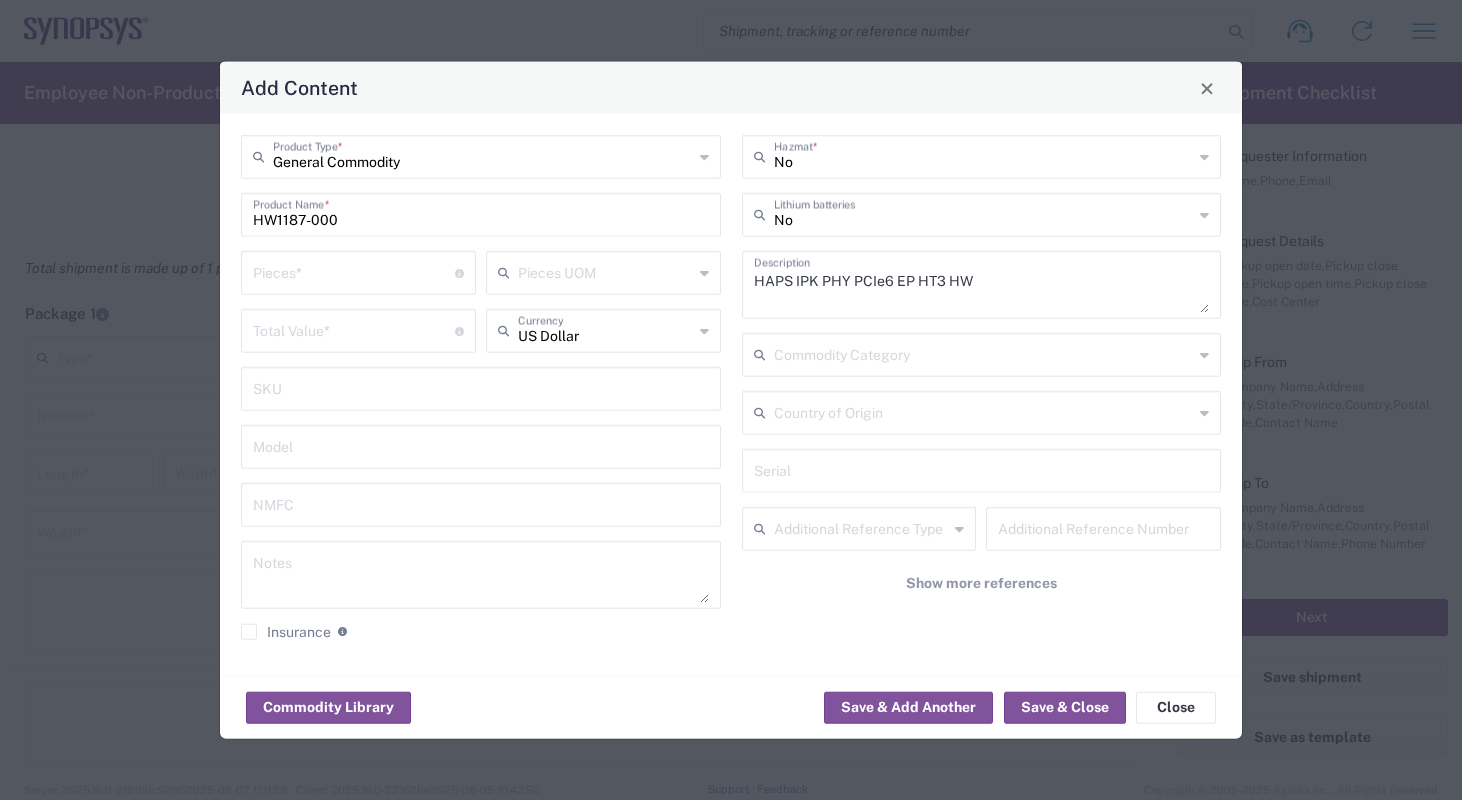 click on "Commodity Library   Save & Add Another   Save & Close   Close" 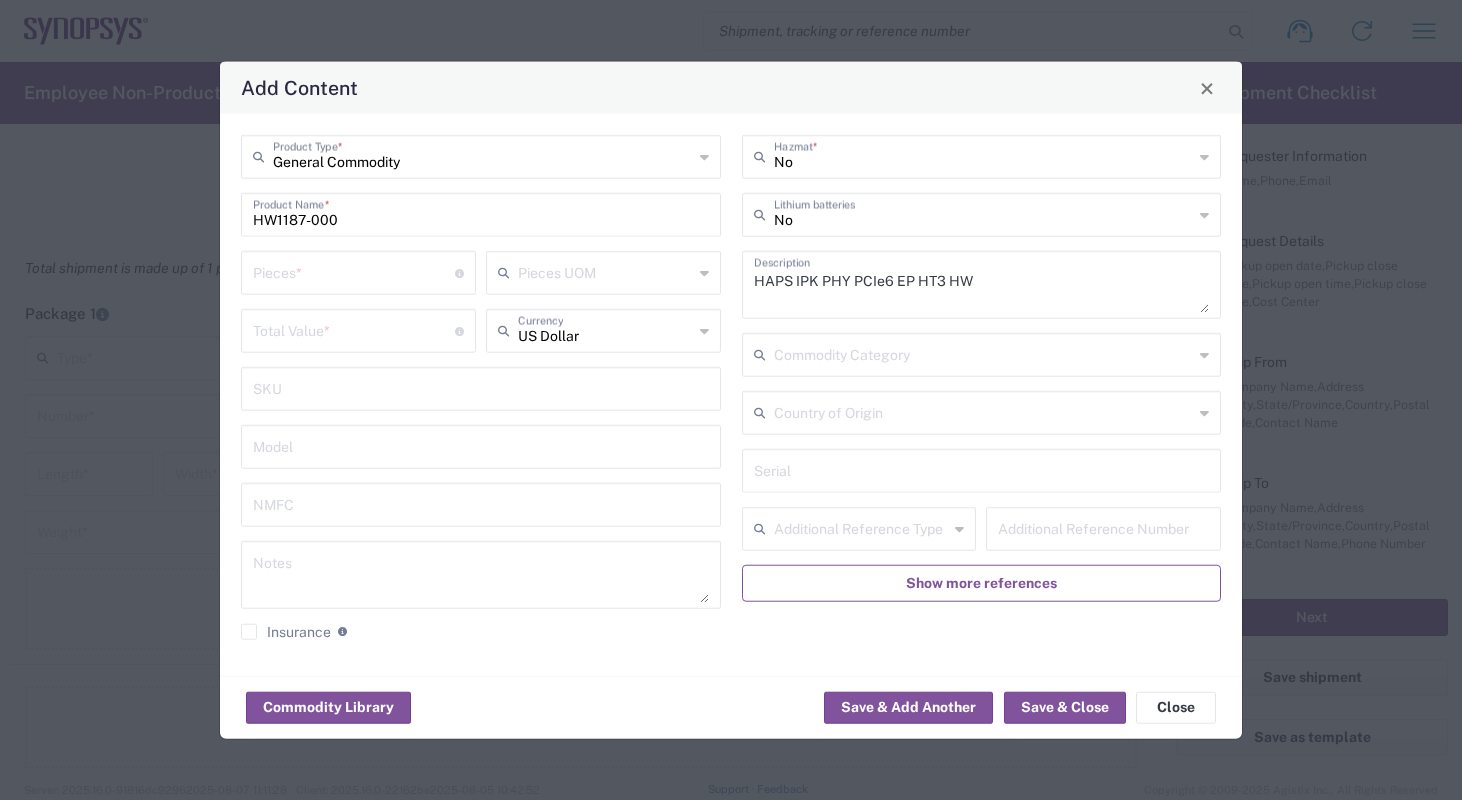 click on "Show more references" 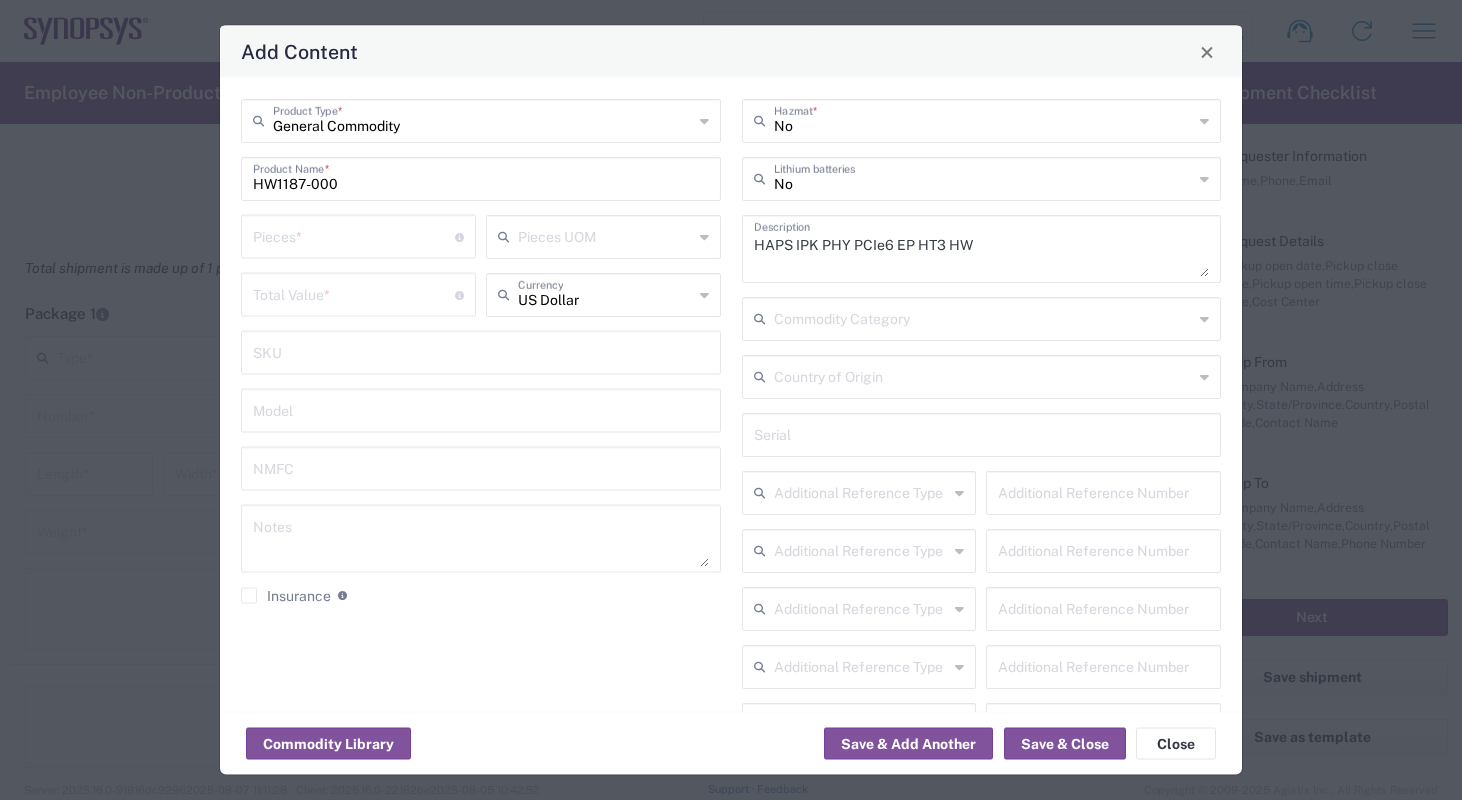 click on "General Commodity  Product Type  * HW1187-000  Product Name  *  Pieces  * Number of pieces inside all the packages  Pieces UOM   Total Value  * Total value of all the pieces US Dollar  Currency   SKU   Model   NMFC   Notes   Insurance  Check this box to request insurance" 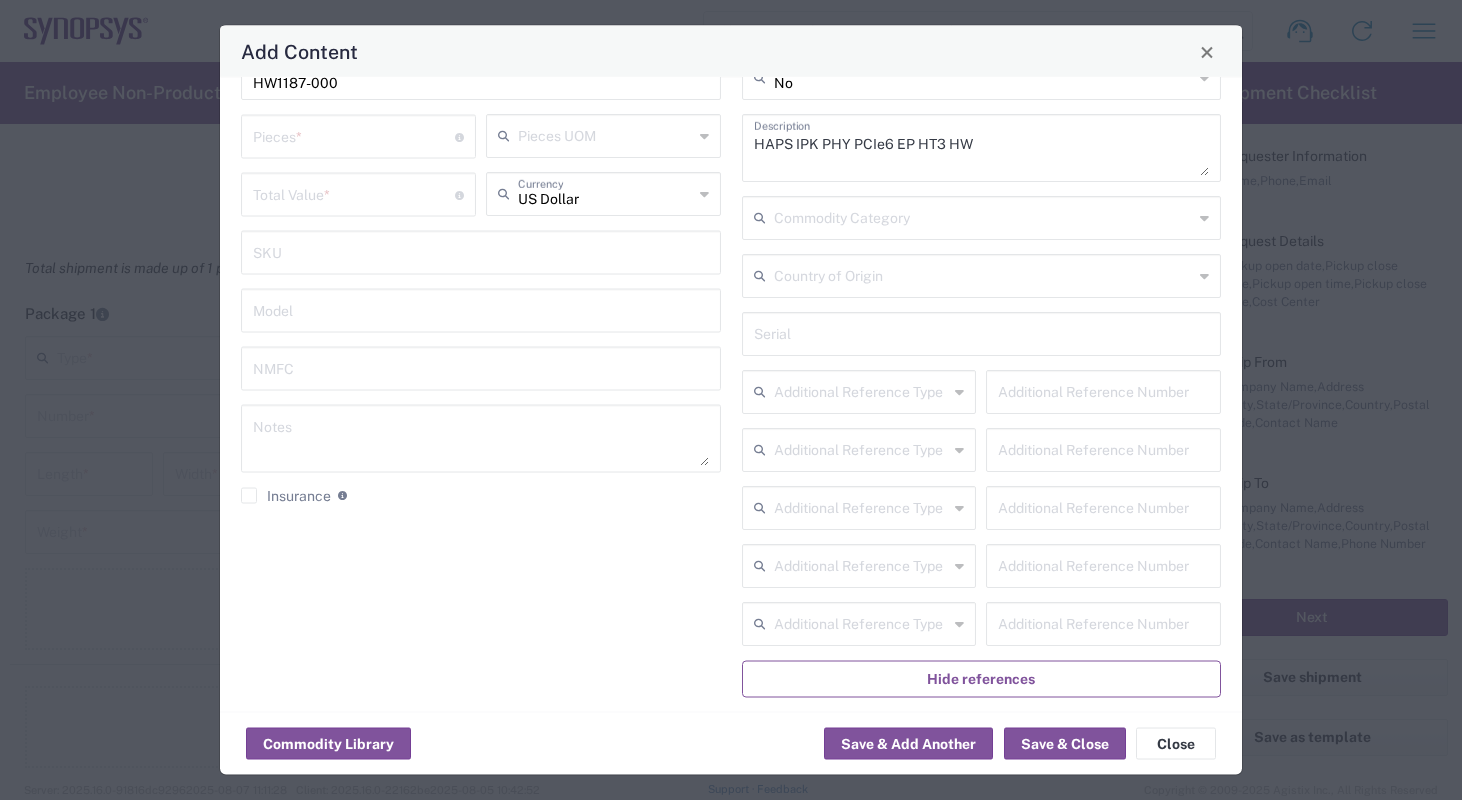 scroll, scrollTop: 120, scrollLeft: 0, axis: vertical 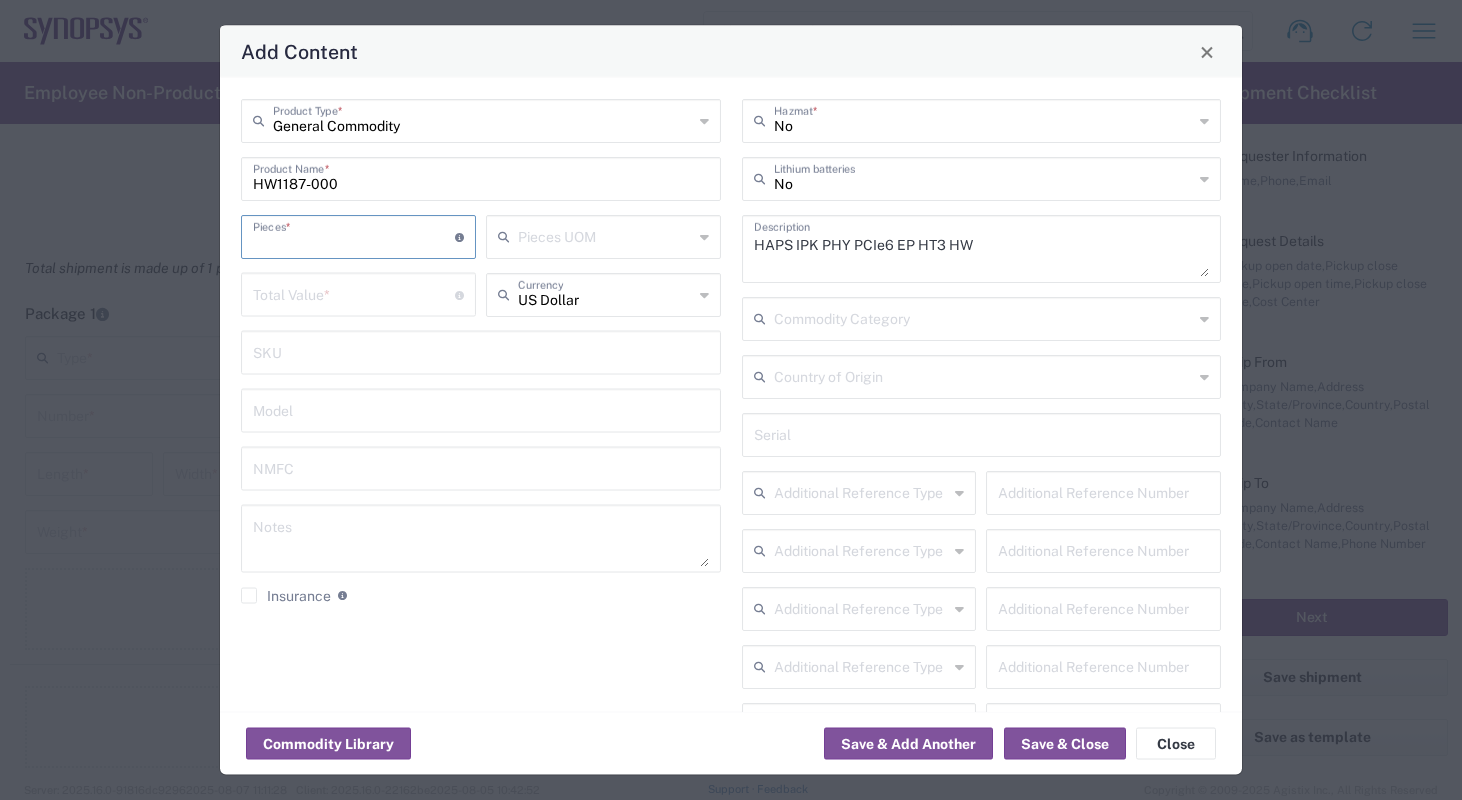 click at bounding box center (354, 235) 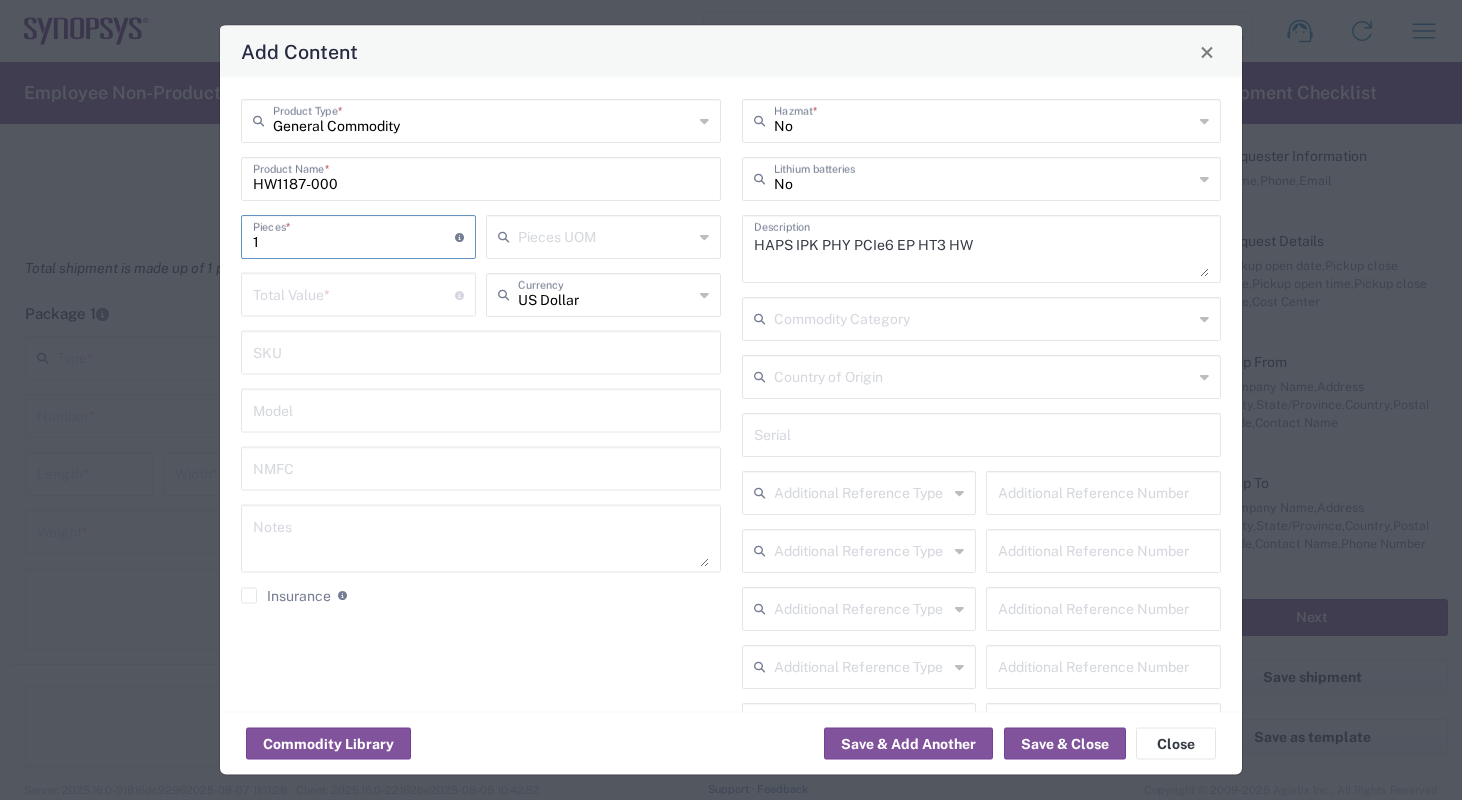 type on "1" 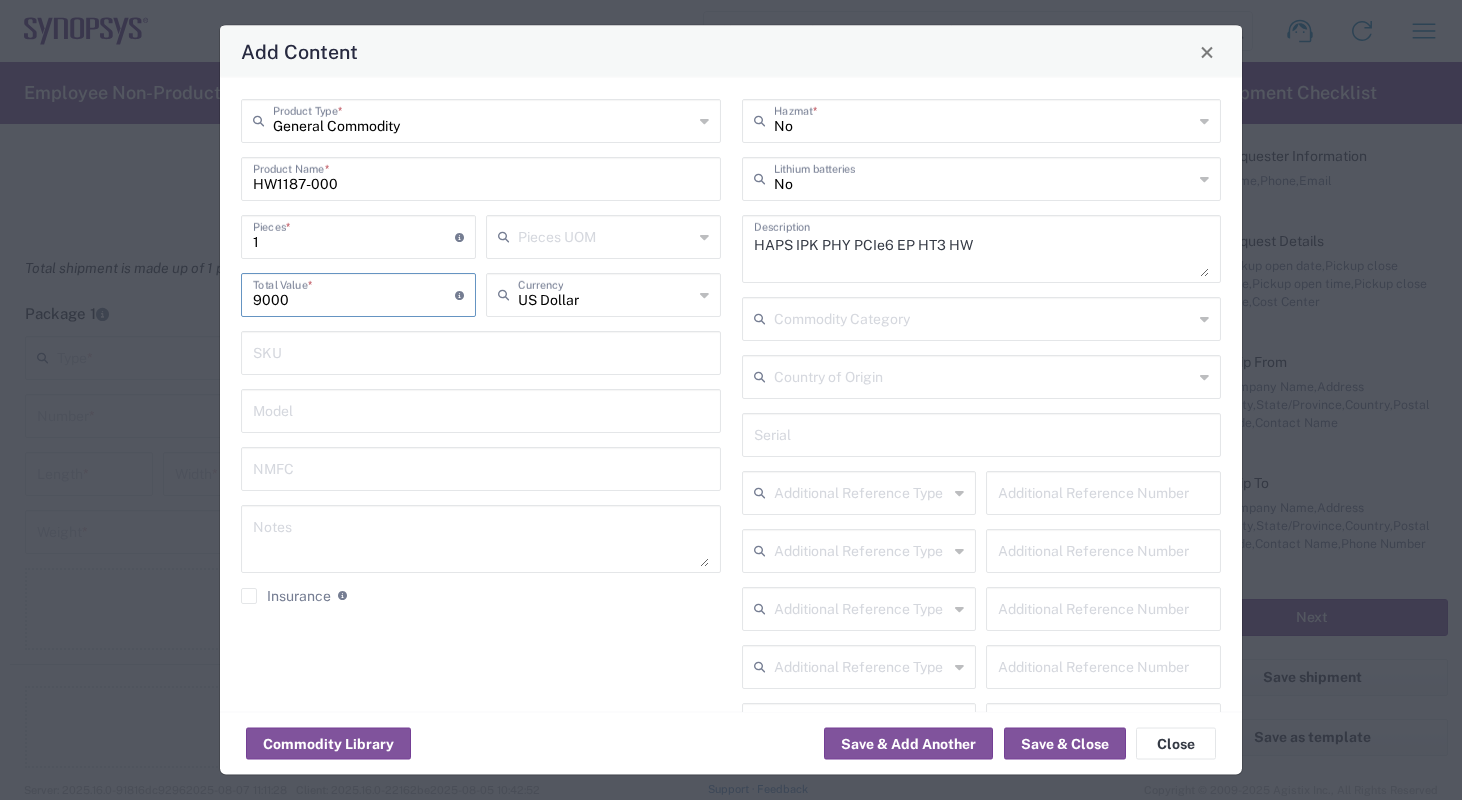type on "9000" 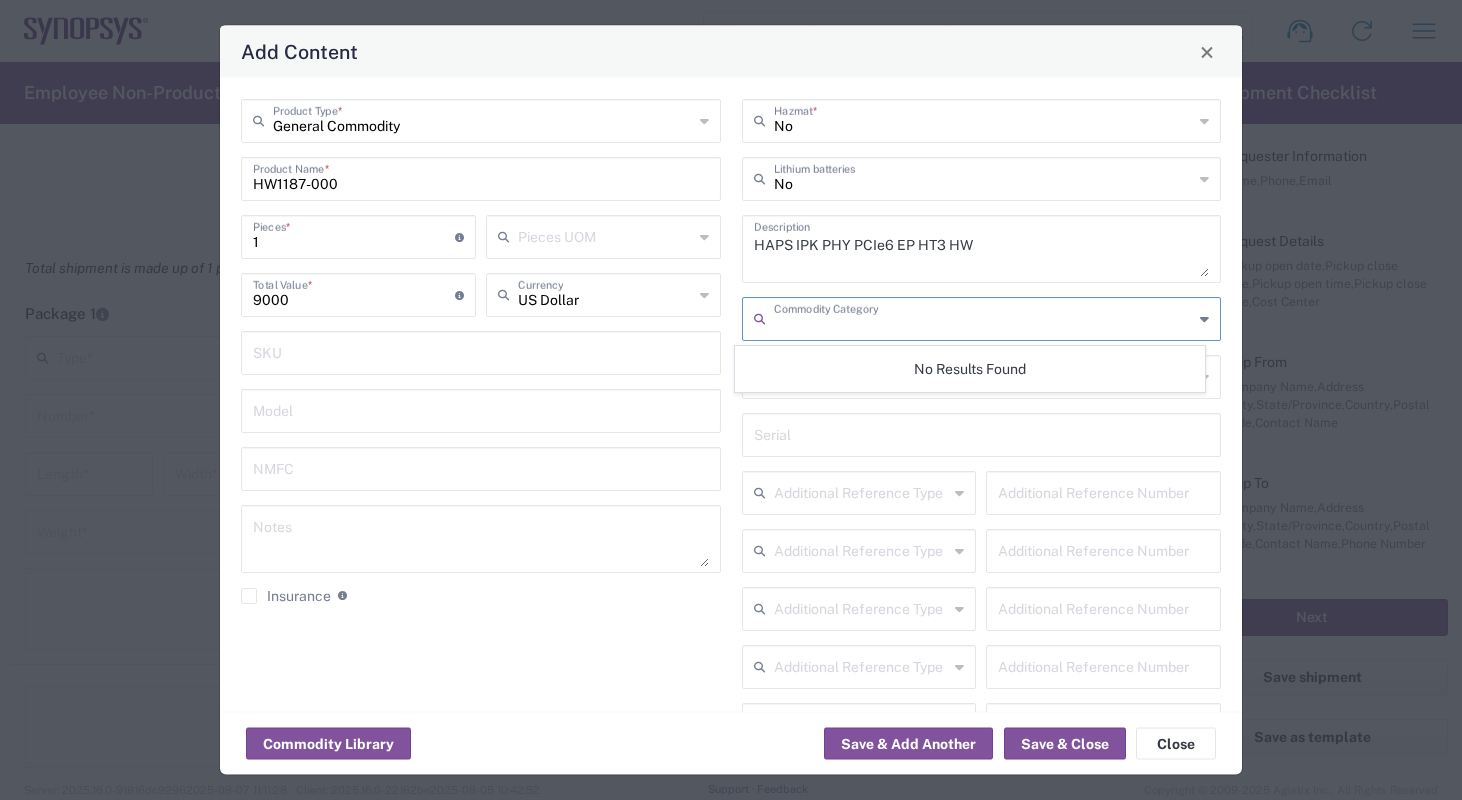 click on "General Commodity  Product Type  * HW1187-000  Product Name  * 1  Pieces  * Number of pieces inside all the packages  Pieces UOM  9000  Total Value  * Total value of all the pieces US Dollar  Currency   SKU   Model   NMFC   Notes   Insurance  Check this box to request insurance" 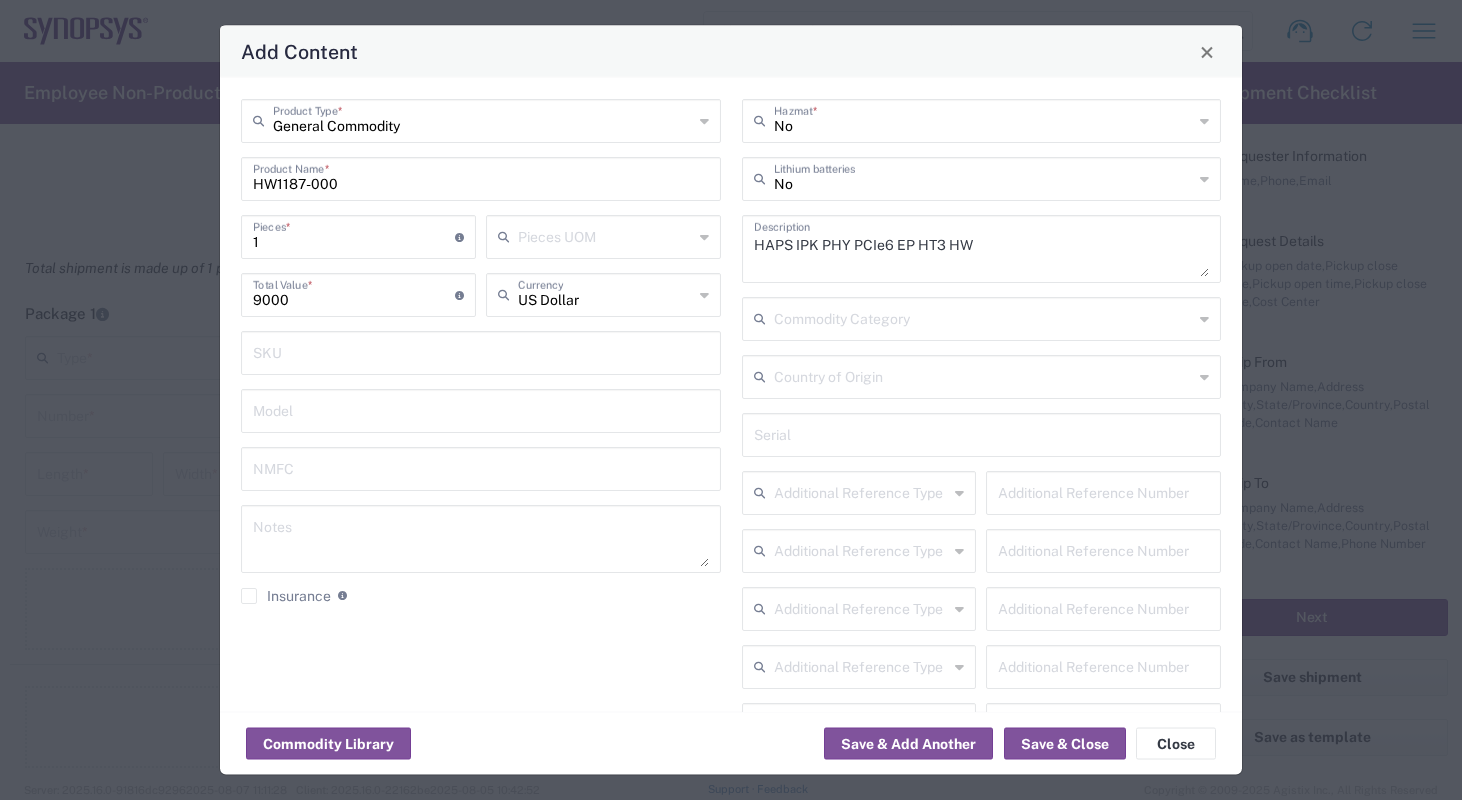 click on "General Commodity  Product Type  * HW1187-000  Product Name  * 1  Pieces  * Number of pieces inside all the packages  Pieces UOM  9000  Total Value  * Total value of all the pieces US Dollar  Currency   SKU   Model   NMFC   Notes   Insurance  Check this box to request insurance" 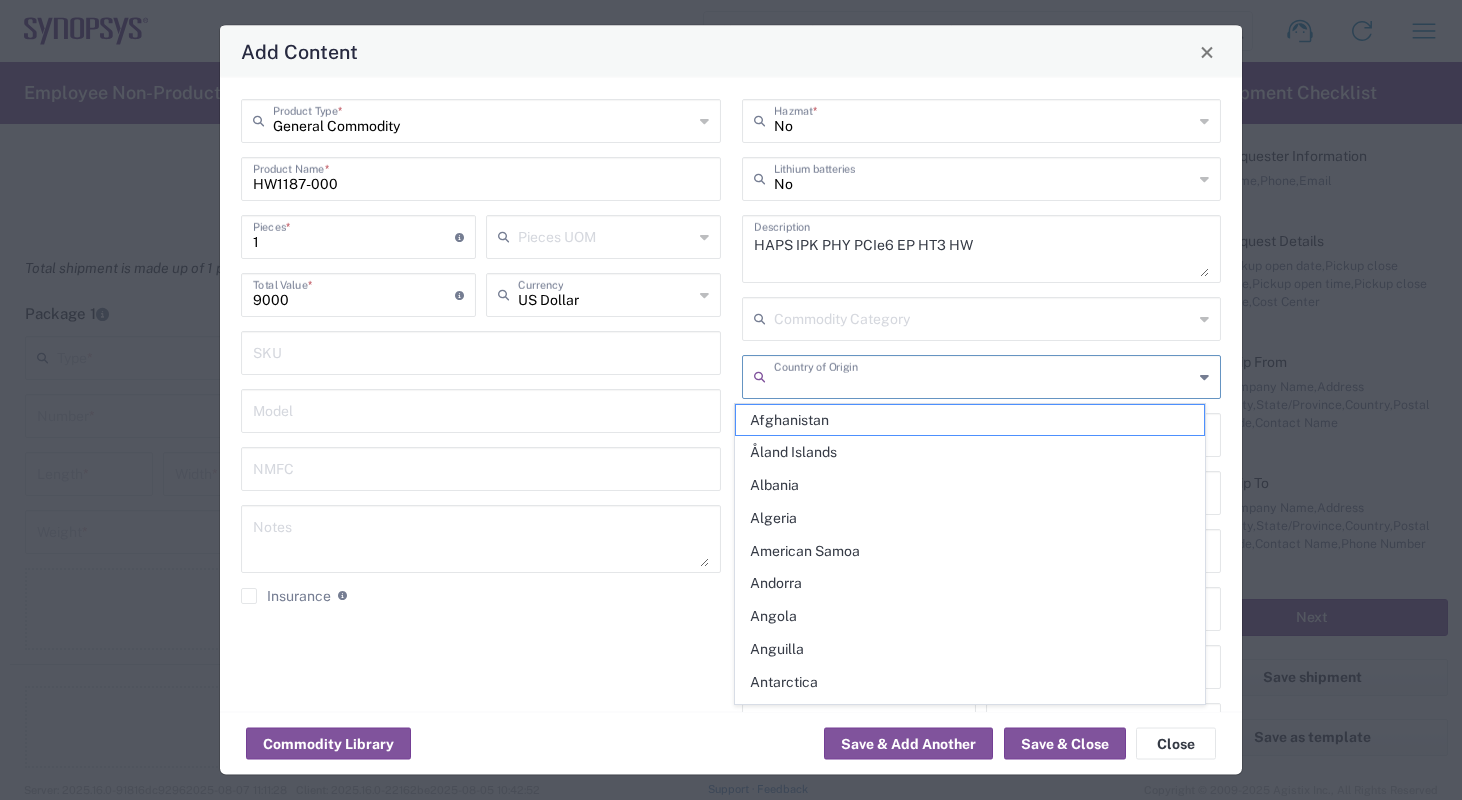 click at bounding box center (984, 375) 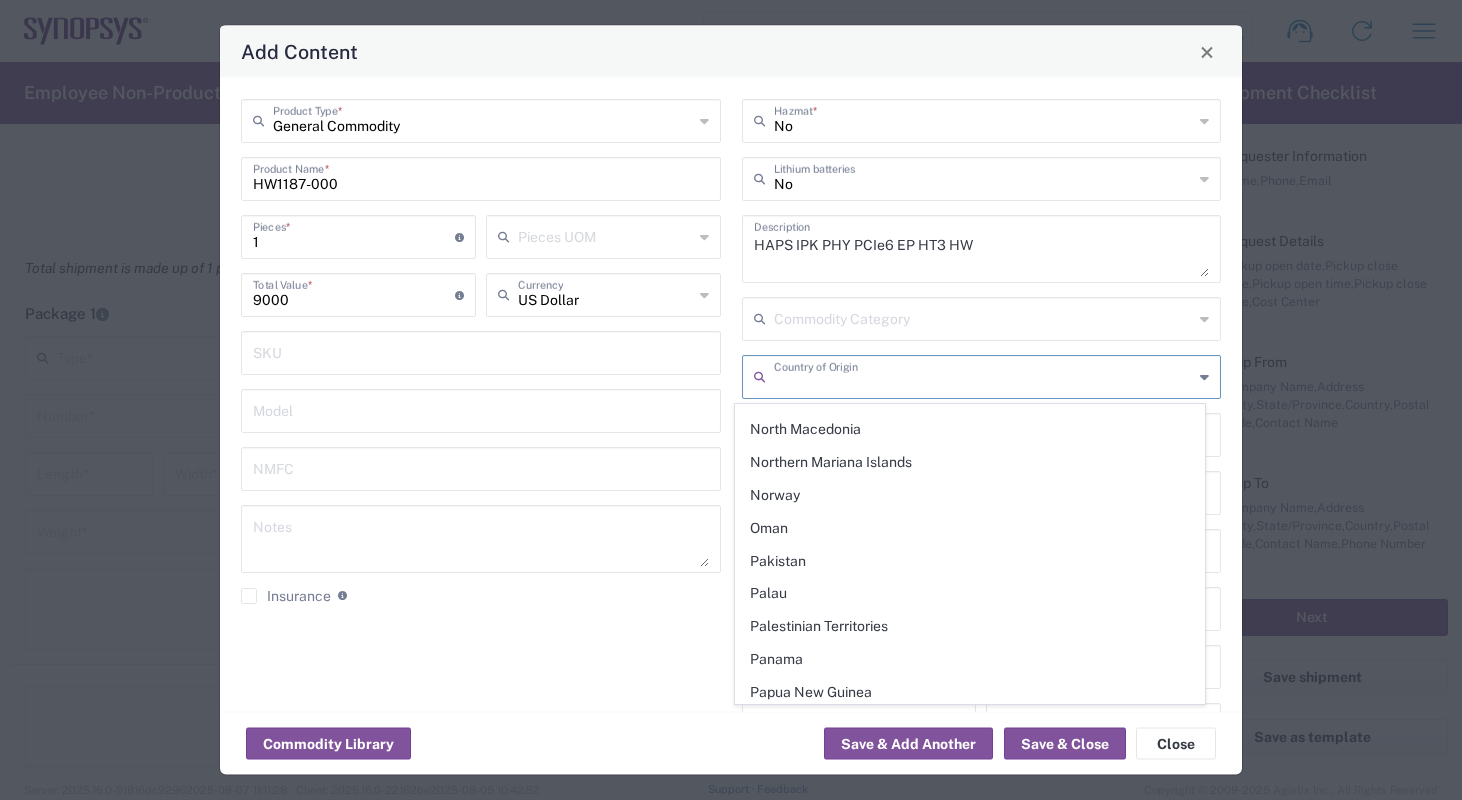 scroll, scrollTop: 5676, scrollLeft: 0, axis: vertical 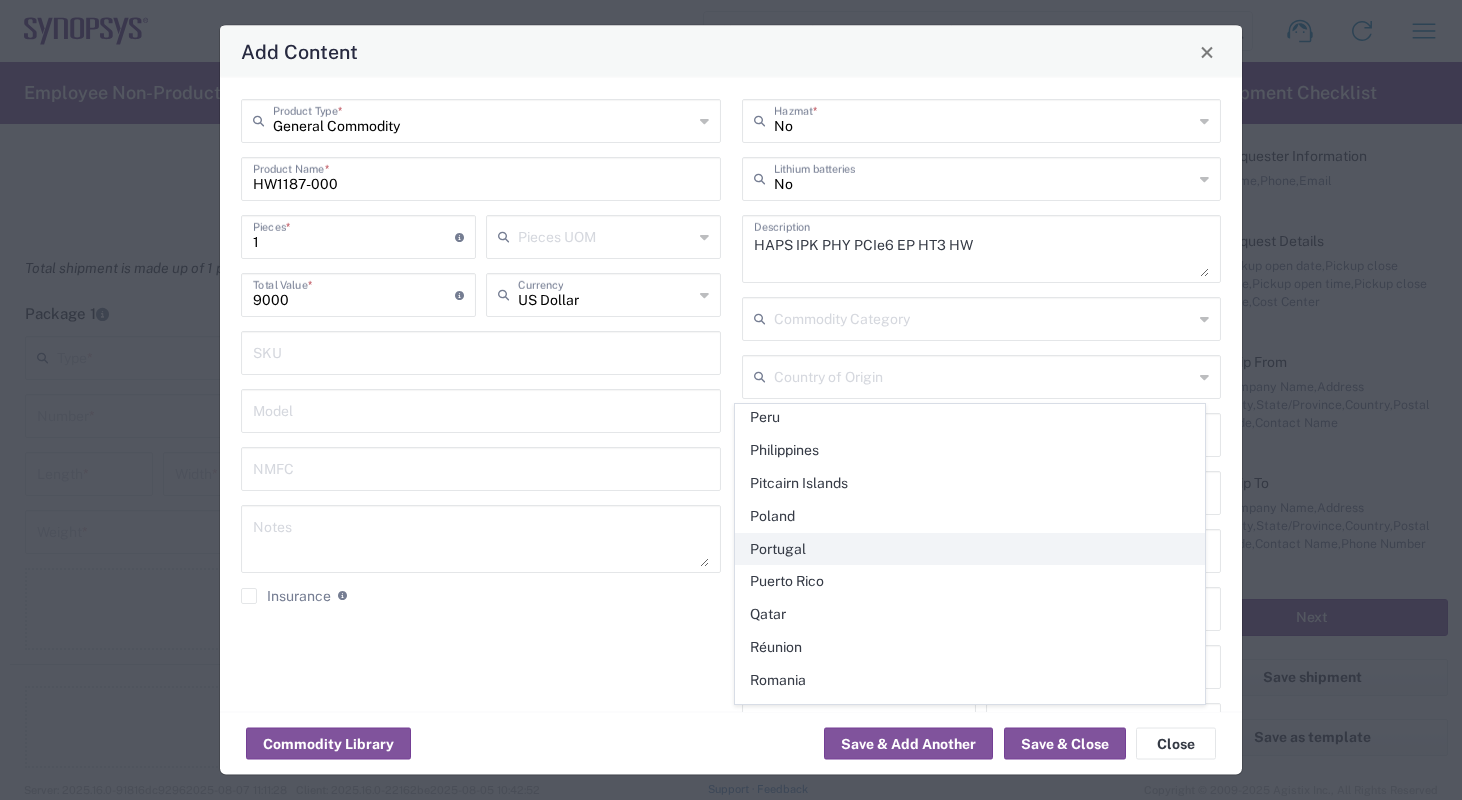 click on "Portugal" 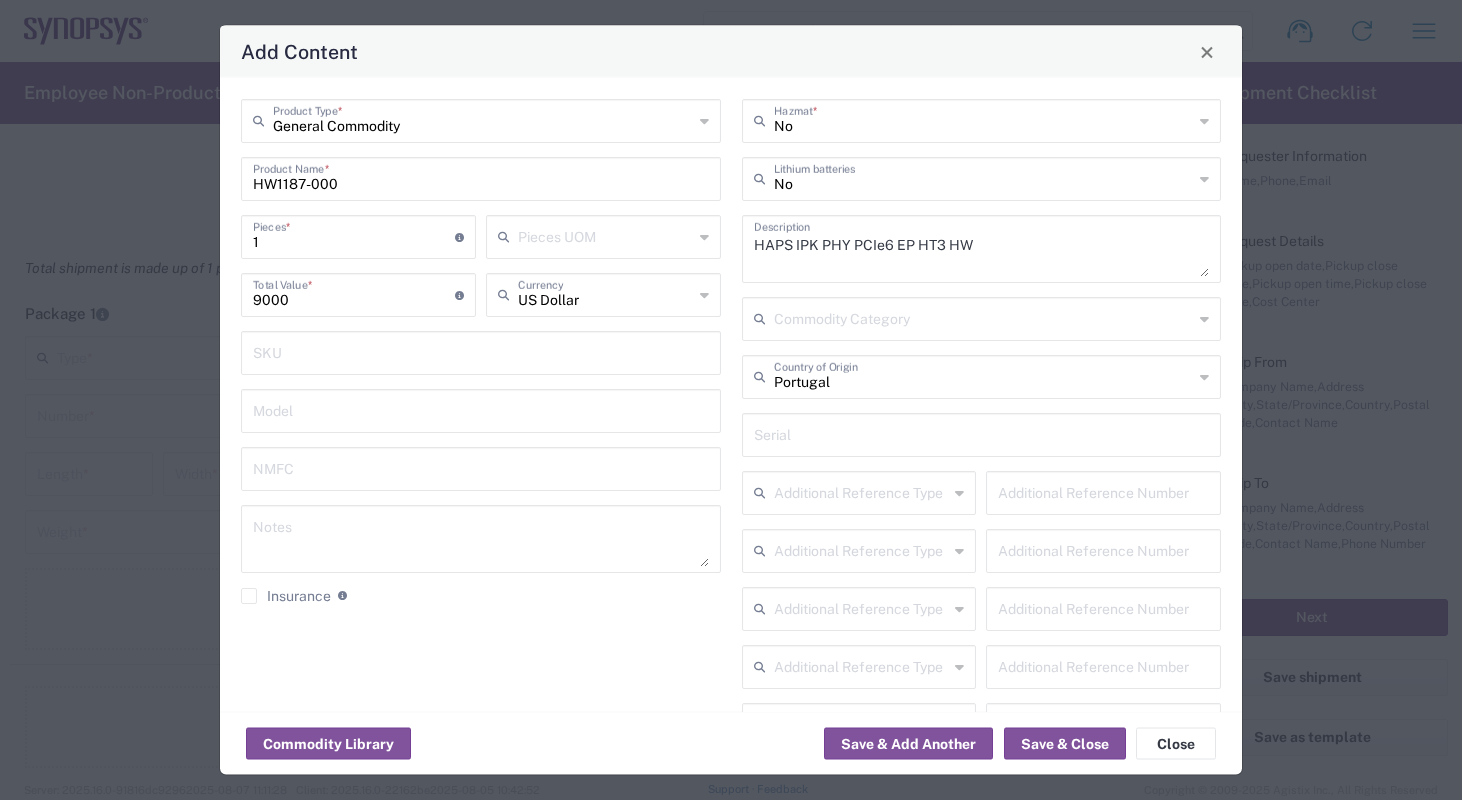 click on "General Commodity  Product Type  * HW1187-000  Product Name  * 1  Pieces  * Number of pieces inside all the packages  Pieces UOM  9000  Total Value  * Total value of all the pieces US Dollar  Currency   SKU   Model   NMFC   Notes   Insurance  Check this box to request insurance" 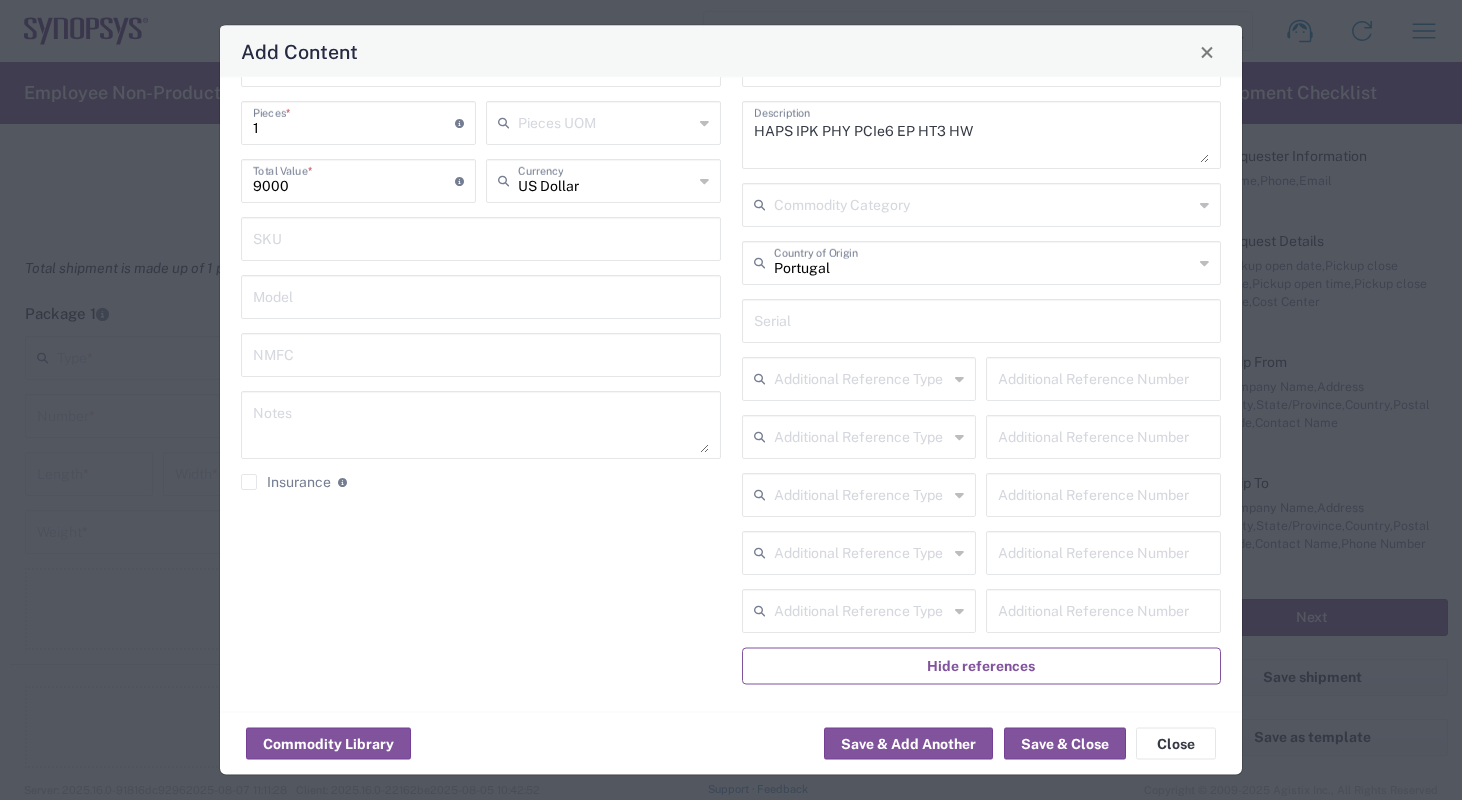 scroll, scrollTop: 120, scrollLeft: 0, axis: vertical 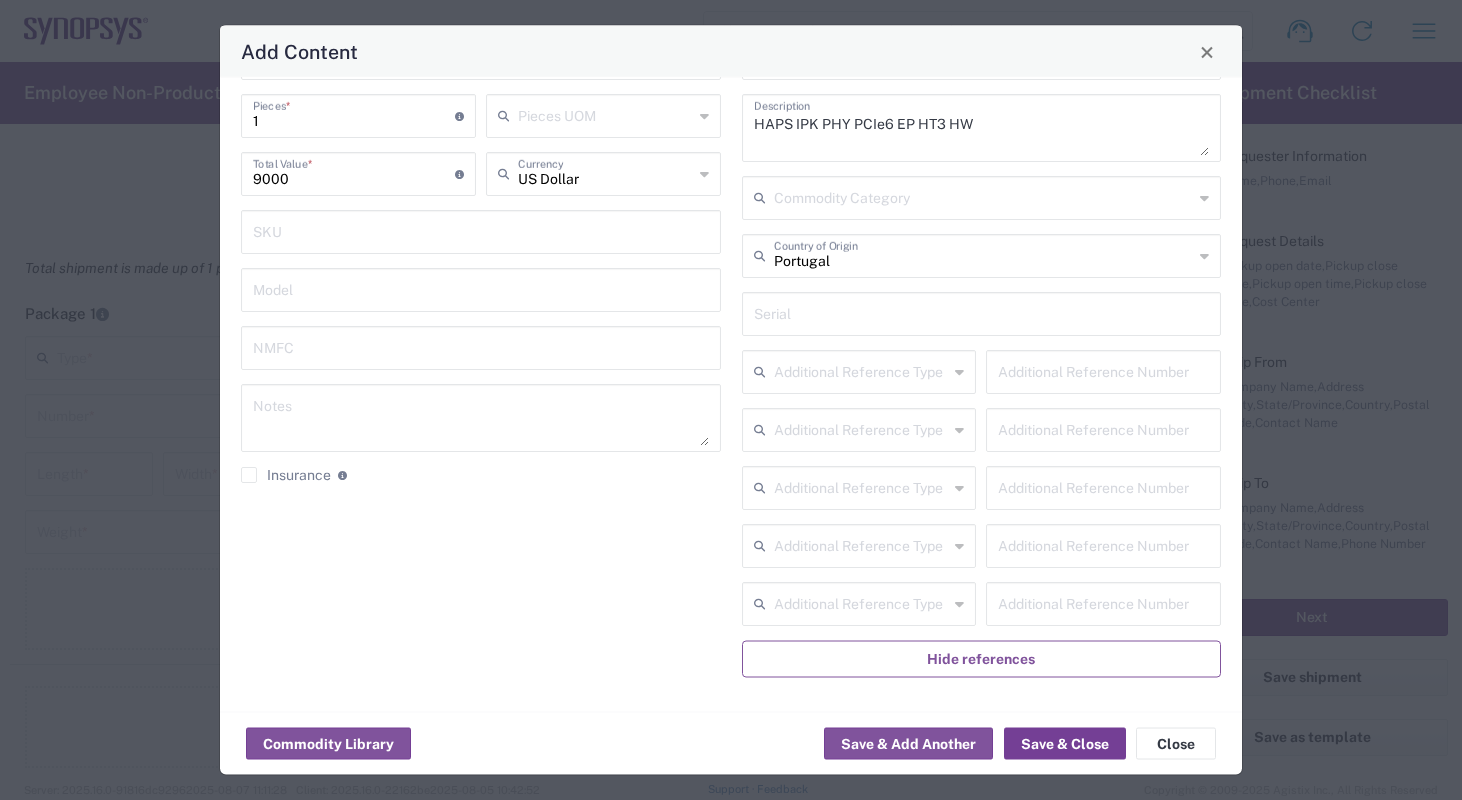 click on "Save & Close" 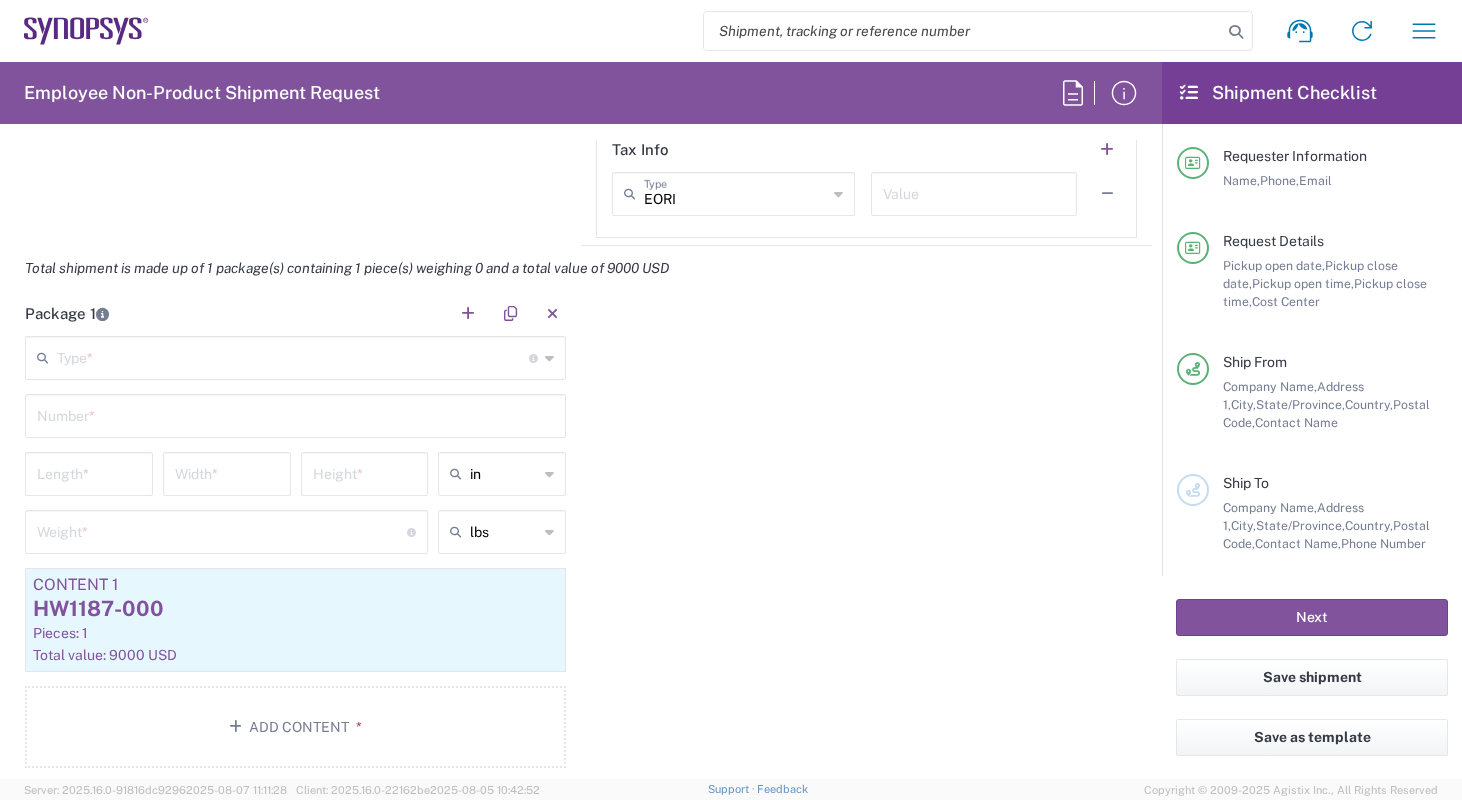 click 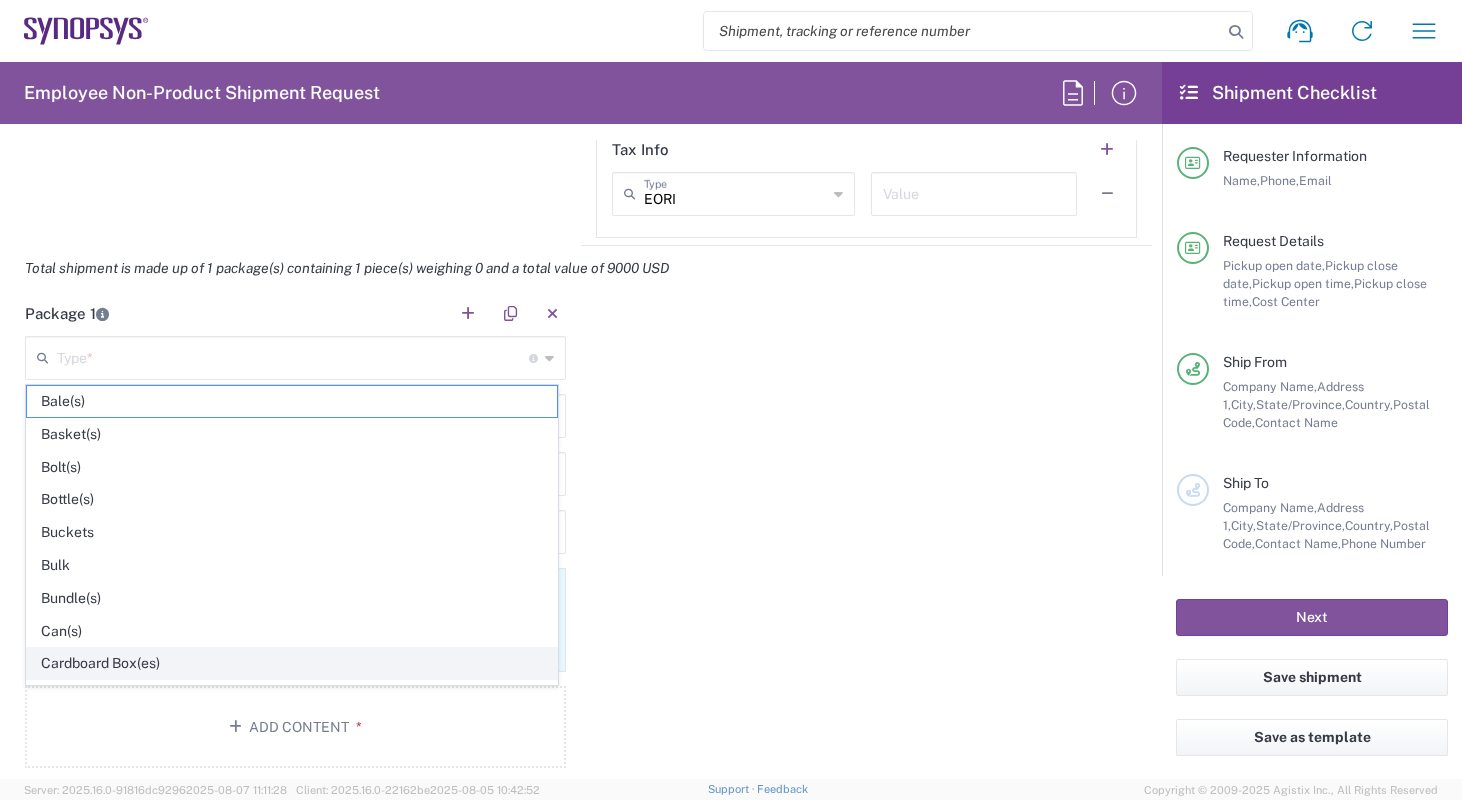 click on "Cardboard Box(es)" 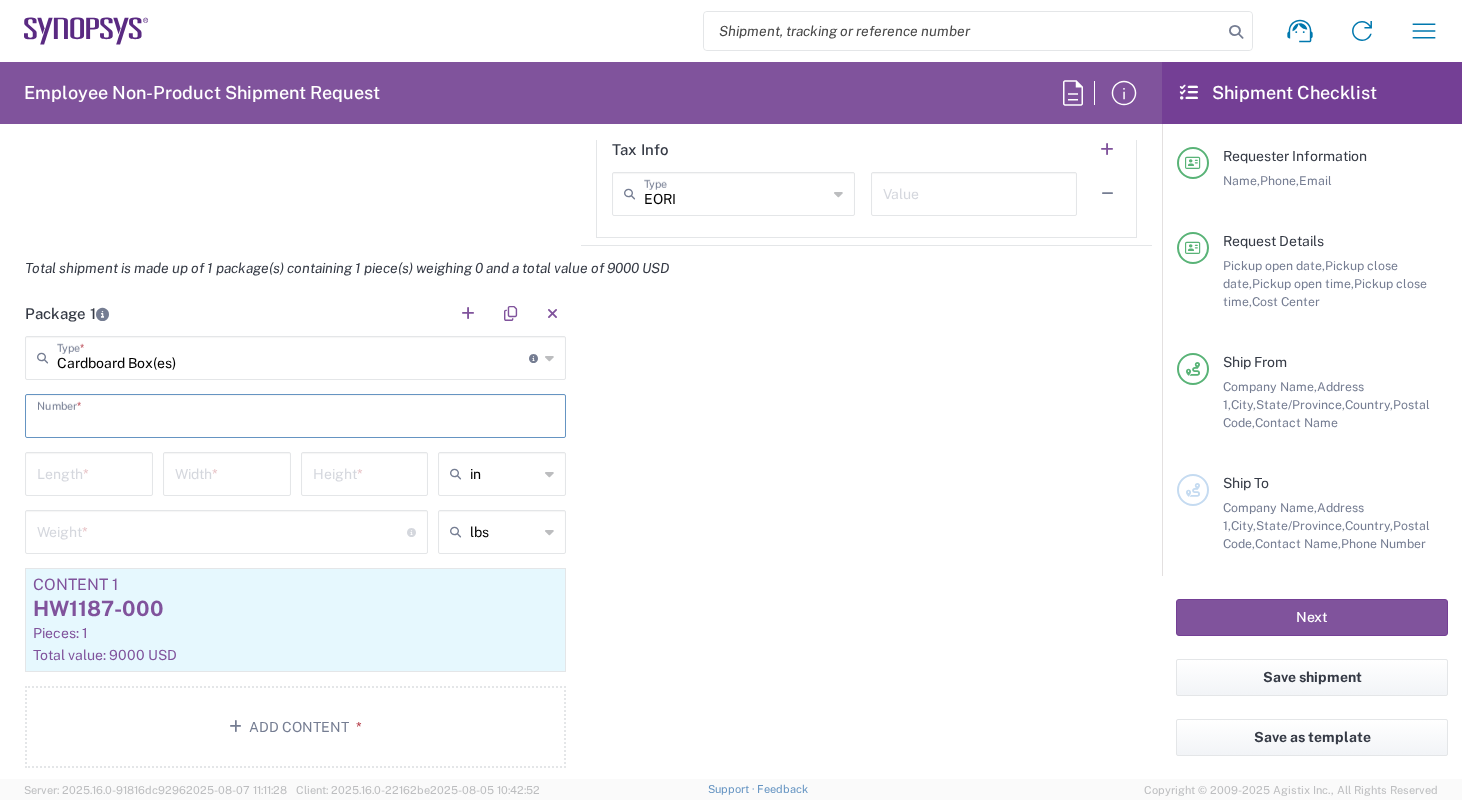 click at bounding box center [295, 414] 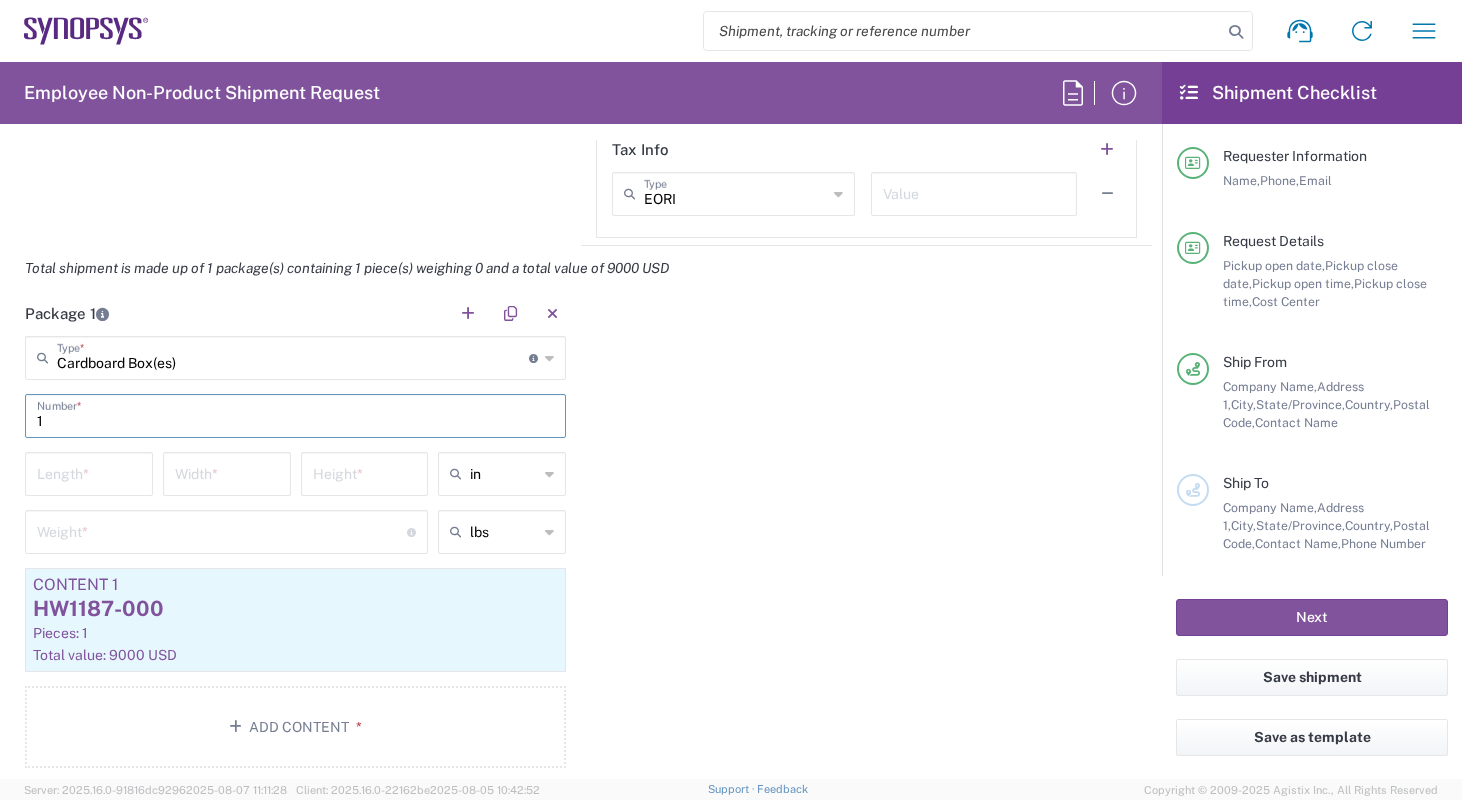 type on "1" 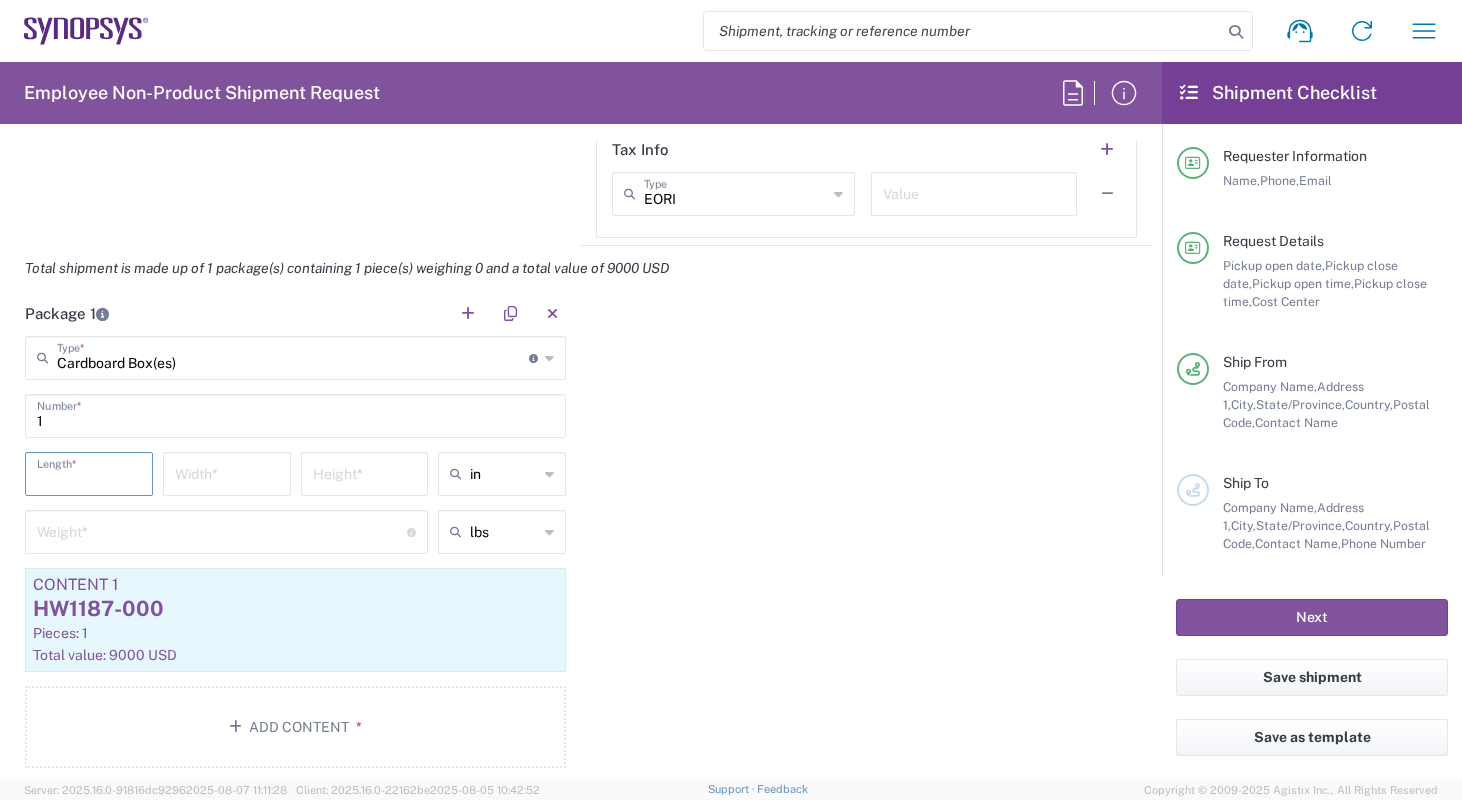 click at bounding box center [89, 472] 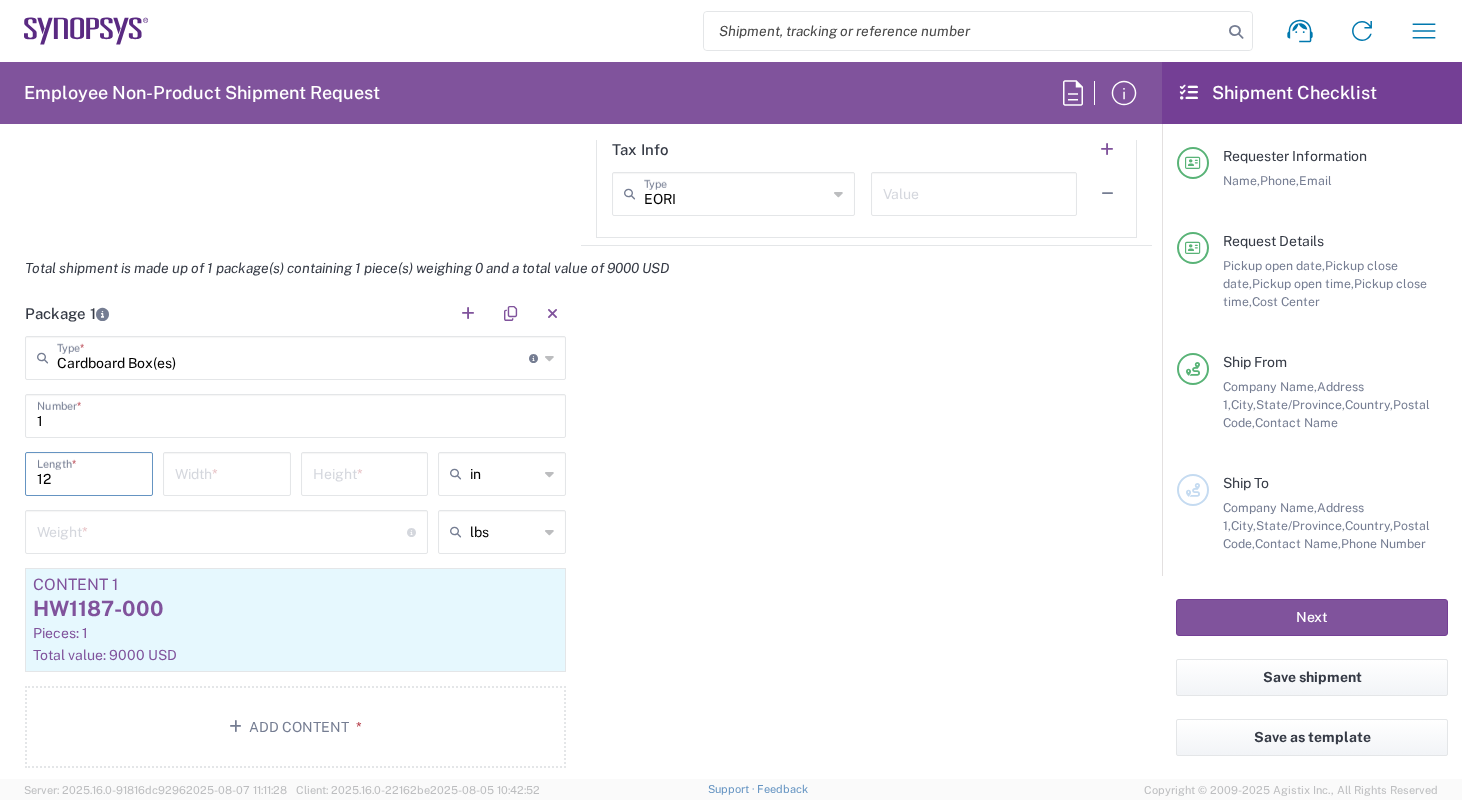 type on "12" 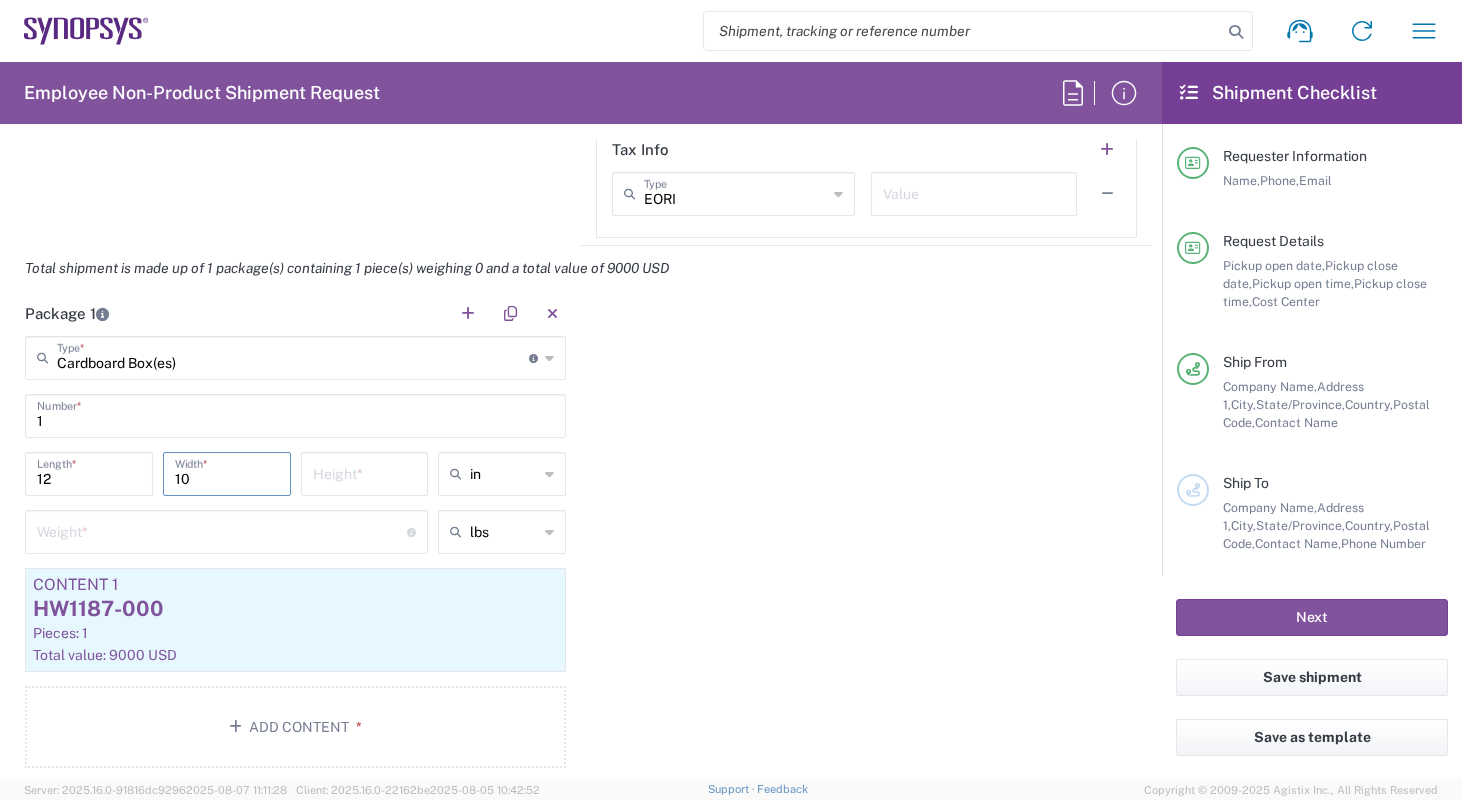 type on "10" 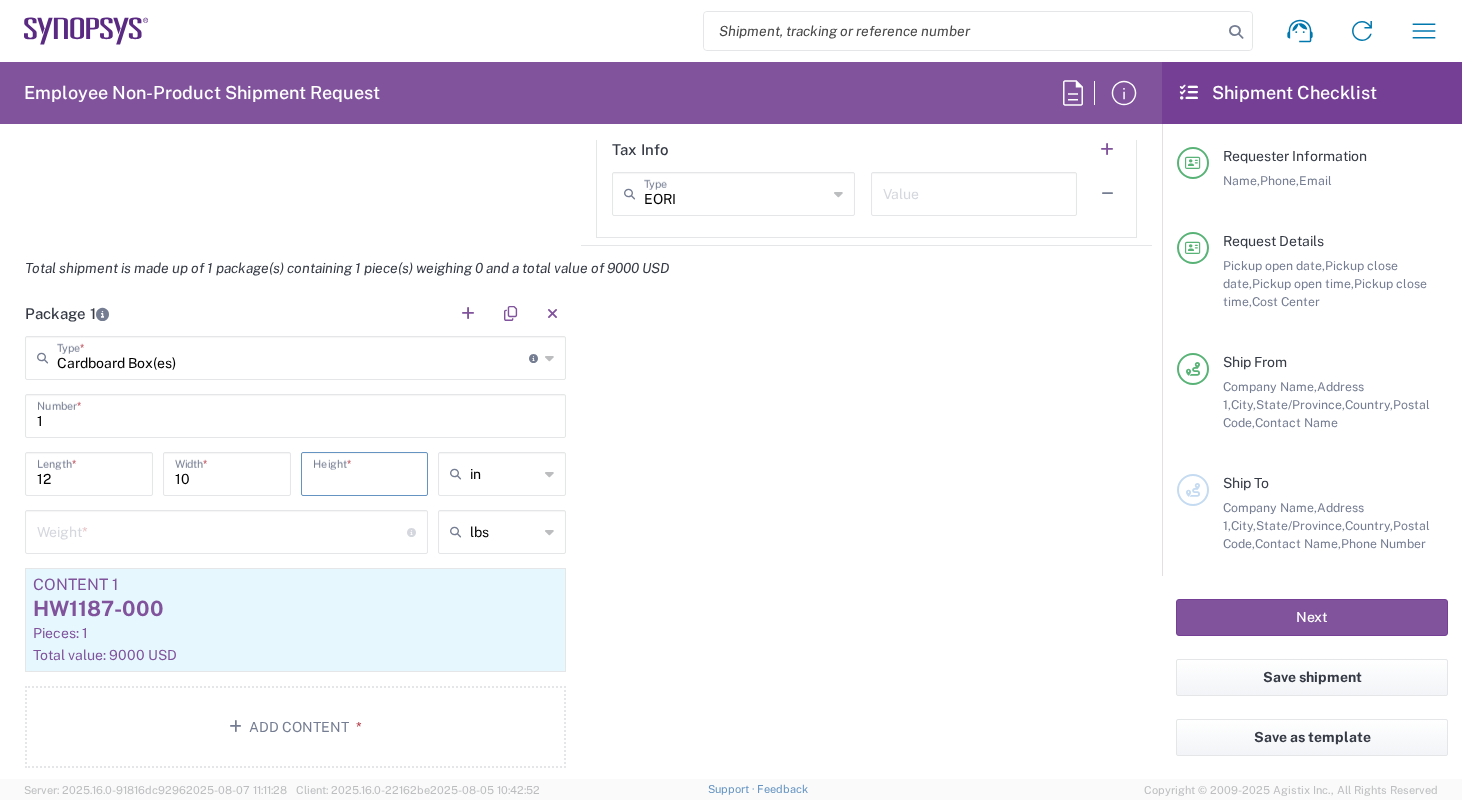 click at bounding box center [365, 472] 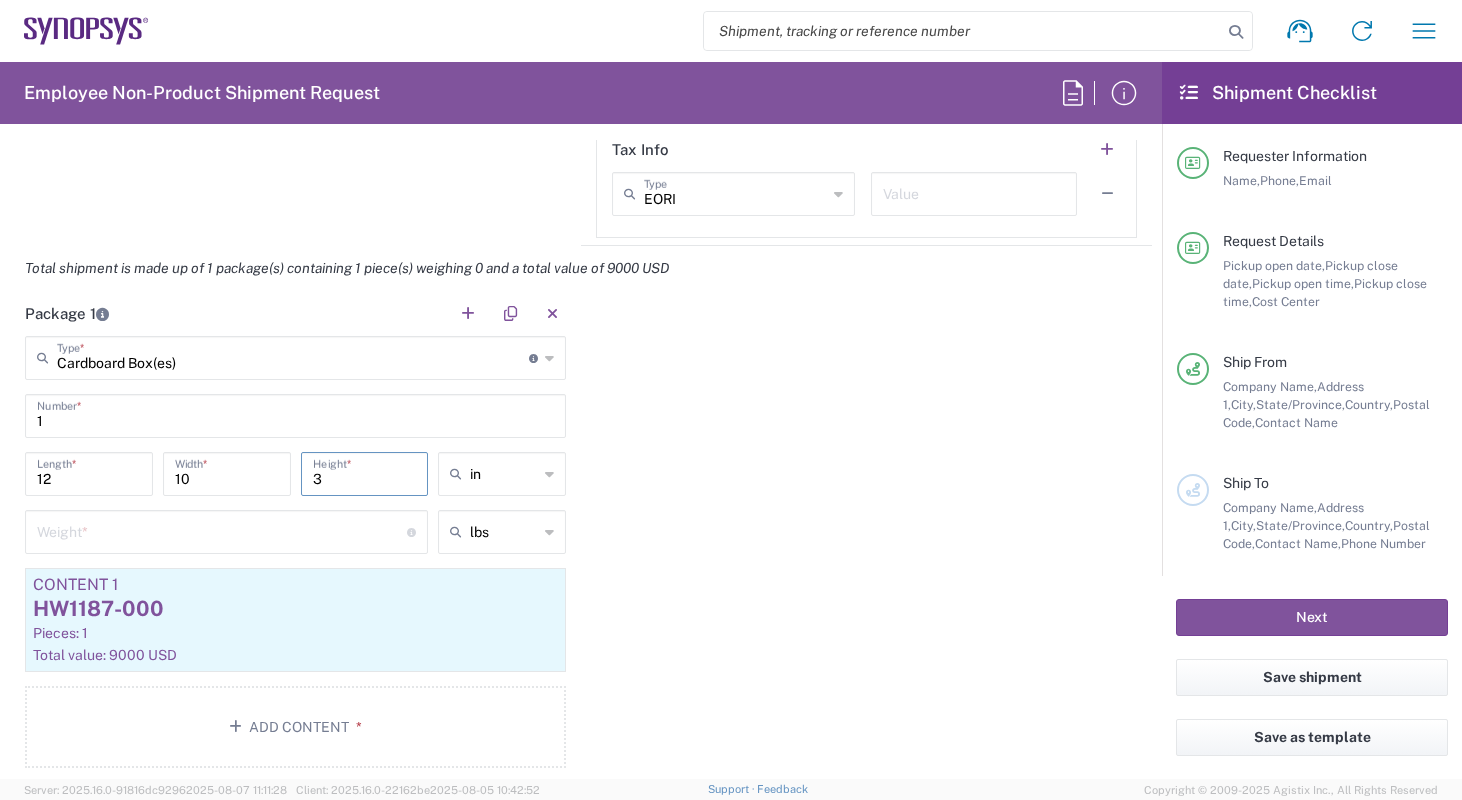 type on "3" 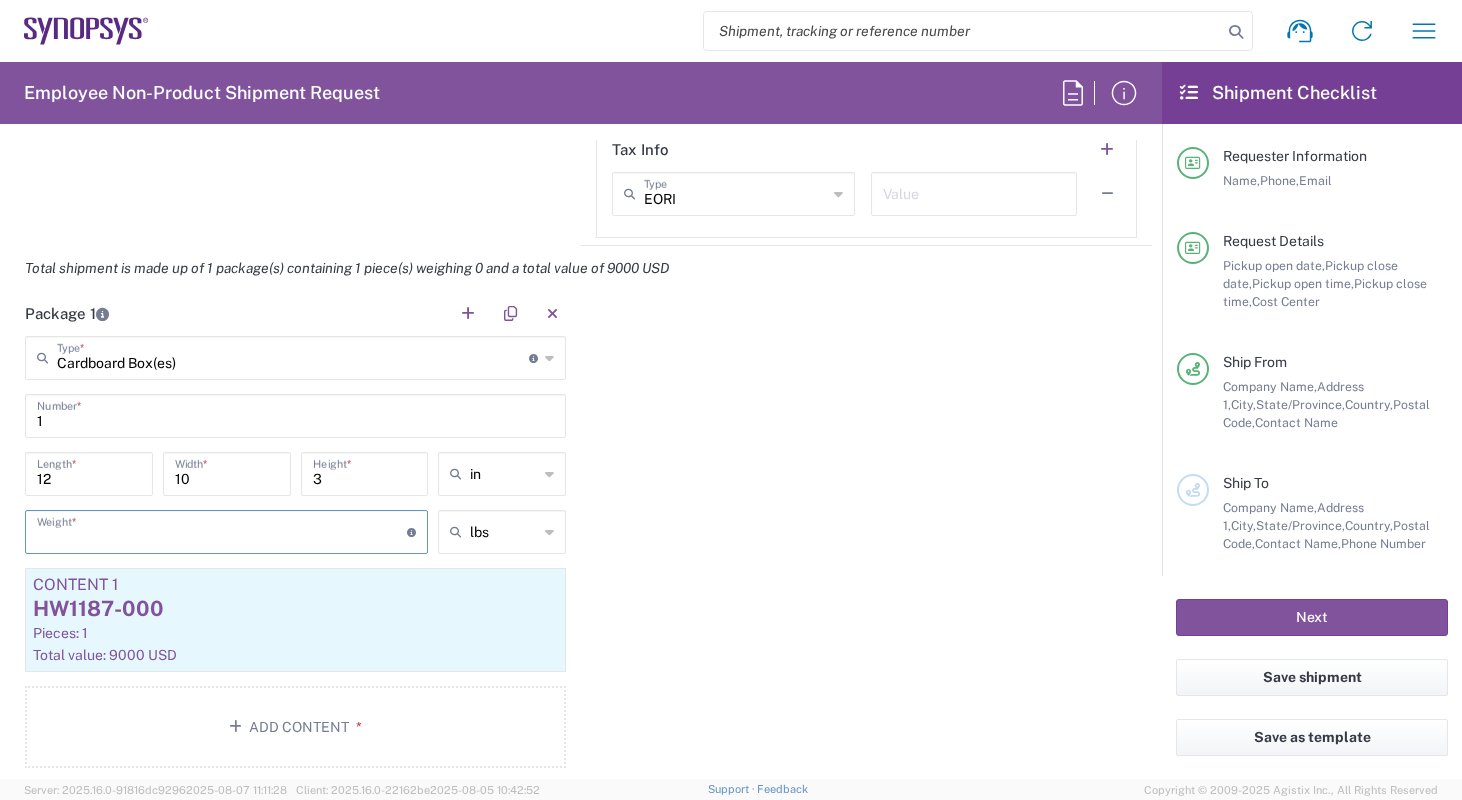 click at bounding box center (222, 530) 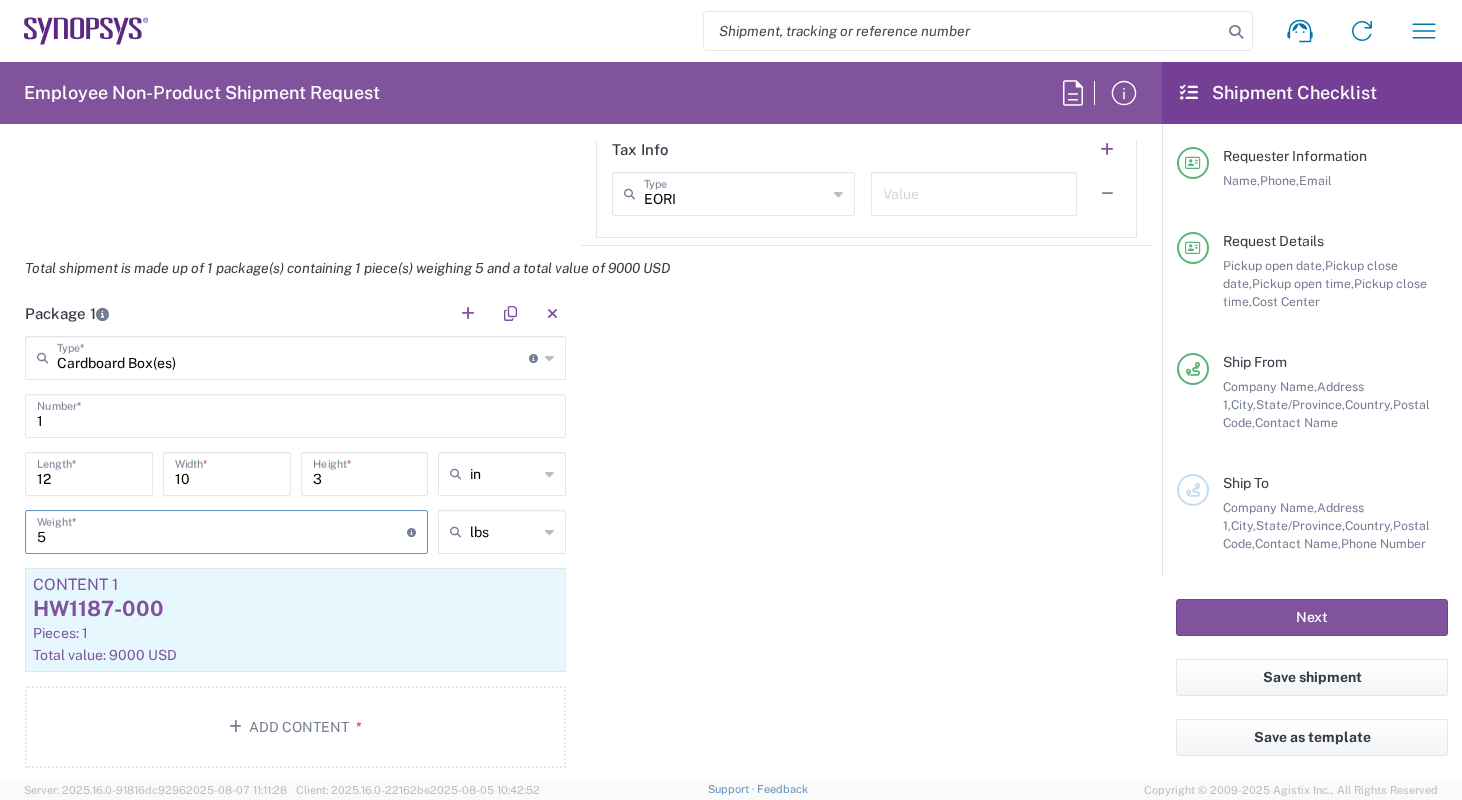 type on "5" 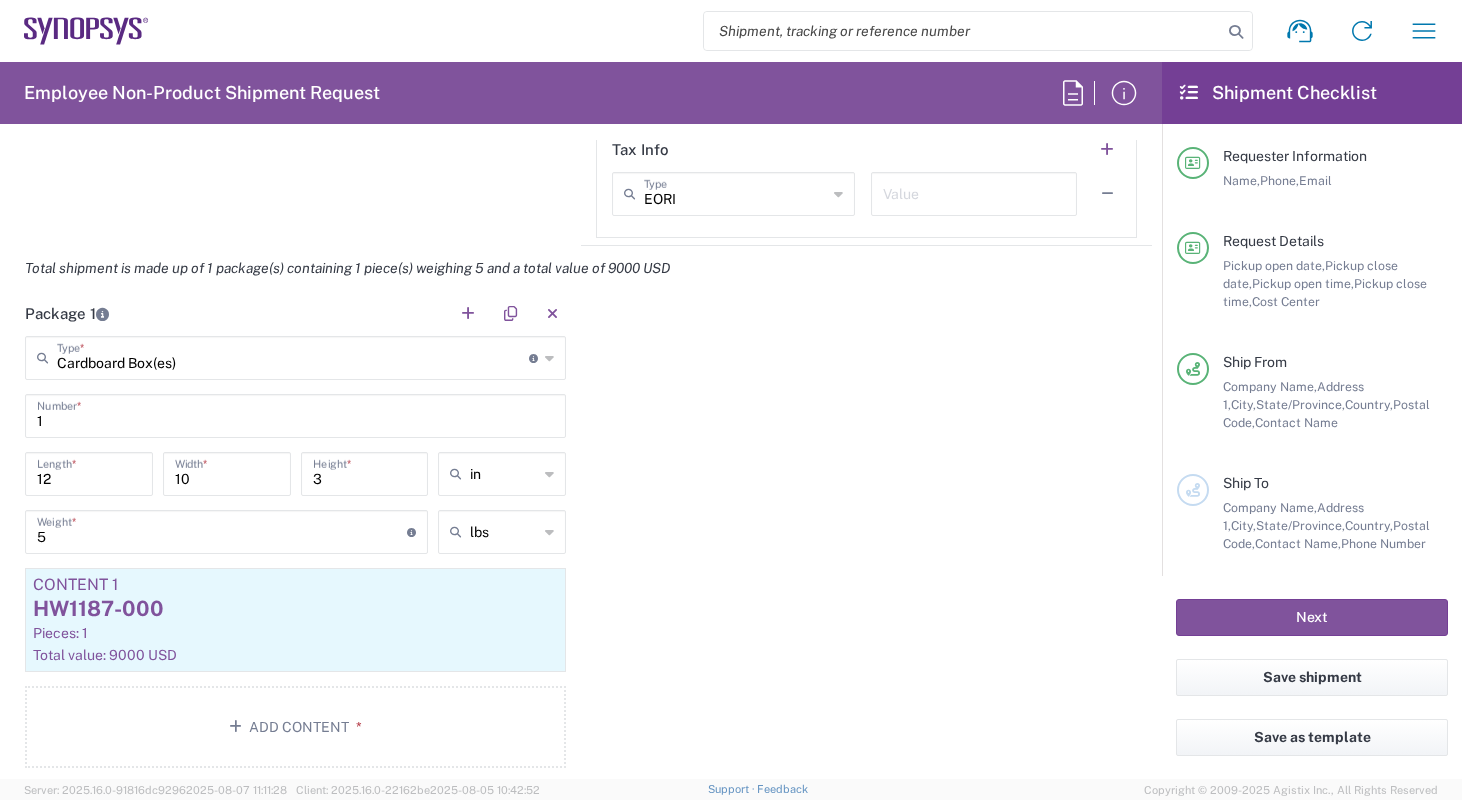 click on "Package 1  Cardboard Box(es)  Type  * Material used to package goods Bale(s) Basket(s) Bolt(s) Bottle(s) Buckets Bulk Bundle(s) Can(s) Cardboard Box(es) Carton(s) Case(s) Cask(s) Crate(s) Crating Bid Required Cylinder(s) Drum(s) (Fiberboard) Drum(s) (Metal) Drum(s) (Plastic) Envelope Large Box Loose Agricultrural Product Medium Box Naked Cargo (UnPackaged) Pail(s) PAK Pallet(s) Oversized (Not Stackable) Pallet(s) Oversized (Stackable) Pallet(s) Standard (Not Stackable) Pallet(s) Standard (Stackable) Rack Roll(s) Skid(s) Slipsheet Small Box Tube Vendor Packaging 1  Number  * 12  Length  * 10  Width  * 3  Height  * in in cm ft 5  Weight  * Total weight of package(s) in pounds or kilograms lbs lbs kgs Content 1 HW1187-000 Pieces: 1  Total value: 9000 USD  Add Content *" 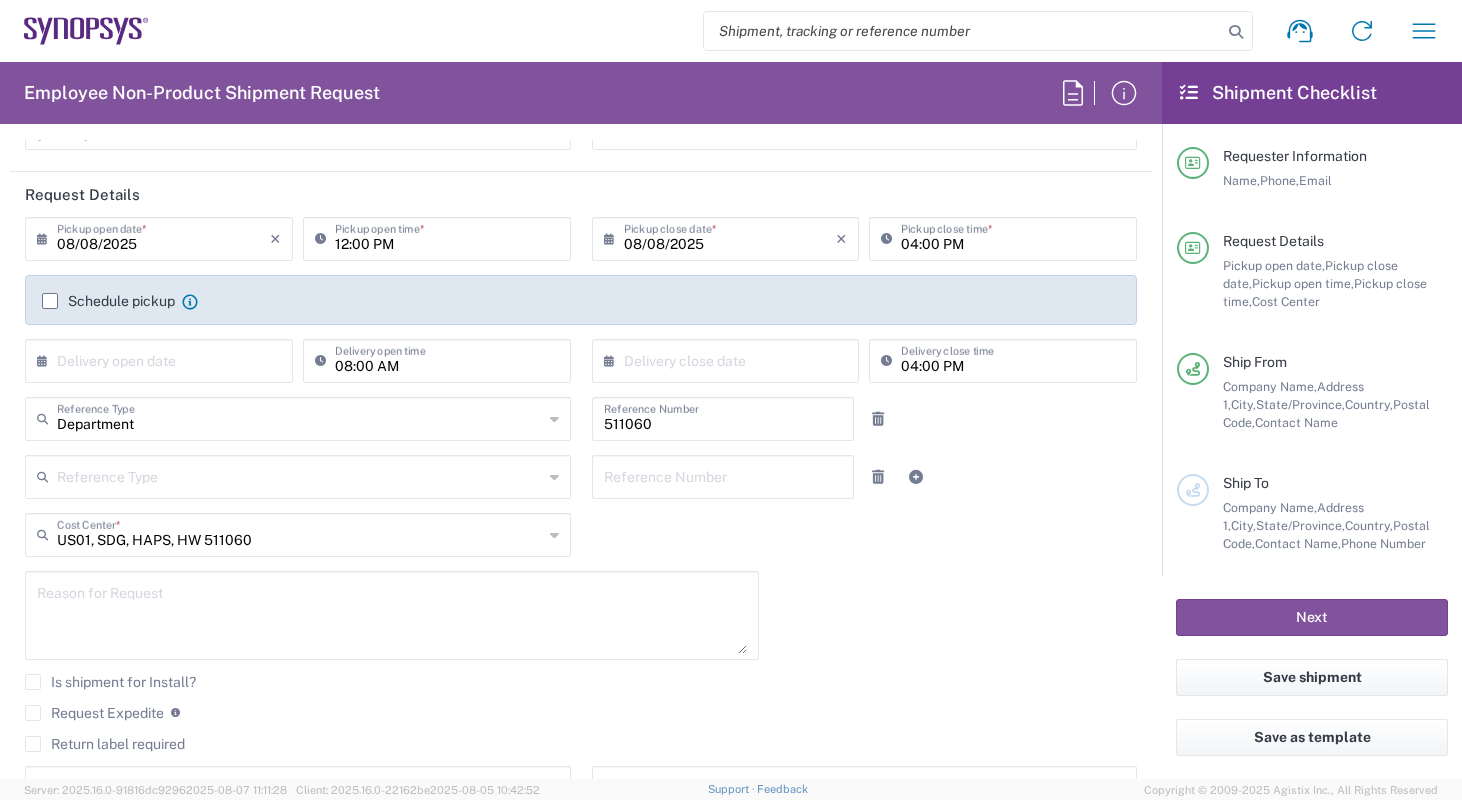 scroll, scrollTop: 28, scrollLeft: 0, axis: vertical 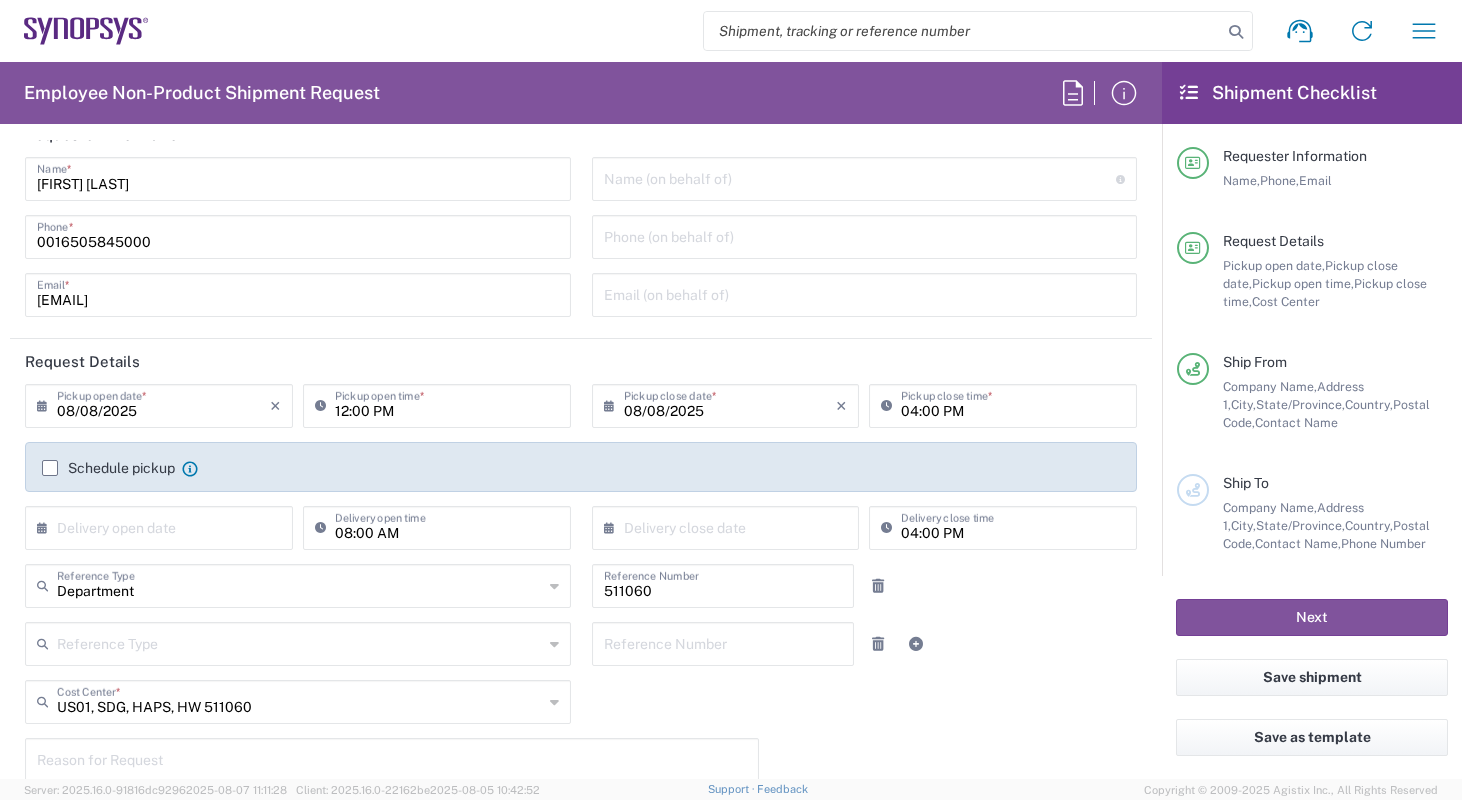 click on "08/08/2025" at bounding box center [730, 404] 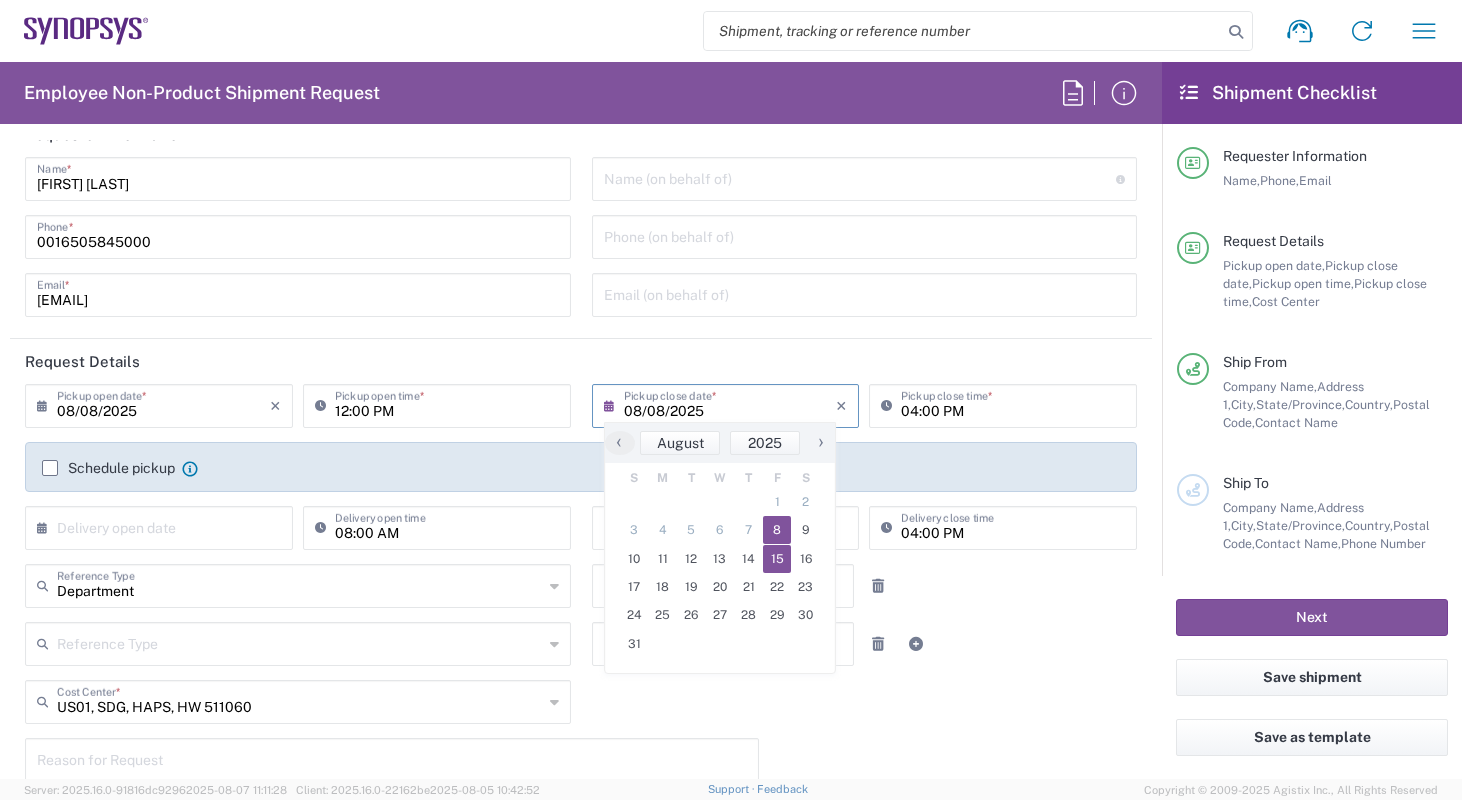click on "15" 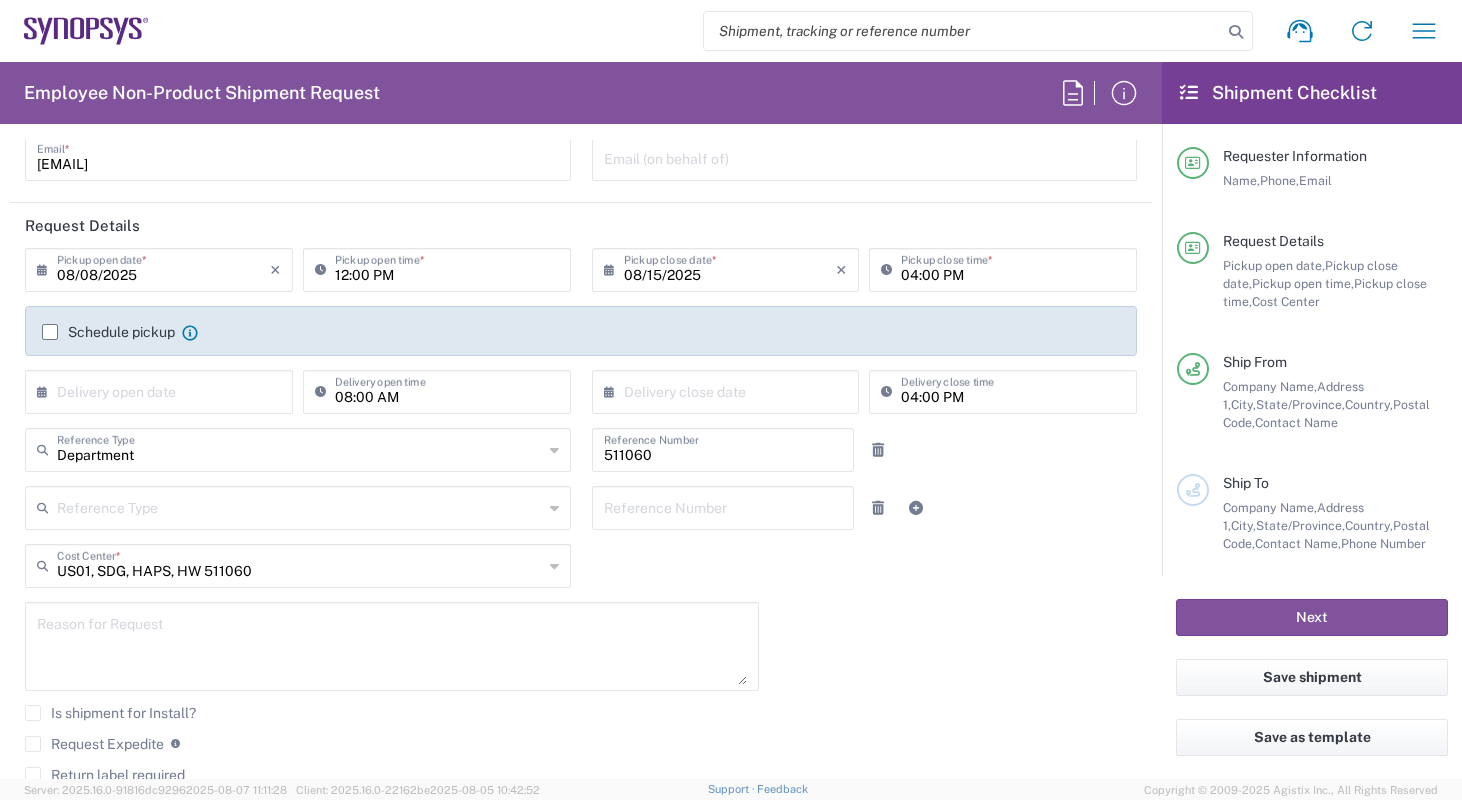 scroll, scrollTop: 340, scrollLeft: 0, axis: vertical 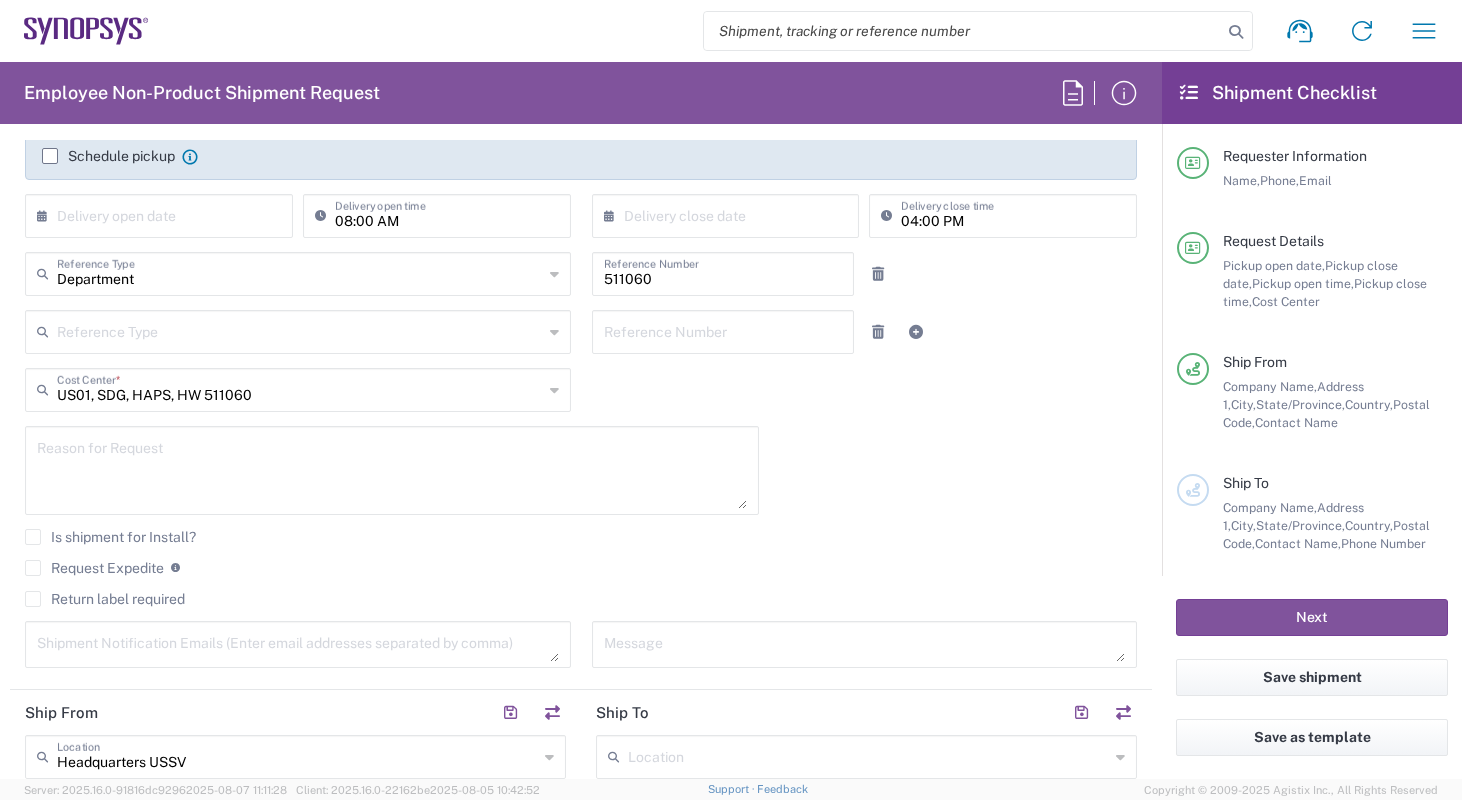 click at bounding box center (392, 470) 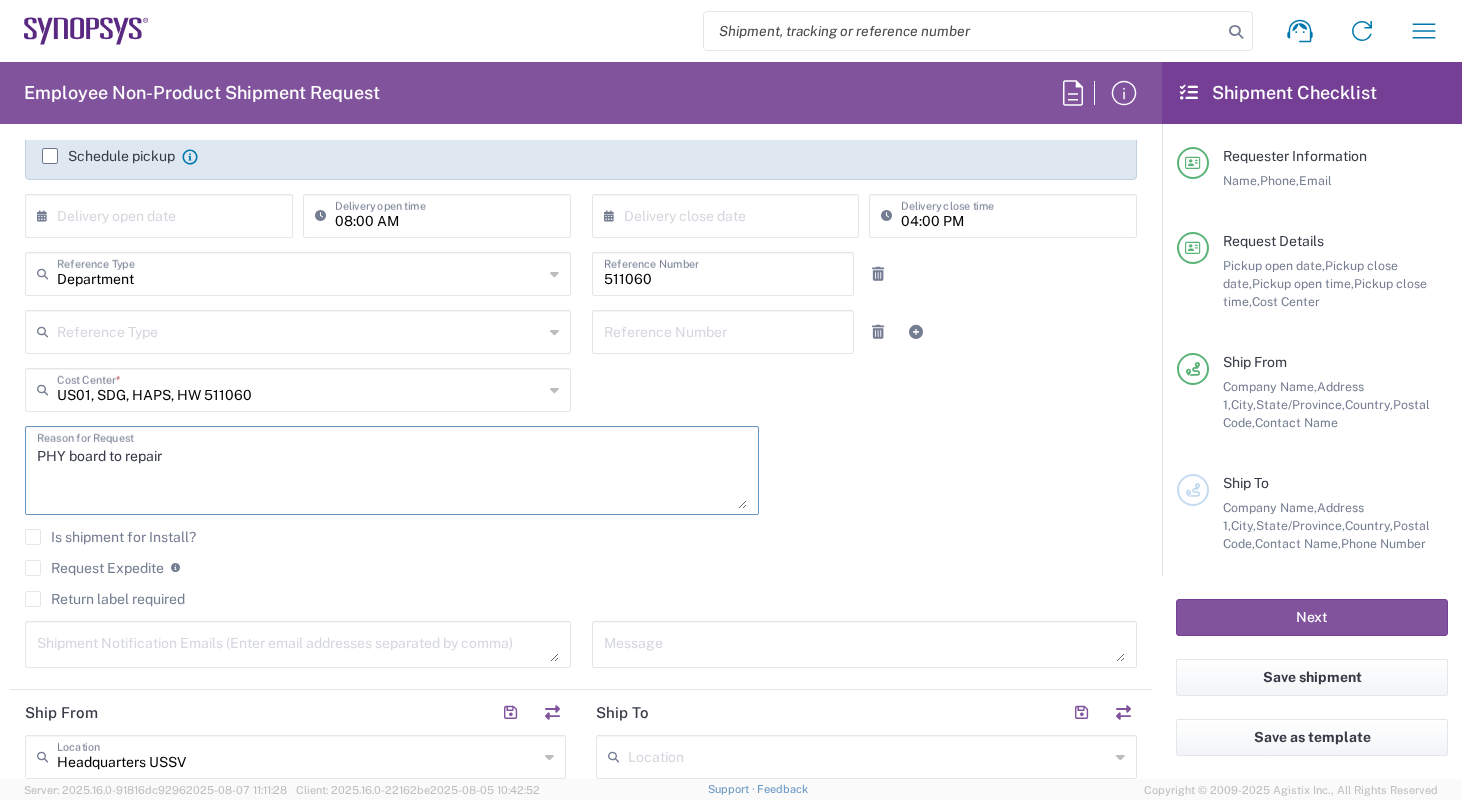 type on "PHY board to repair" 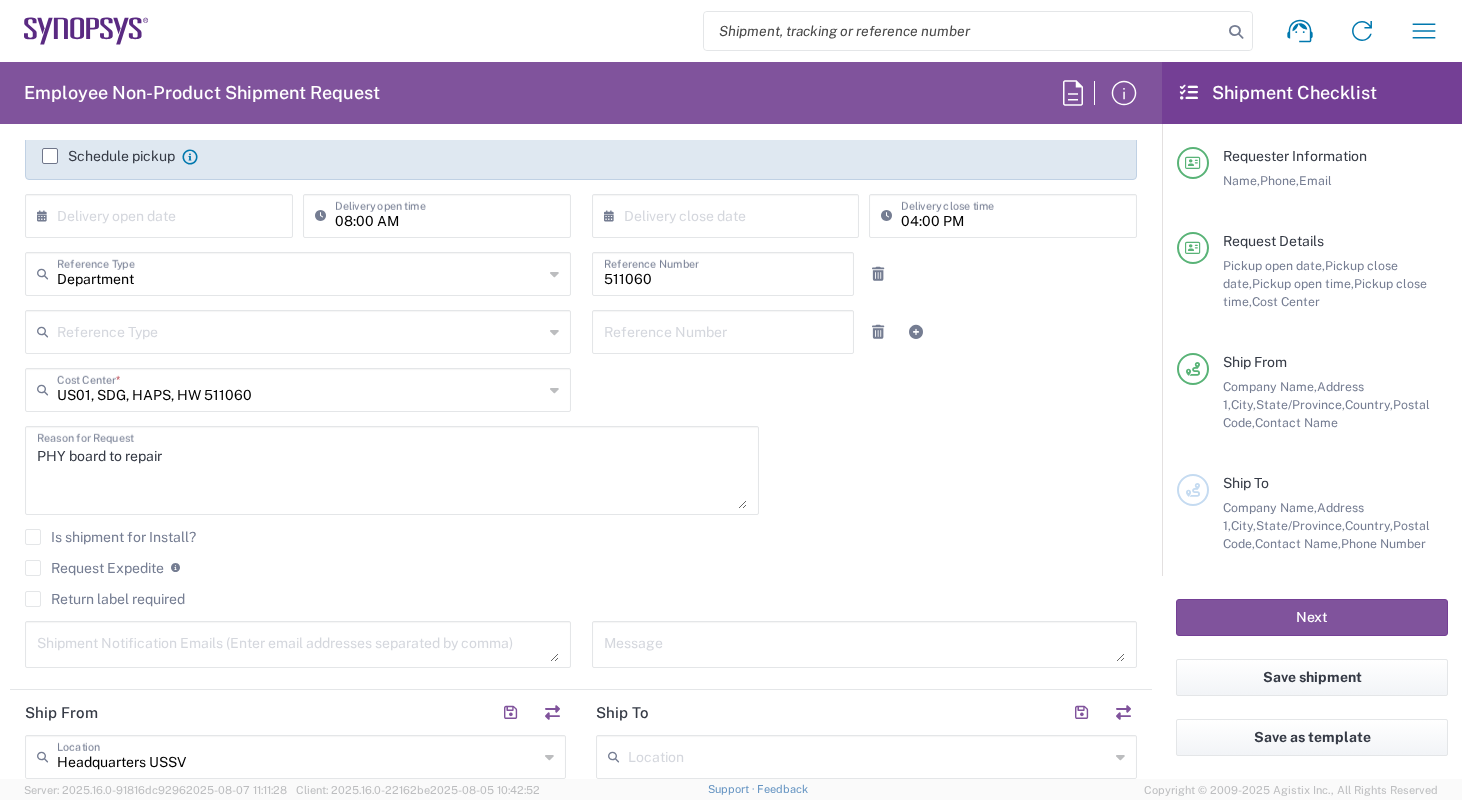 click on "Request Expedite" 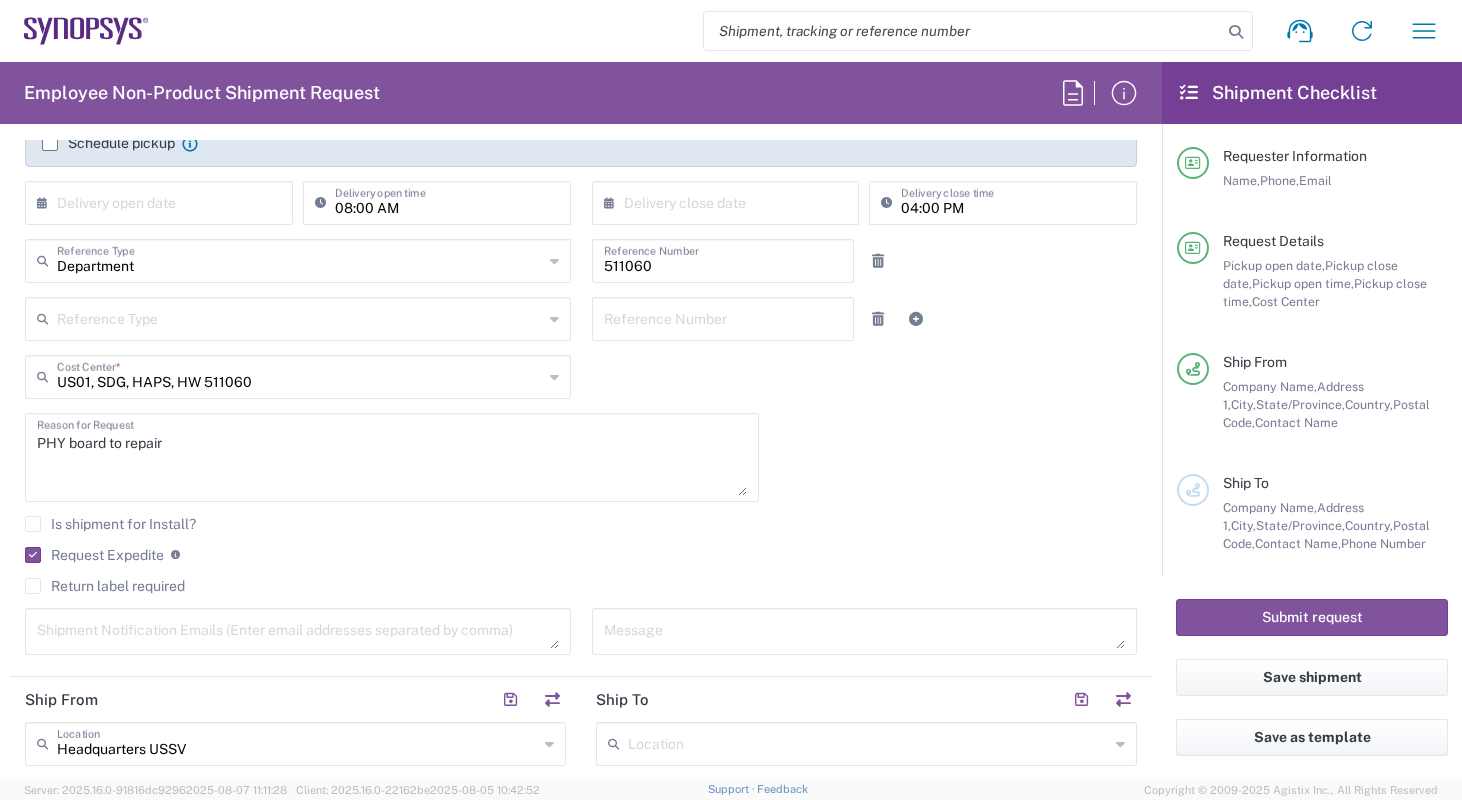 scroll, scrollTop: 375, scrollLeft: 0, axis: vertical 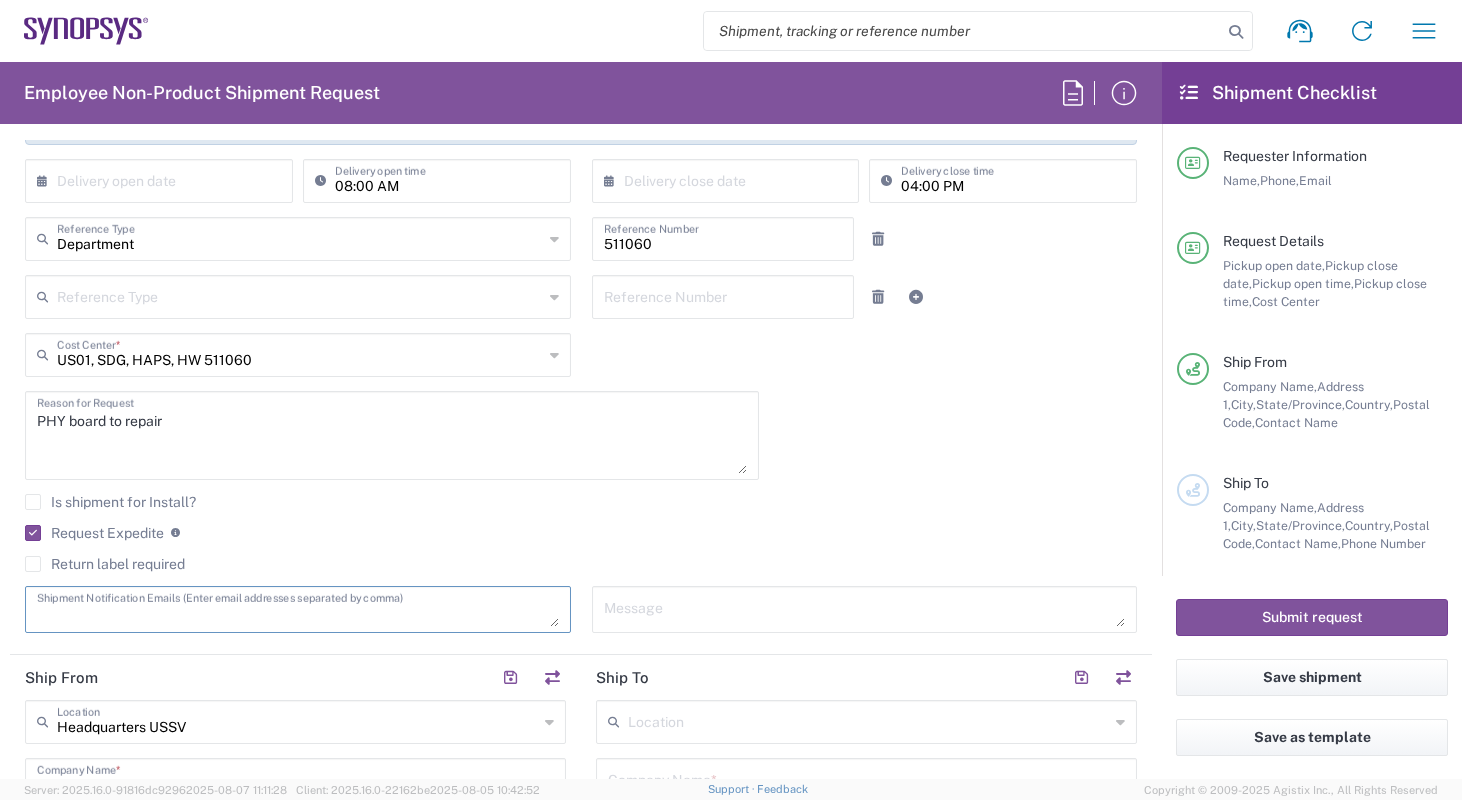 click at bounding box center (298, 609) 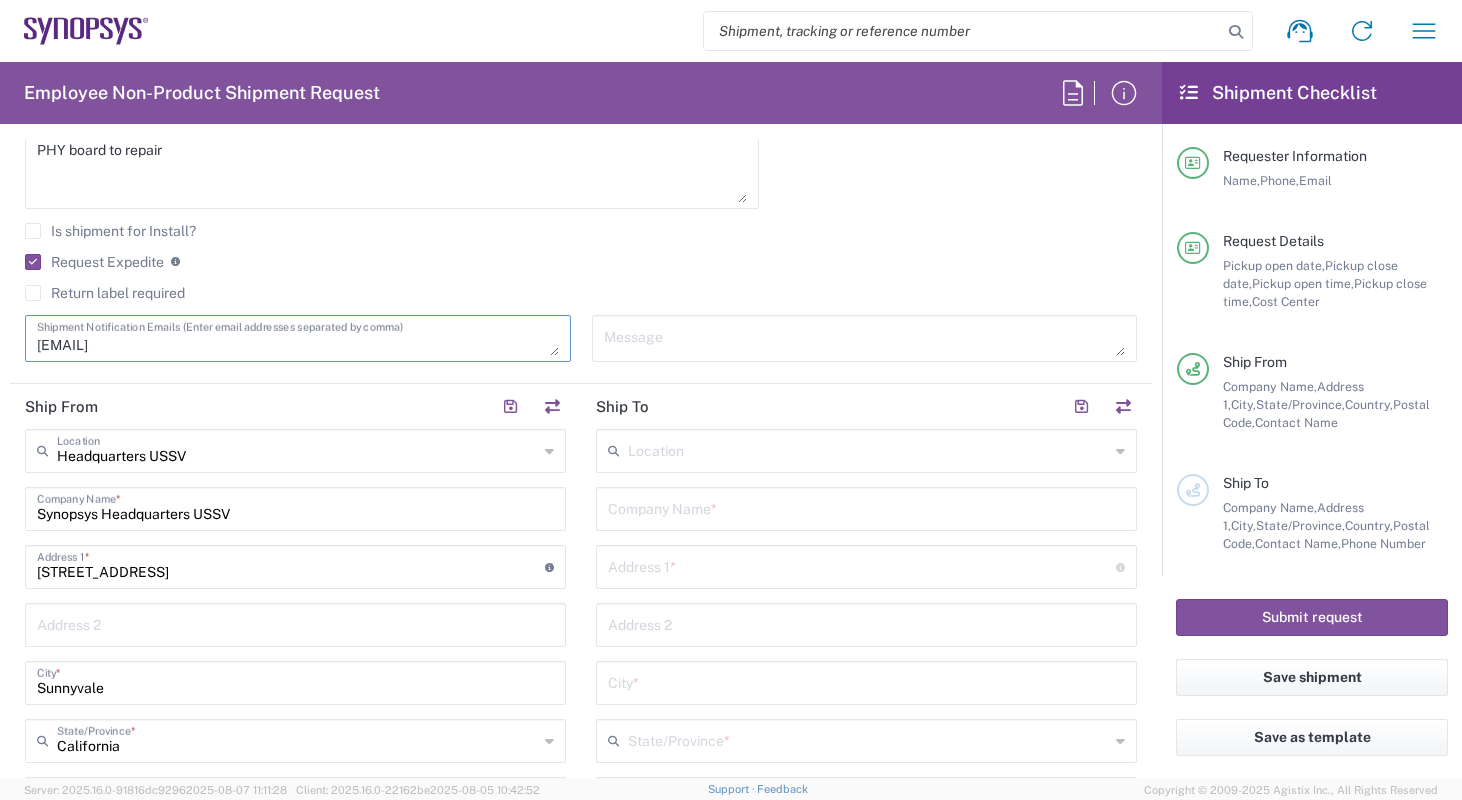 scroll, scrollTop: 770, scrollLeft: 0, axis: vertical 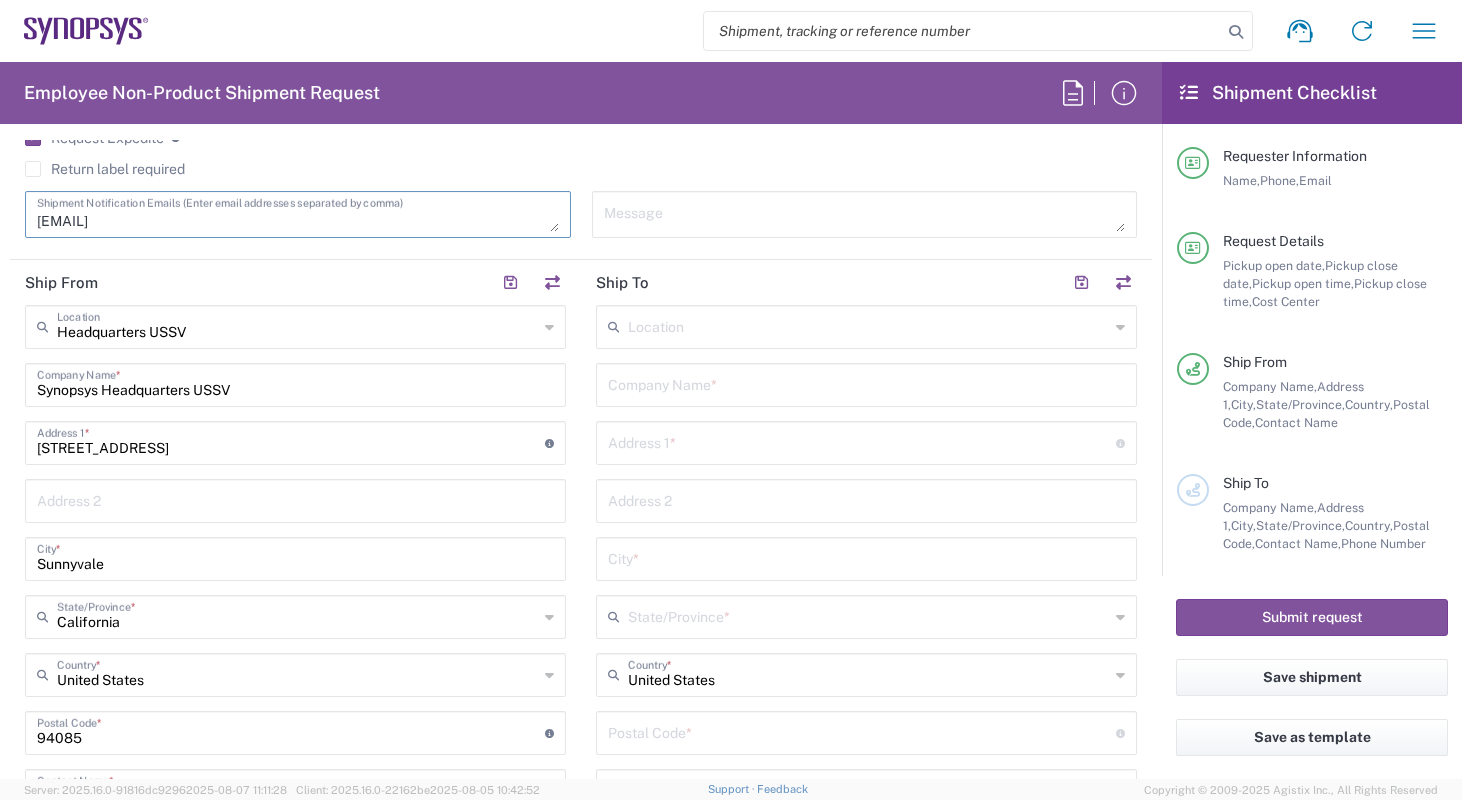 type on "[EMAIL]" 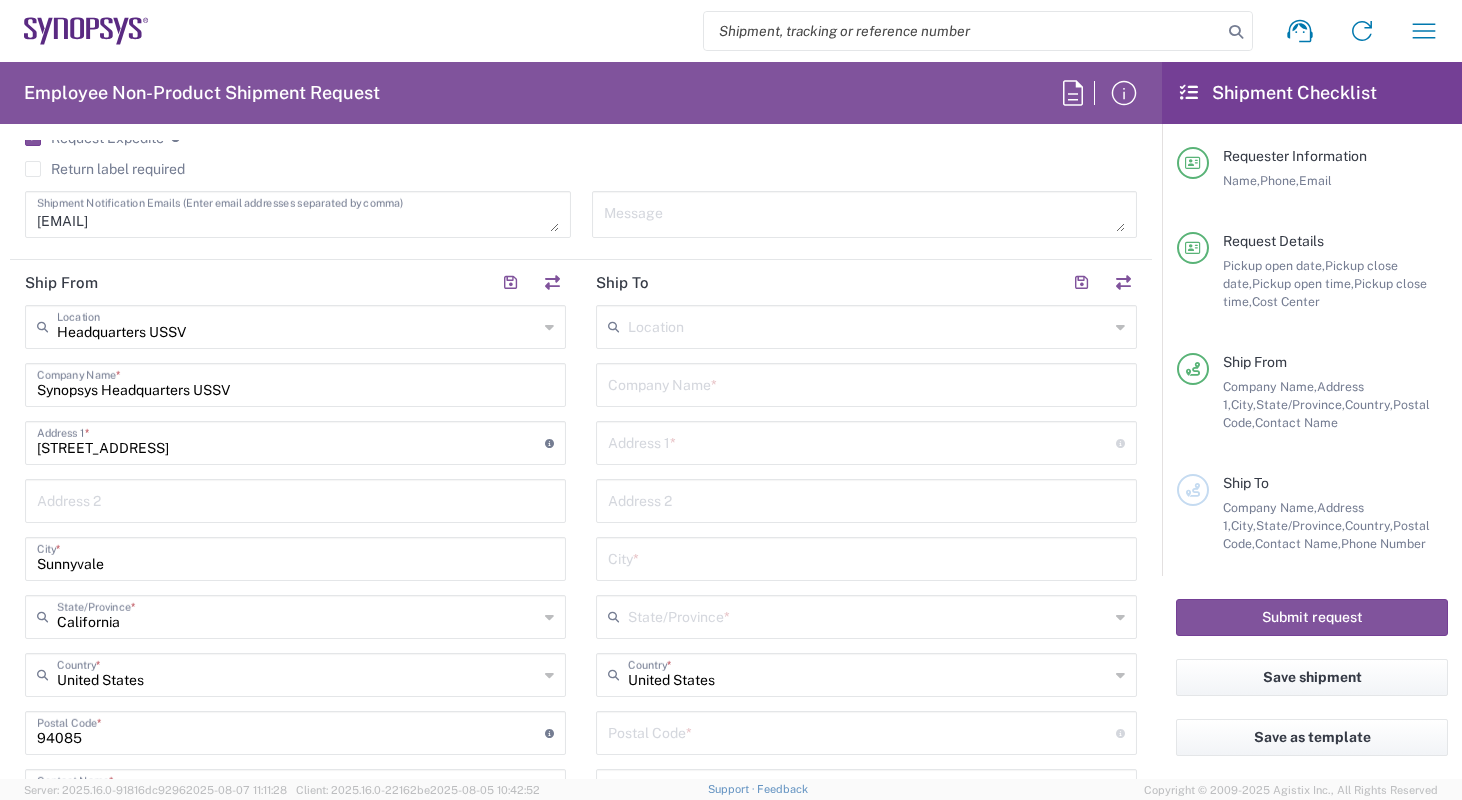 click 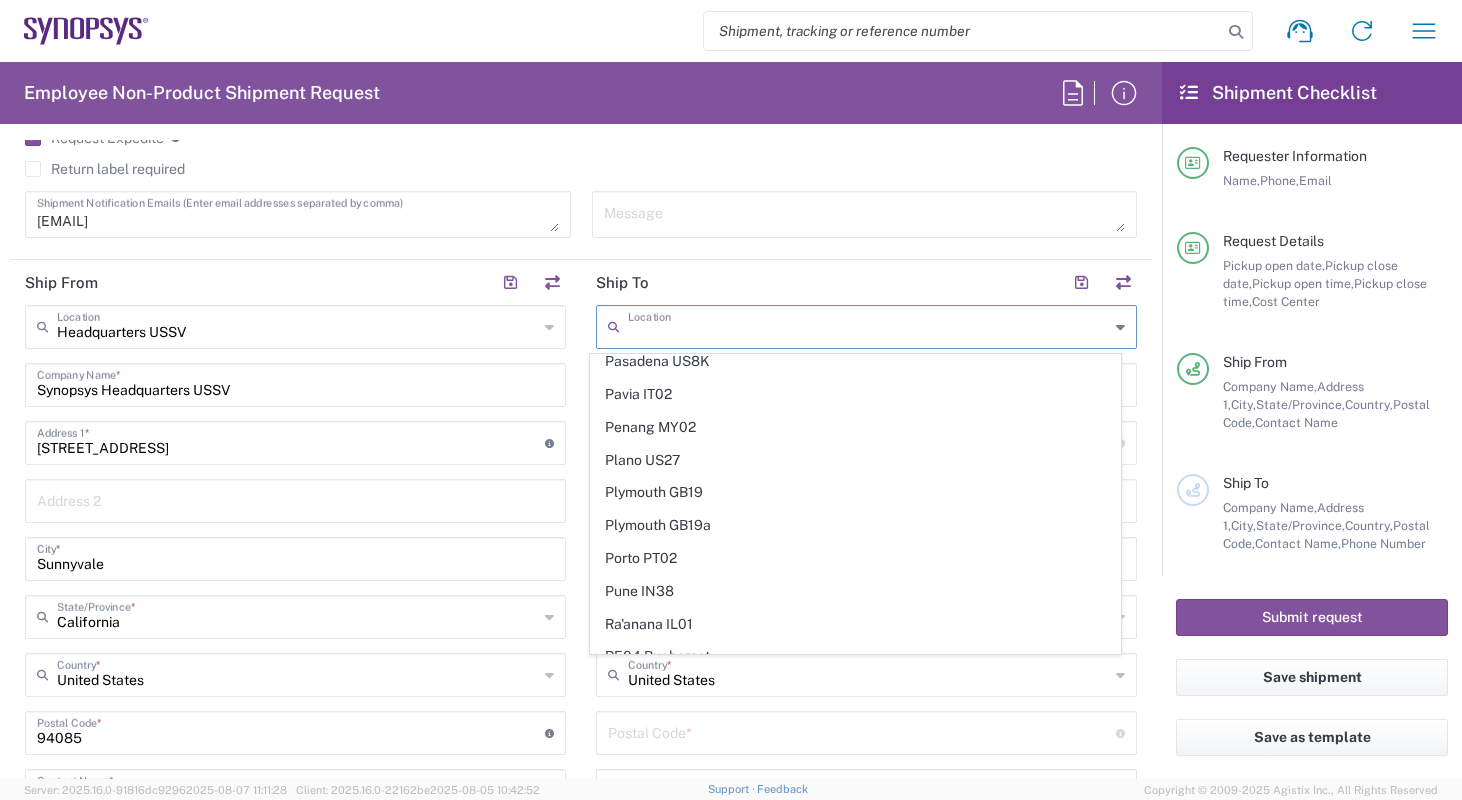 scroll, scrollTop: 3699, scrollLeft: 0, axis: vertical 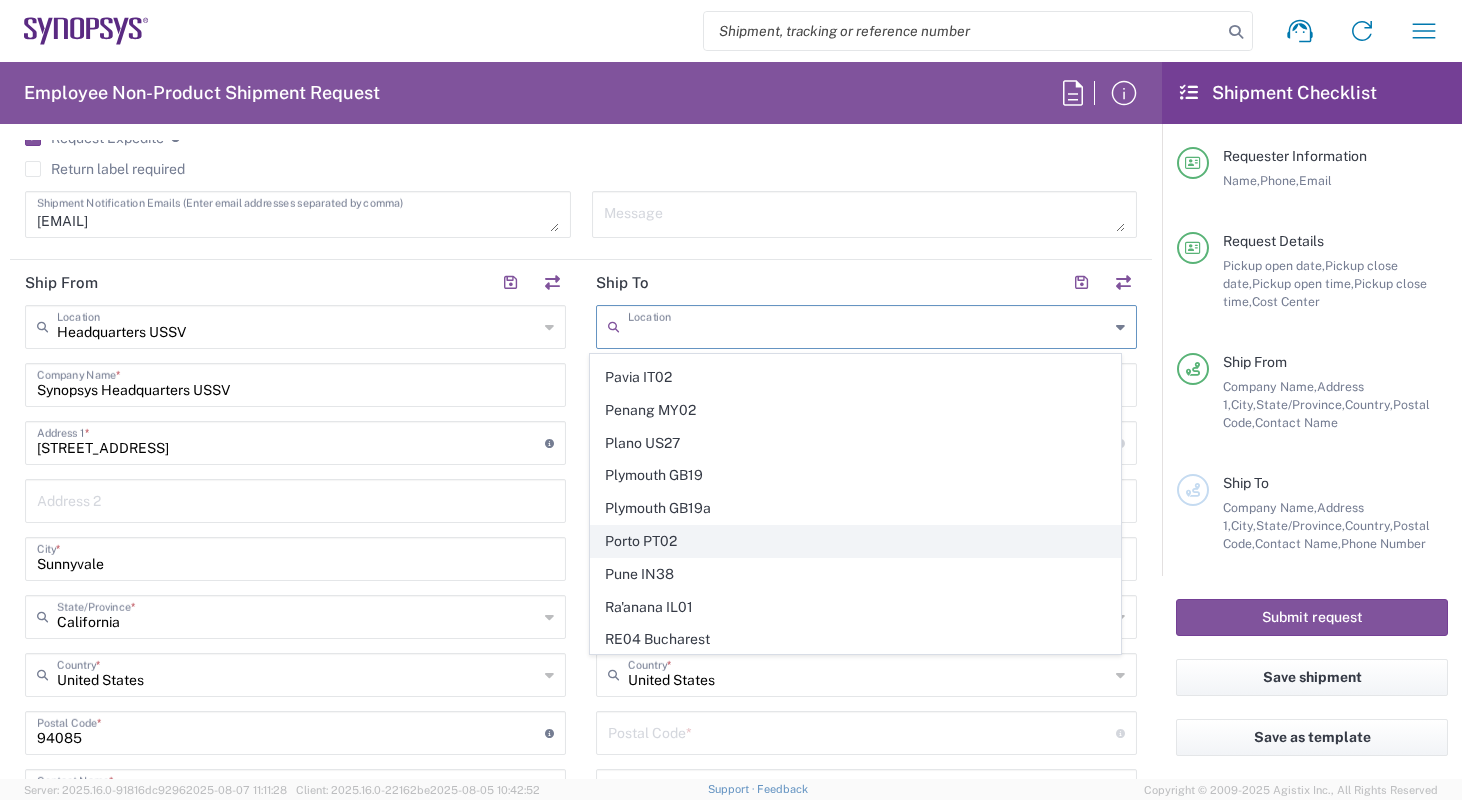 click on "Porto PT02" 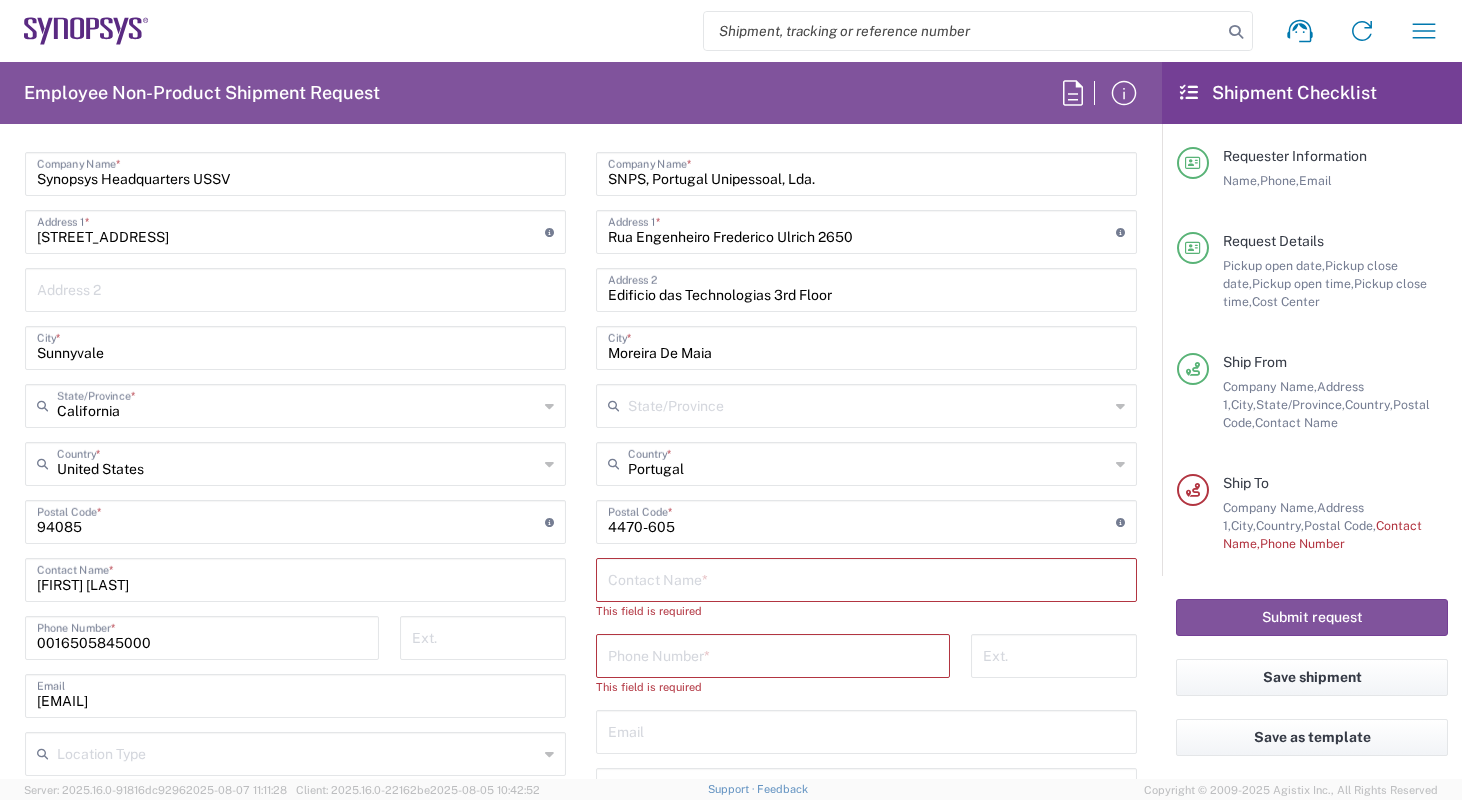 scroll, scrollTop: 1257, scrollLeft: 0, axis: vertical 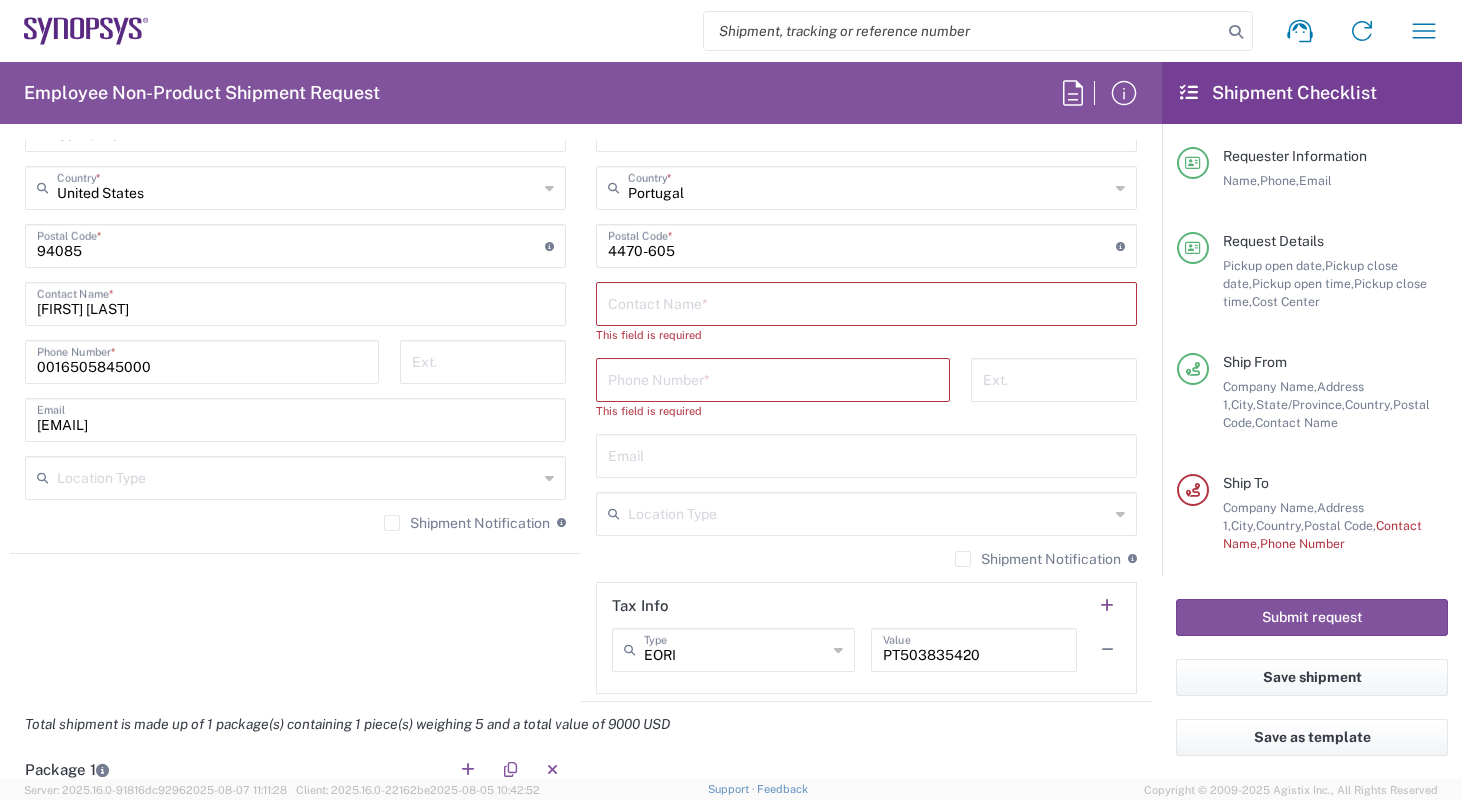 click at bounding box center (866, 302) 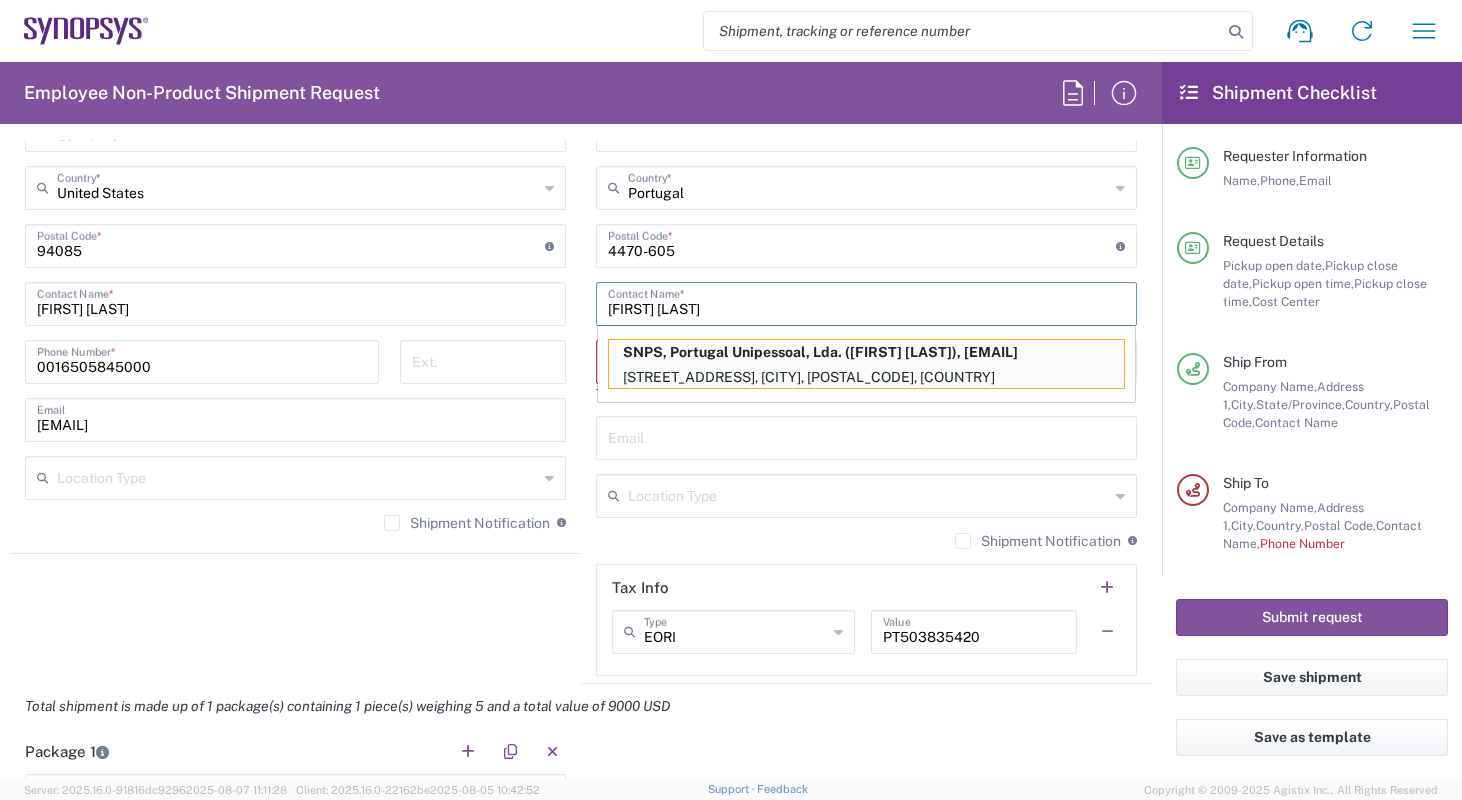 type on "[FIRST] [LAST]" 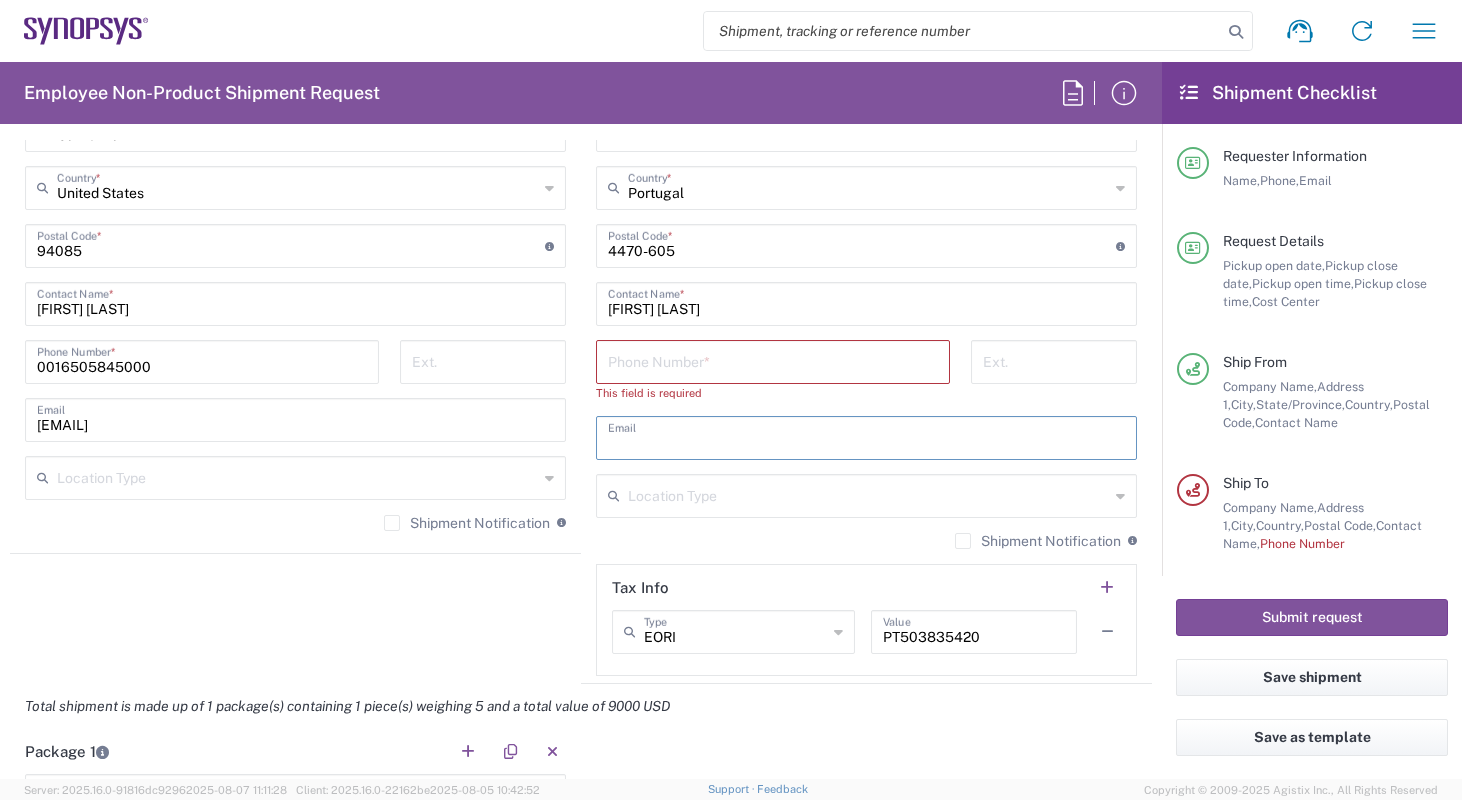 click at bounding box center (773, 360) 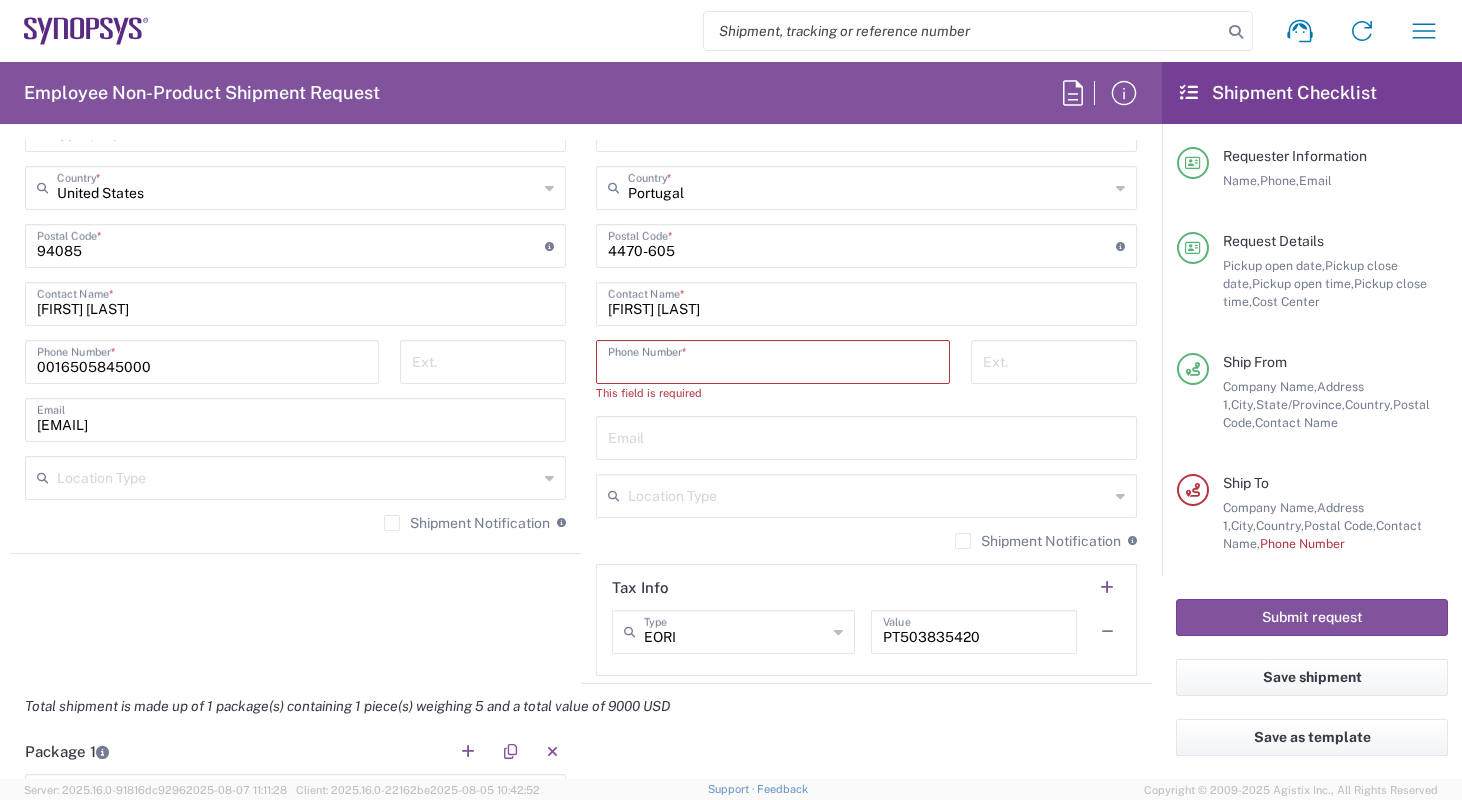 click at bounding box center (773, 360) 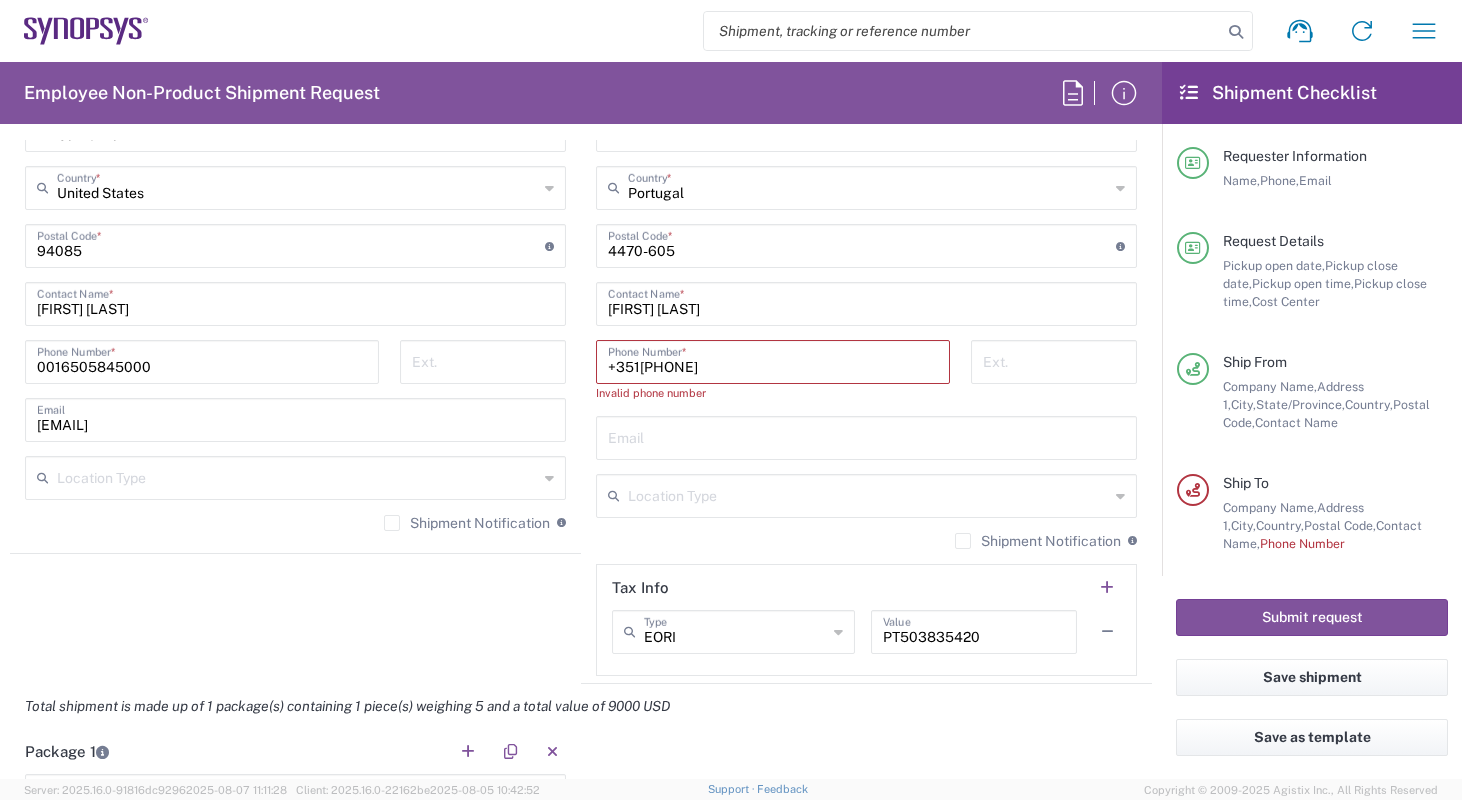 click on "+351[PHONE]" at bounding box center (773, 360) 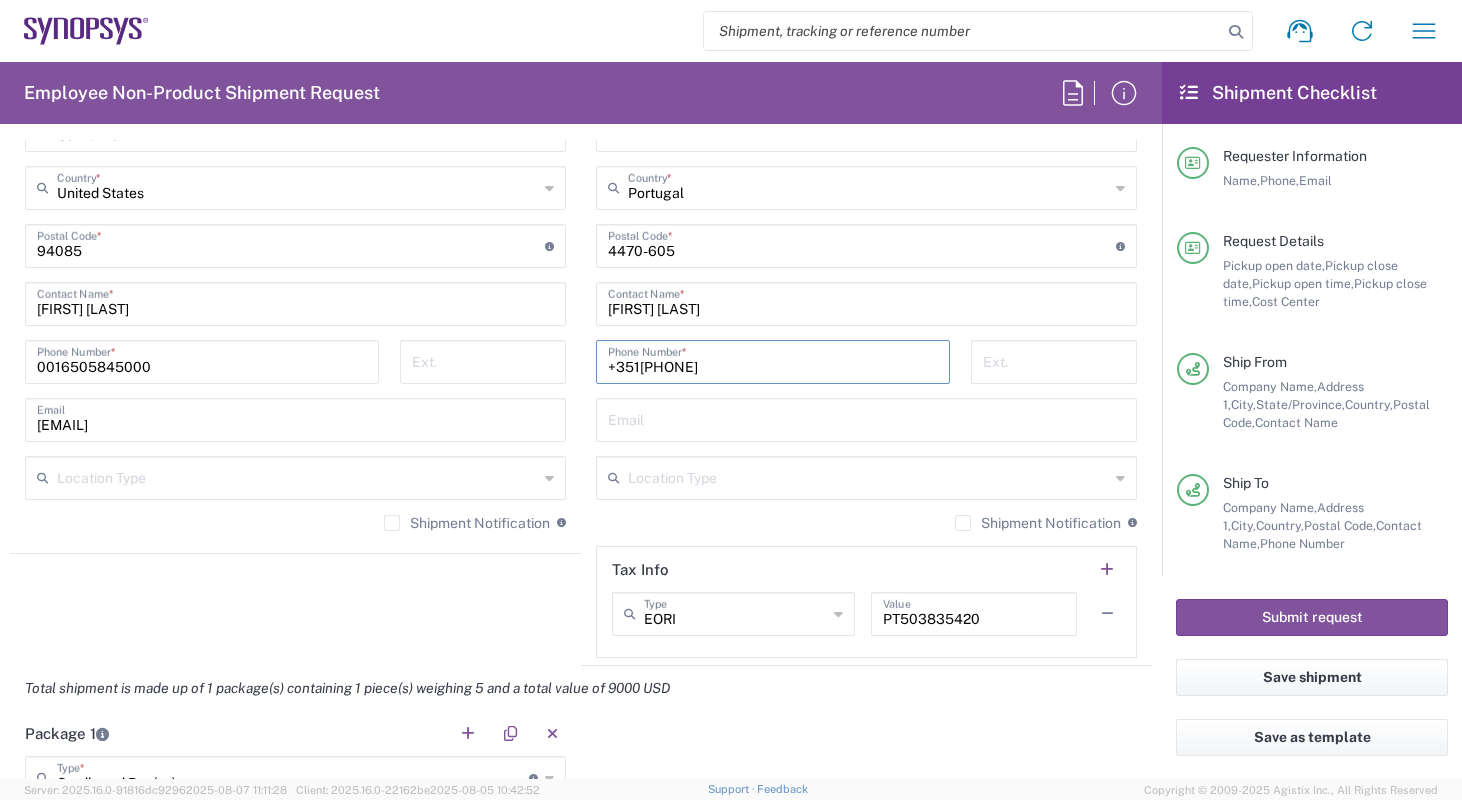 type on "+351[PHONE]" 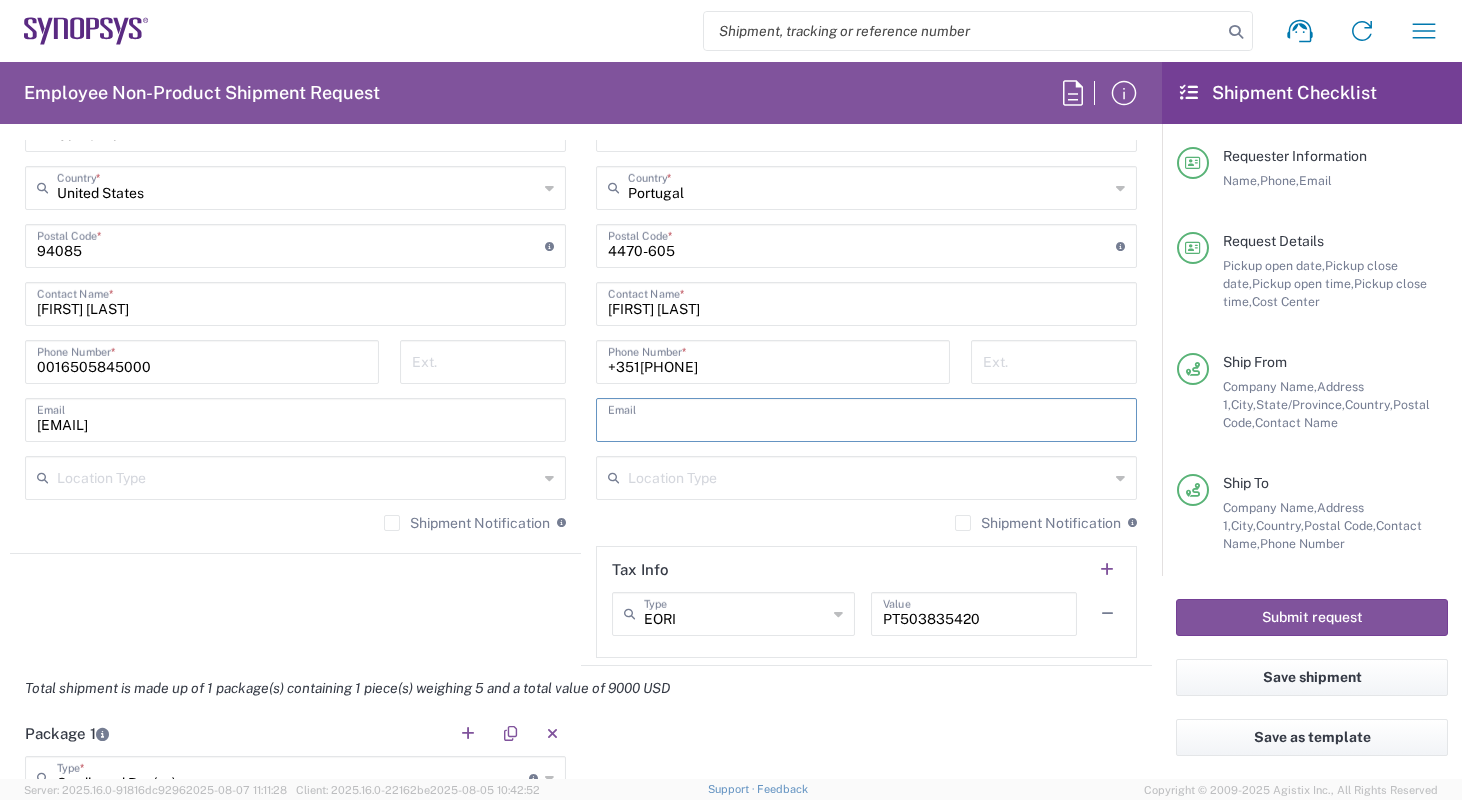 click at bounding box center (866, 418) 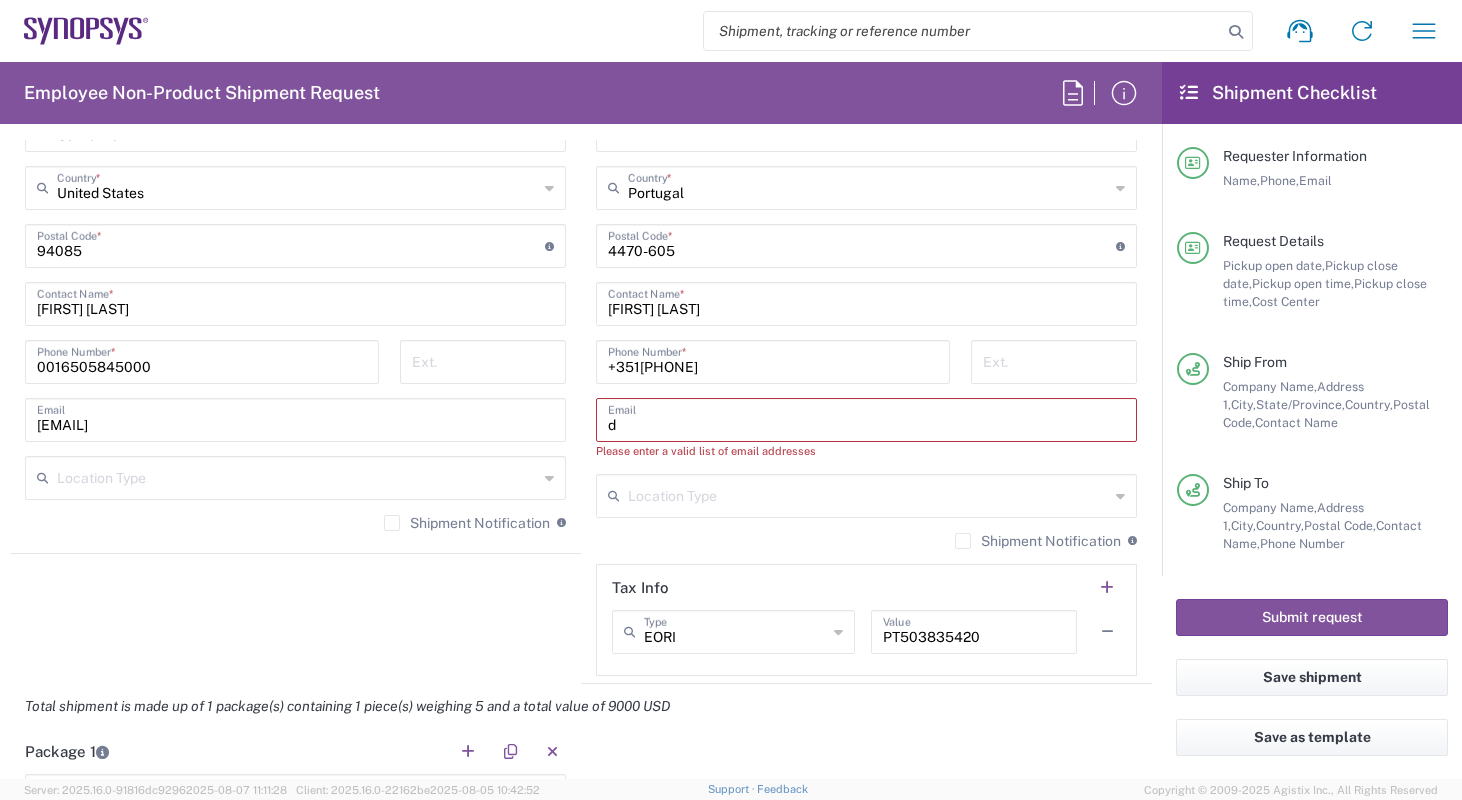 type on "[EMAIL]" 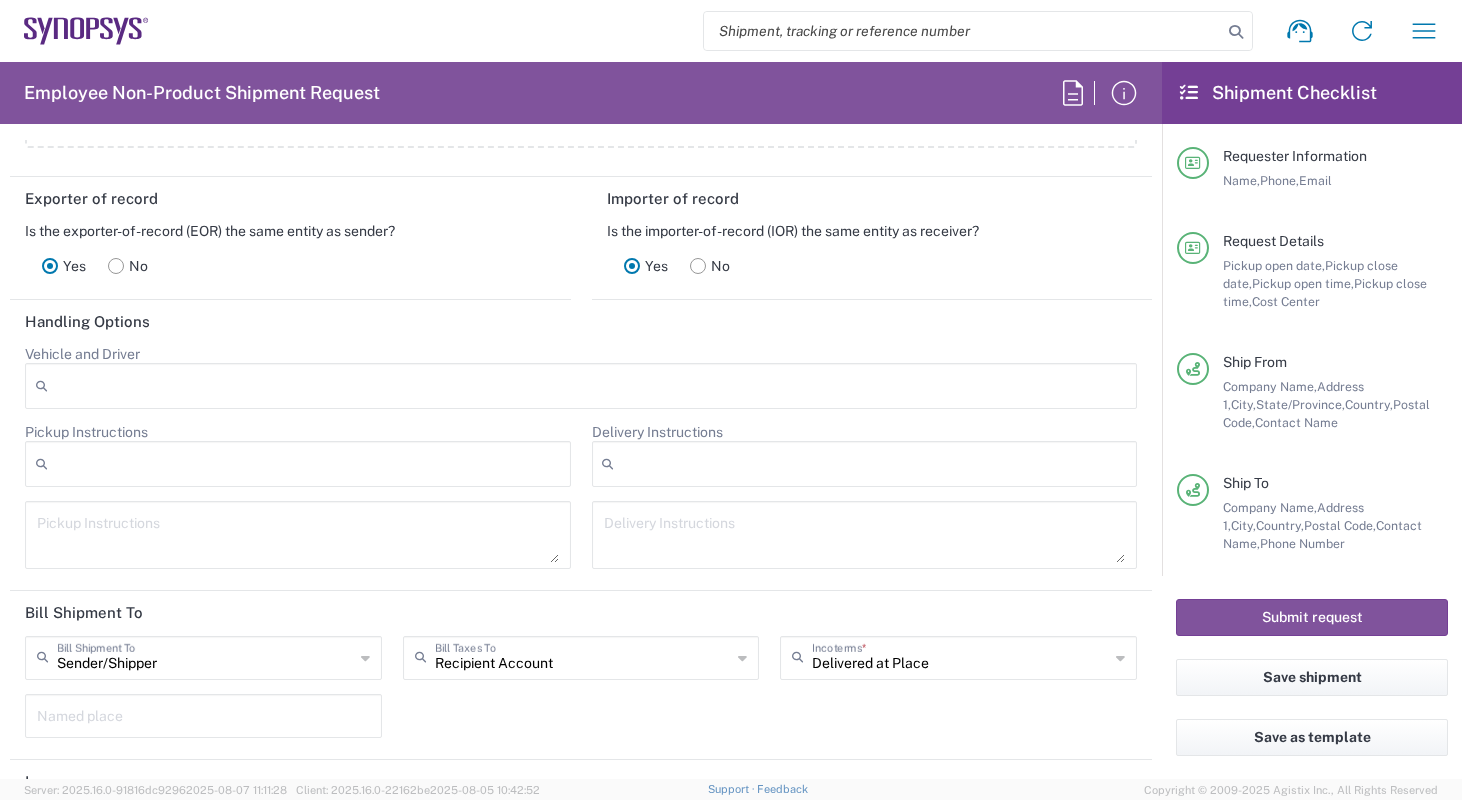 scroll, scrollTop: 2567, scrollLeft: 0, axis: vertical 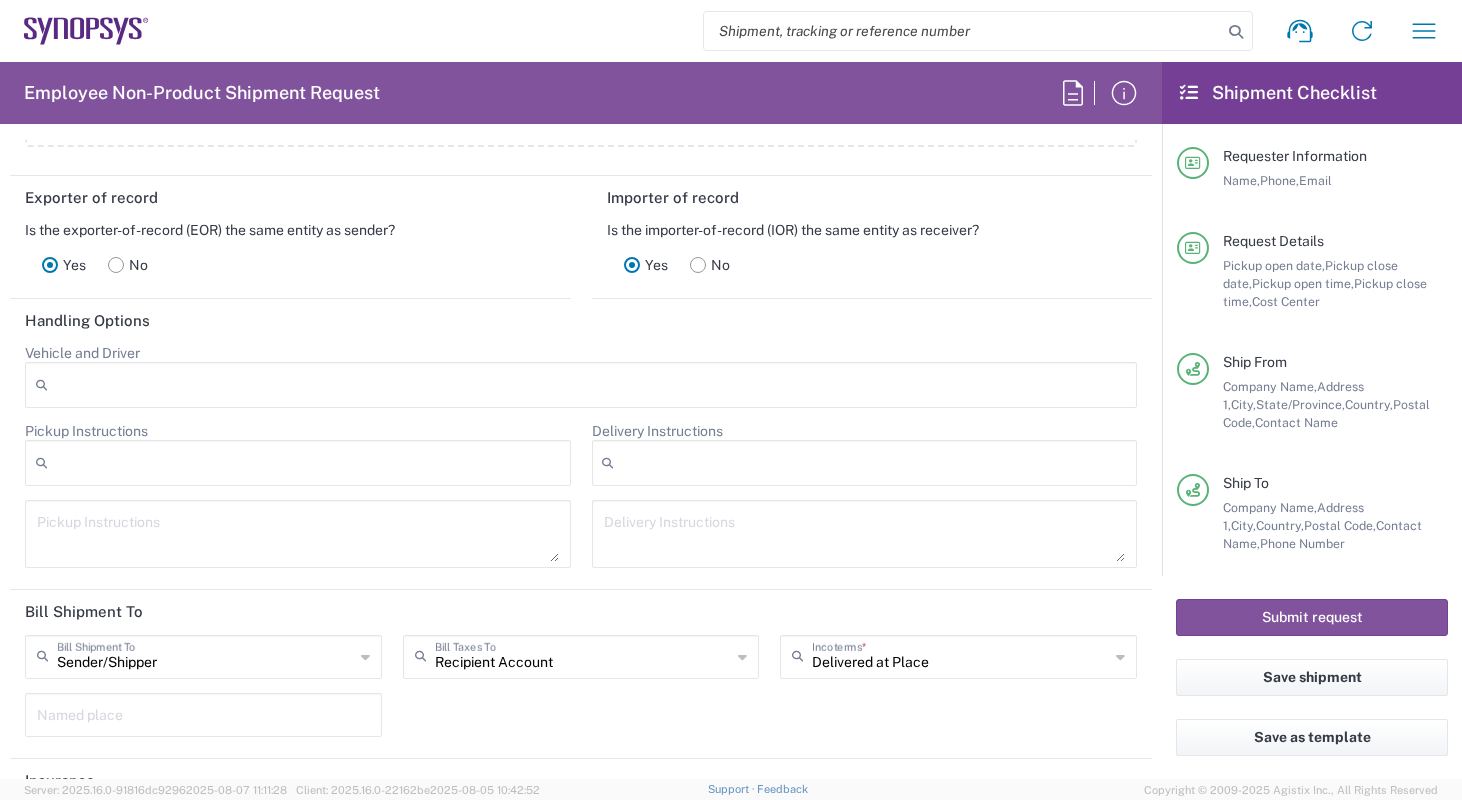 click 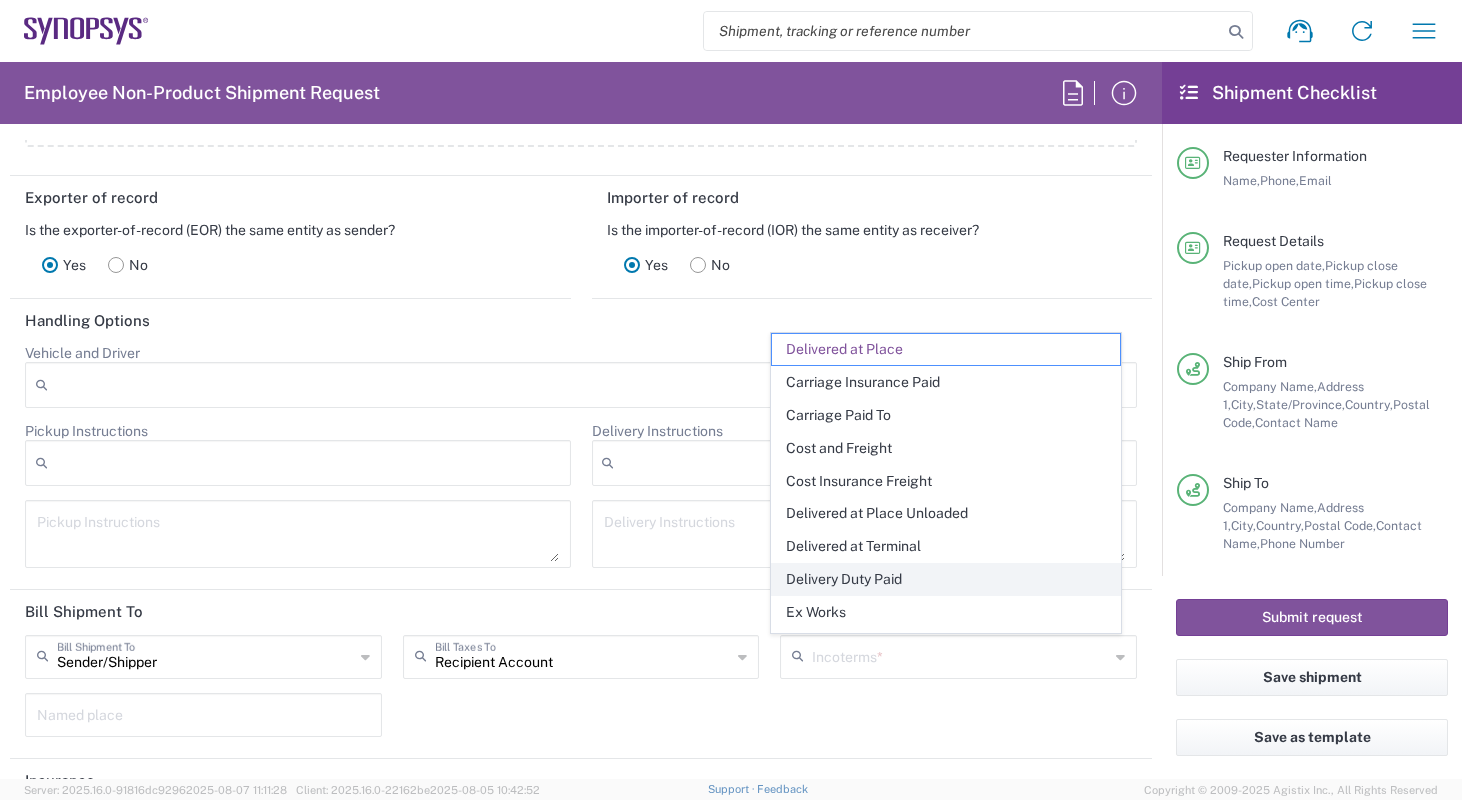 click on "Delivery Duty Paid" 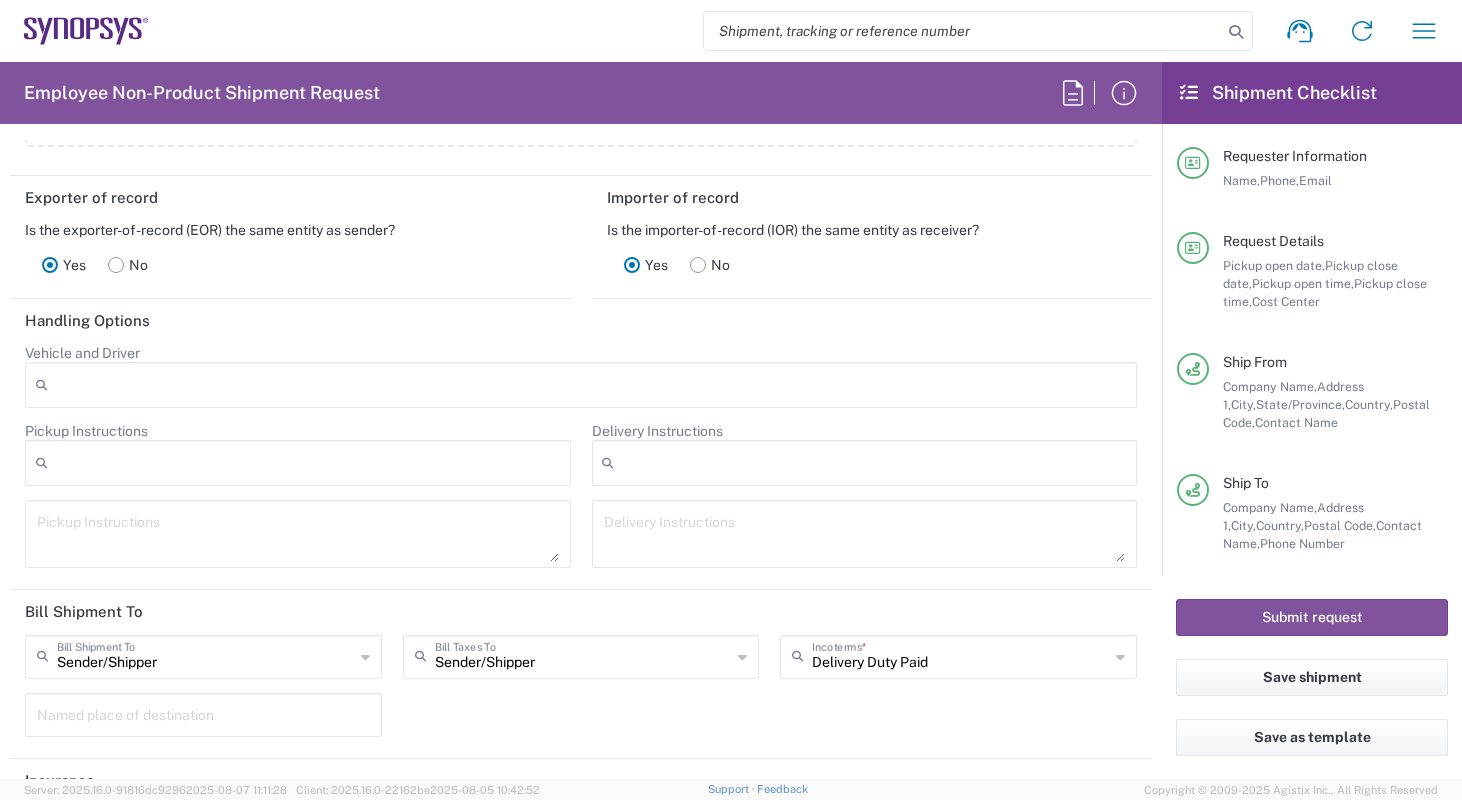 click on "Sender/Shipper  Bill Shipment To  Sender/Shipper Recipient Account Third Party Account Sender/Shipper  Bill Taxes To  Sender/Shipper Recipient Account Third Party Account Delivery Duty Paid  Incoterms  * Delivered at Place Carriage Insurance Paid Carriage Paid To Cost and Freight Cost Insurance Freight Delivered at Place Unloaded Delivered at Terminal Delivery Duty Paid Ex Works Free Along Ship Free Carrier Free On Board  Named place of destination" 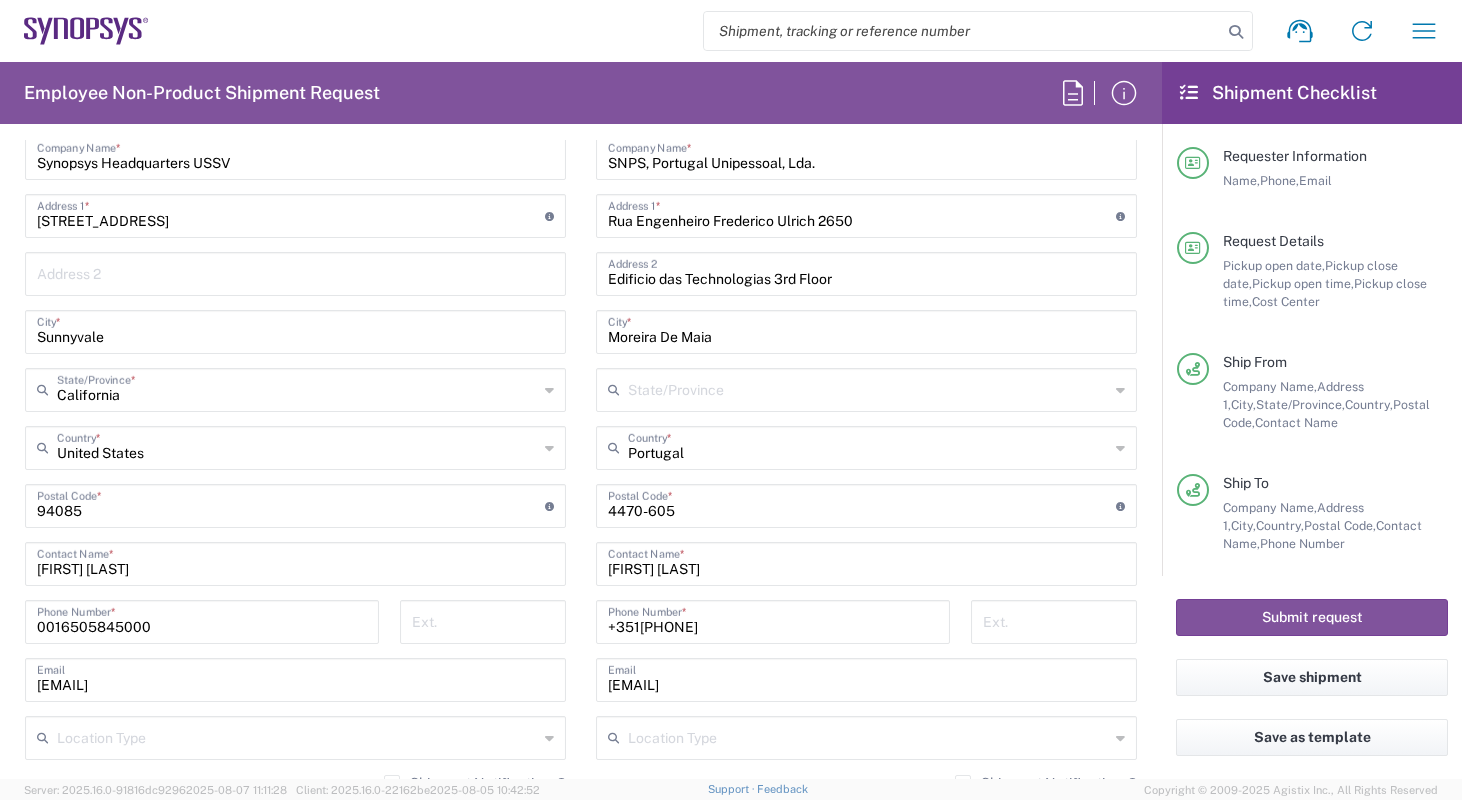 scroll, scrollTop: 1702, scrollLeft: 0, axis: vertical 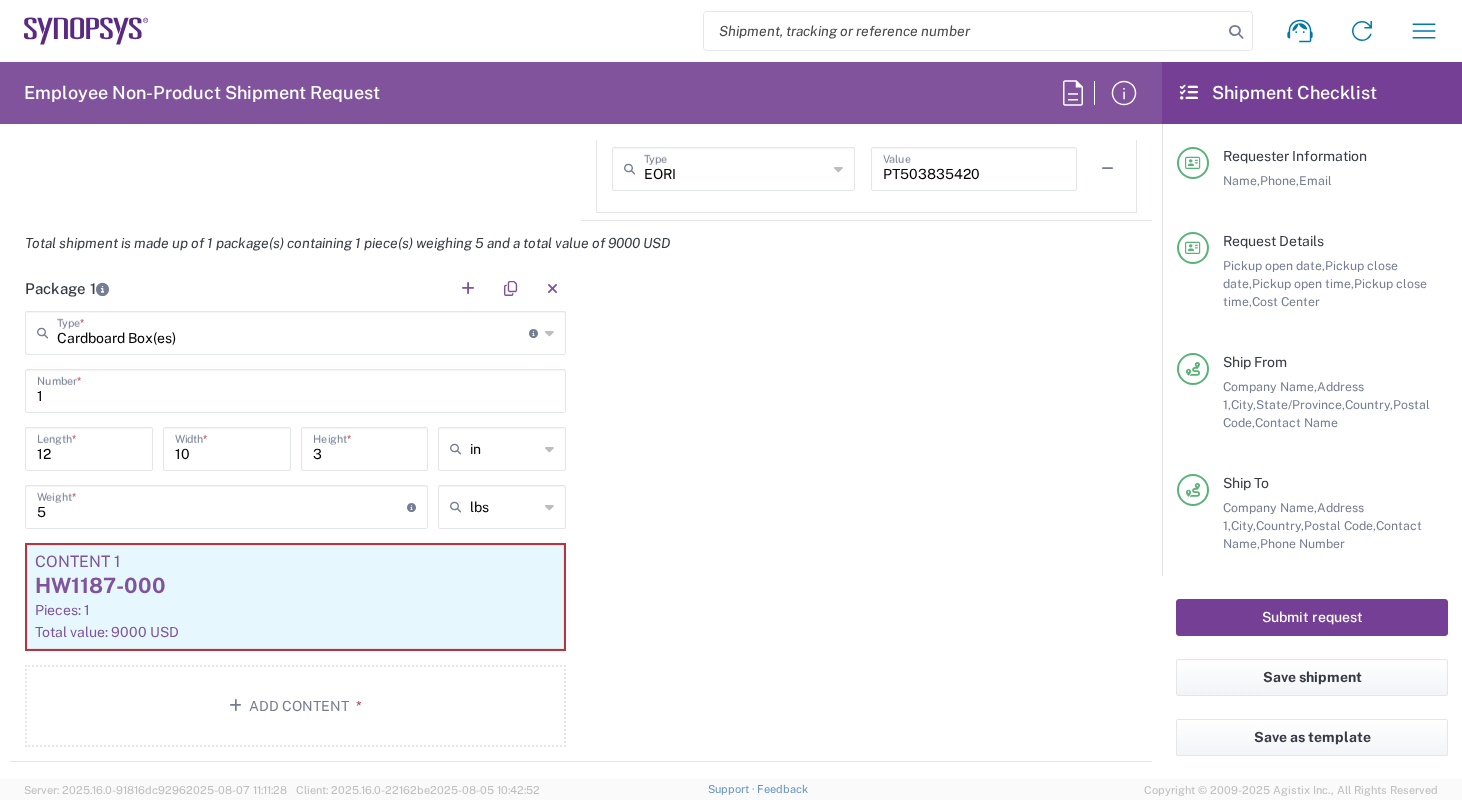 click on "Submit request" 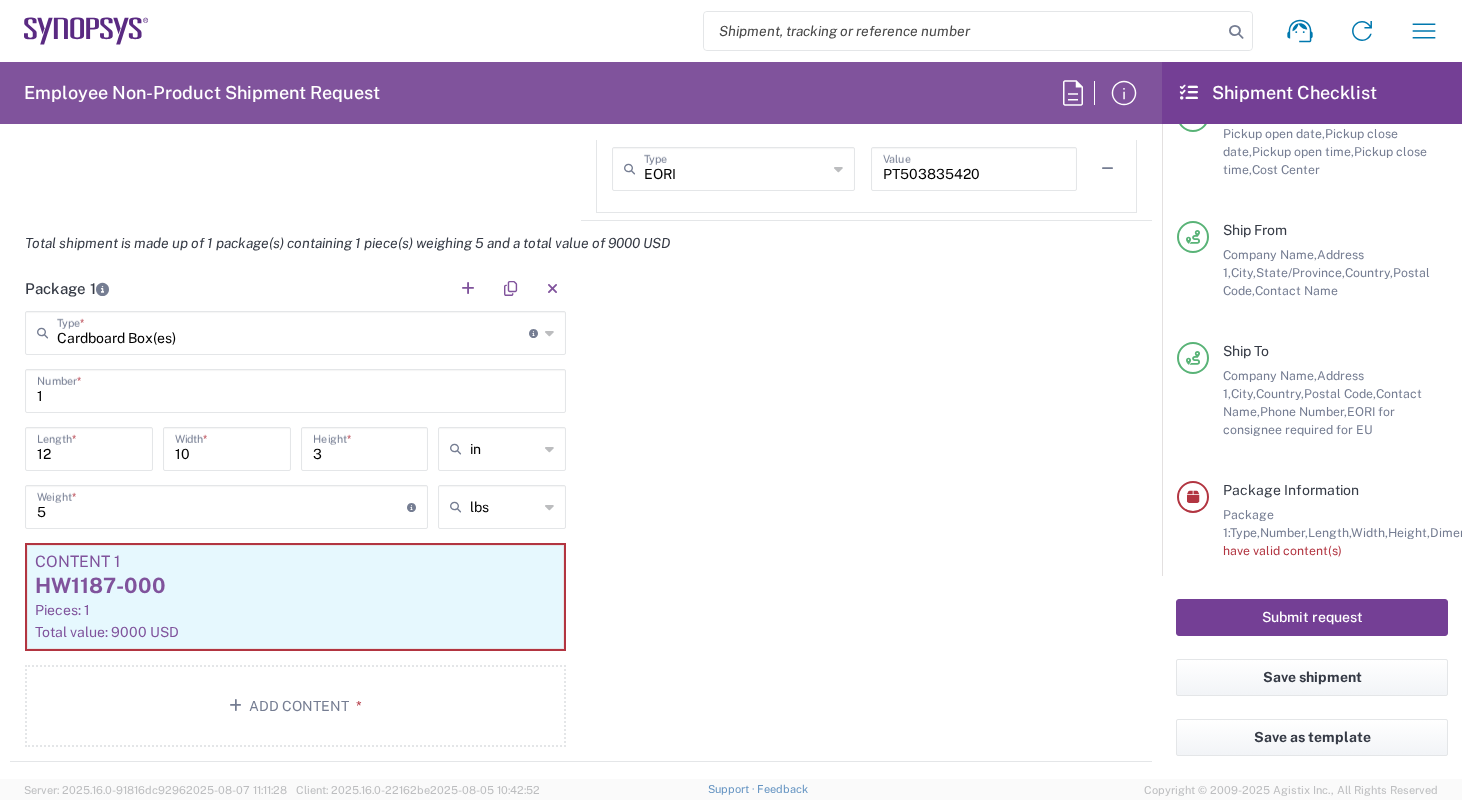 scroll, scrollTop: 140, scrollLeft: 0, axis: vertical 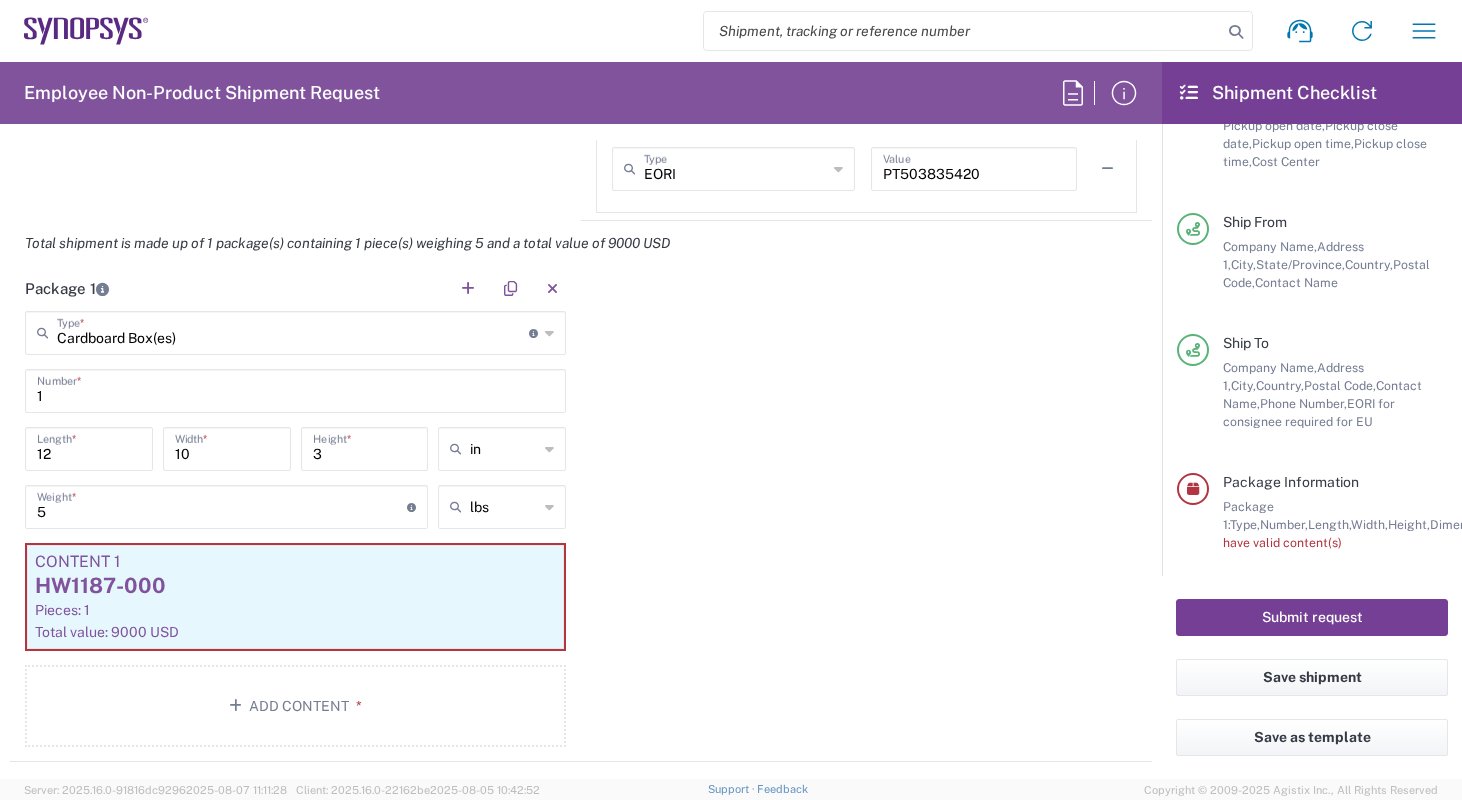 click on "Submit request" 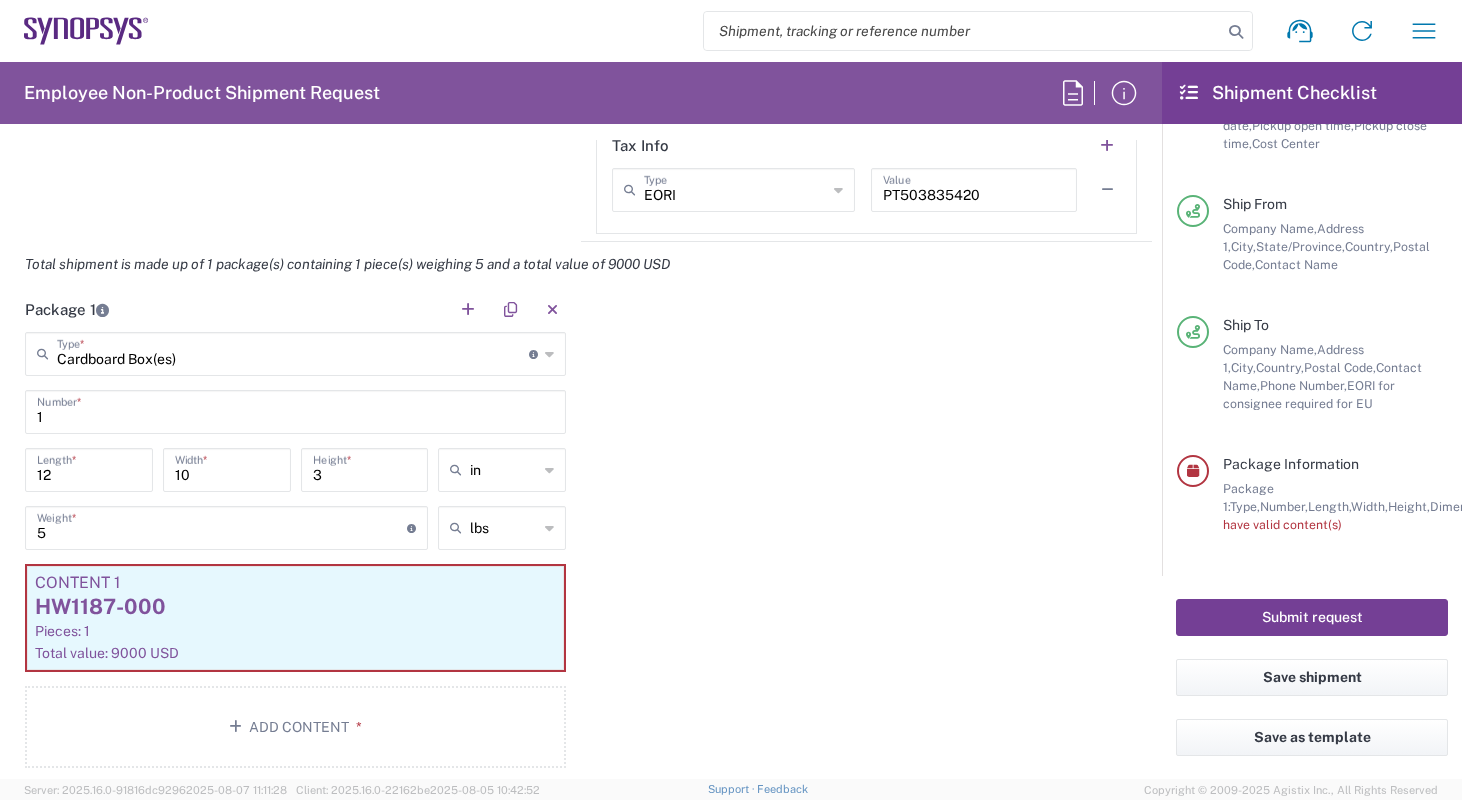 scroll, scrollTop: 1676, scrollLeft: 0, axis: vertical 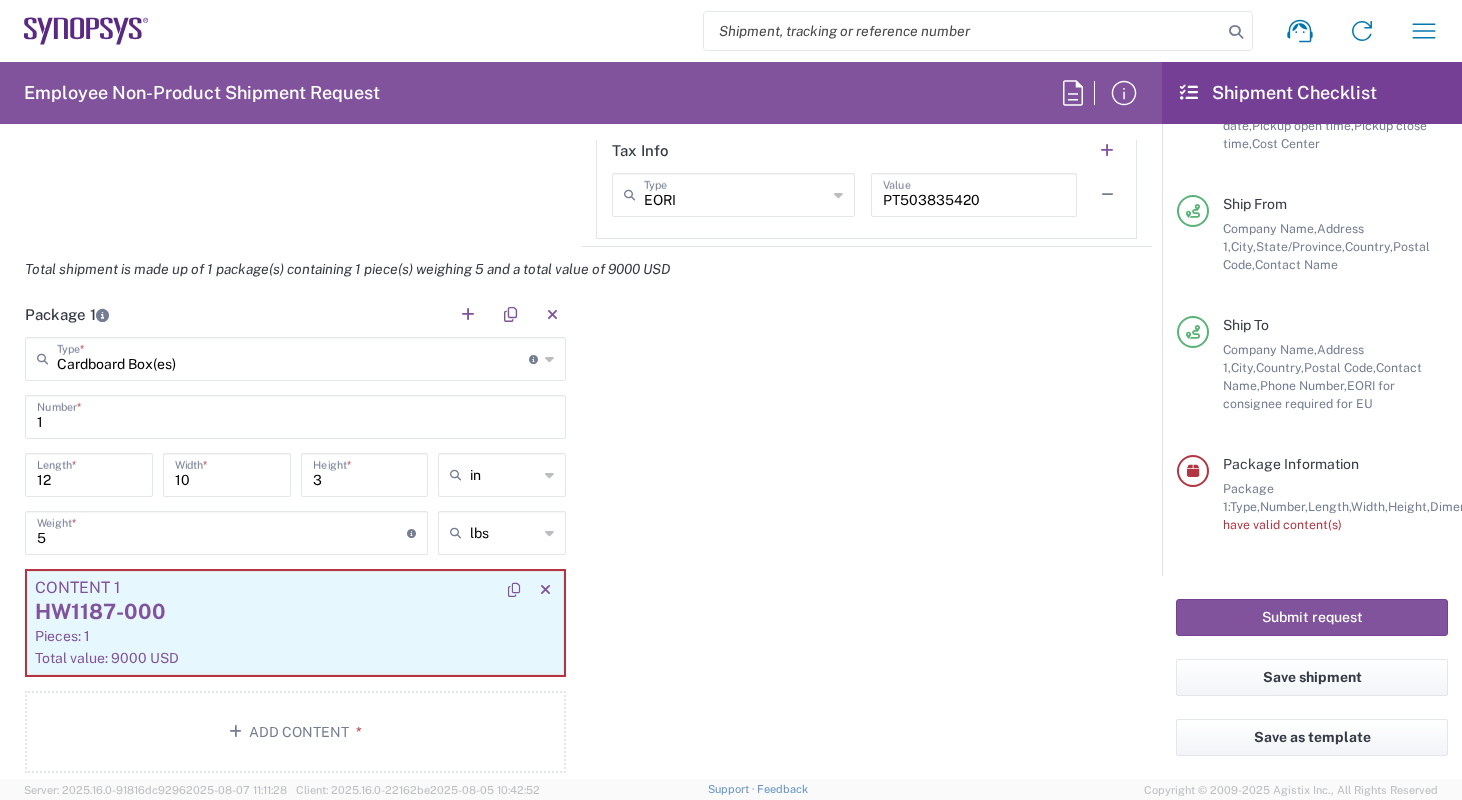 click on "HW1187-000" 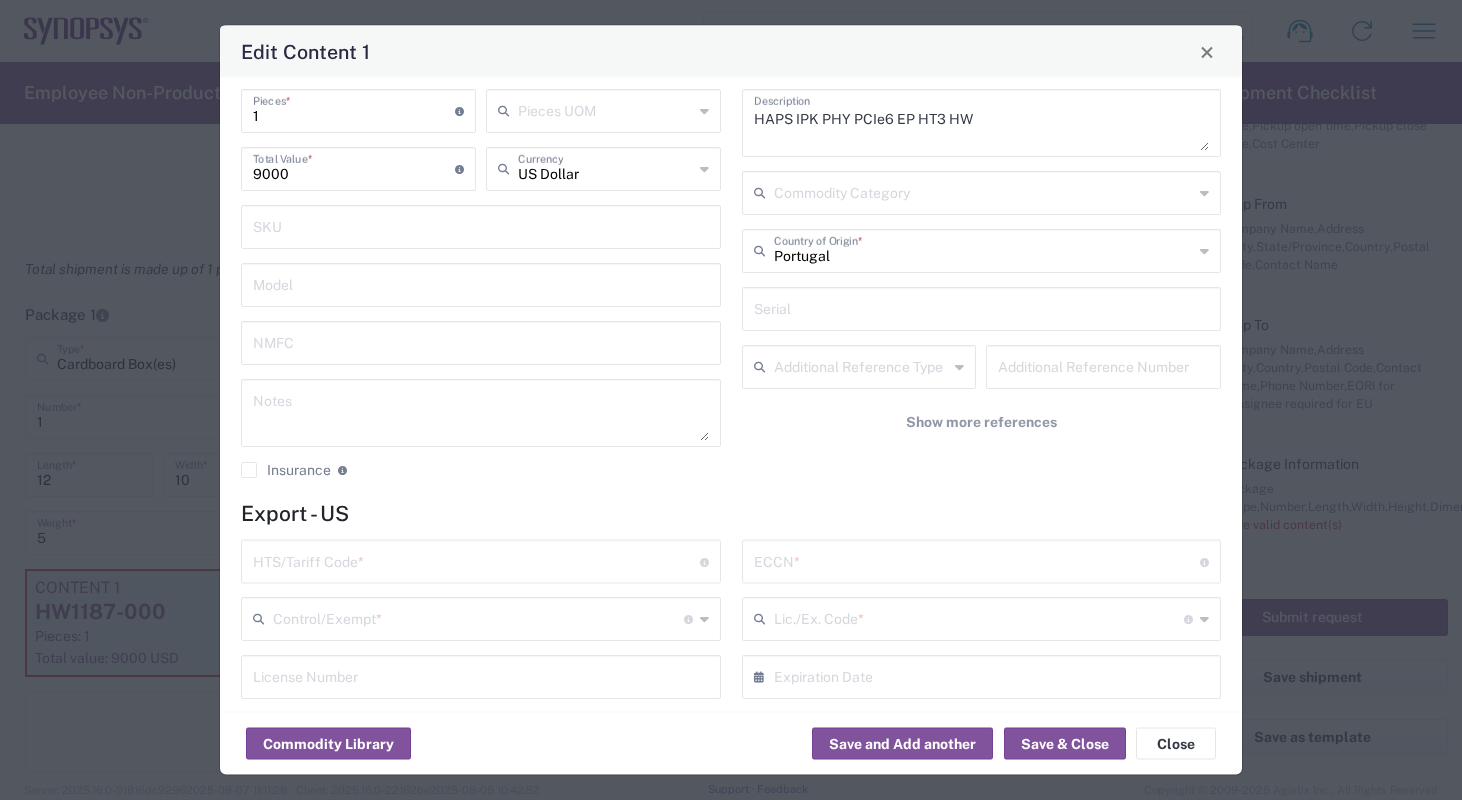scroll, scrollTop: 309, scrollLeft: 0, axis: vertical 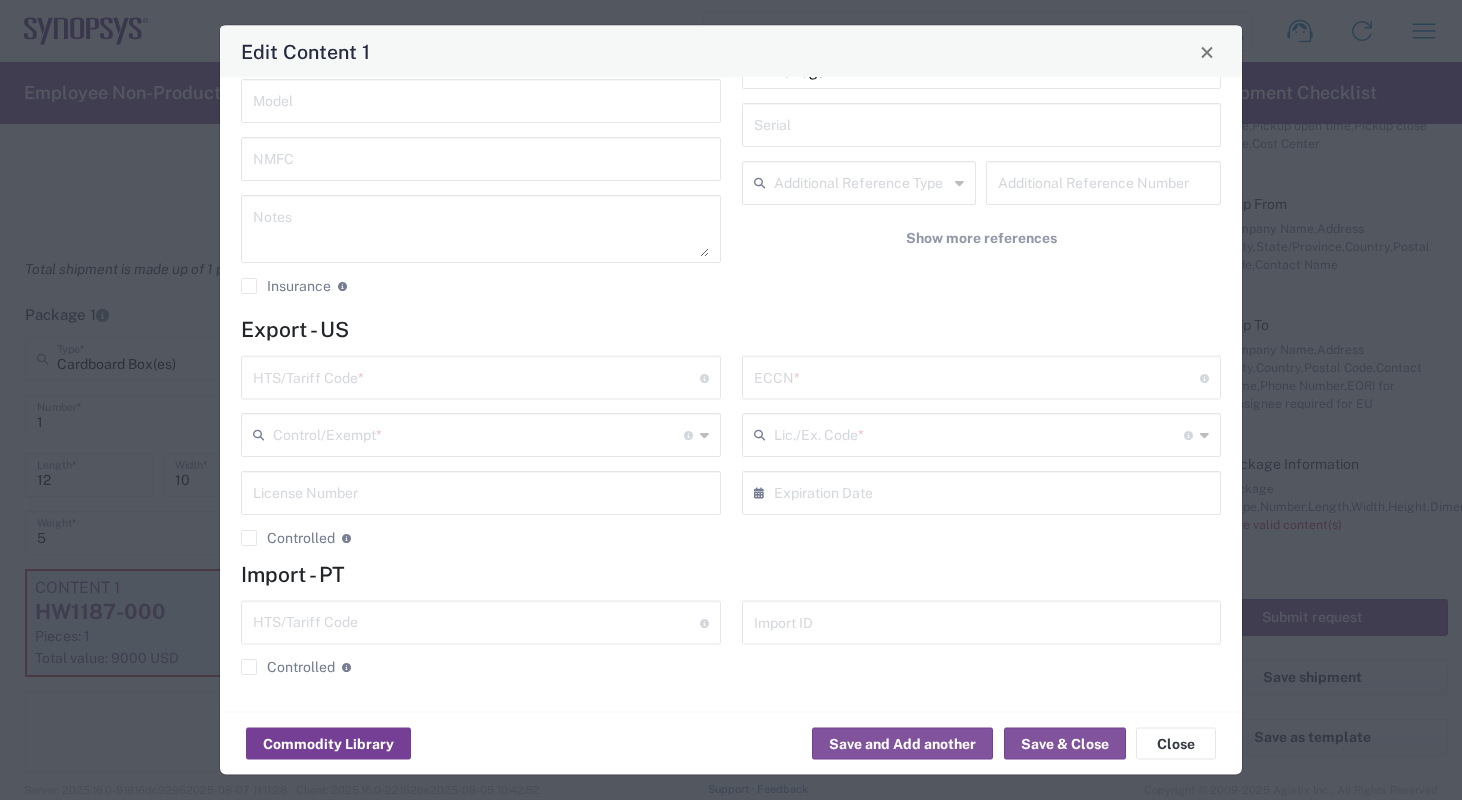 click on "Commodity Library" 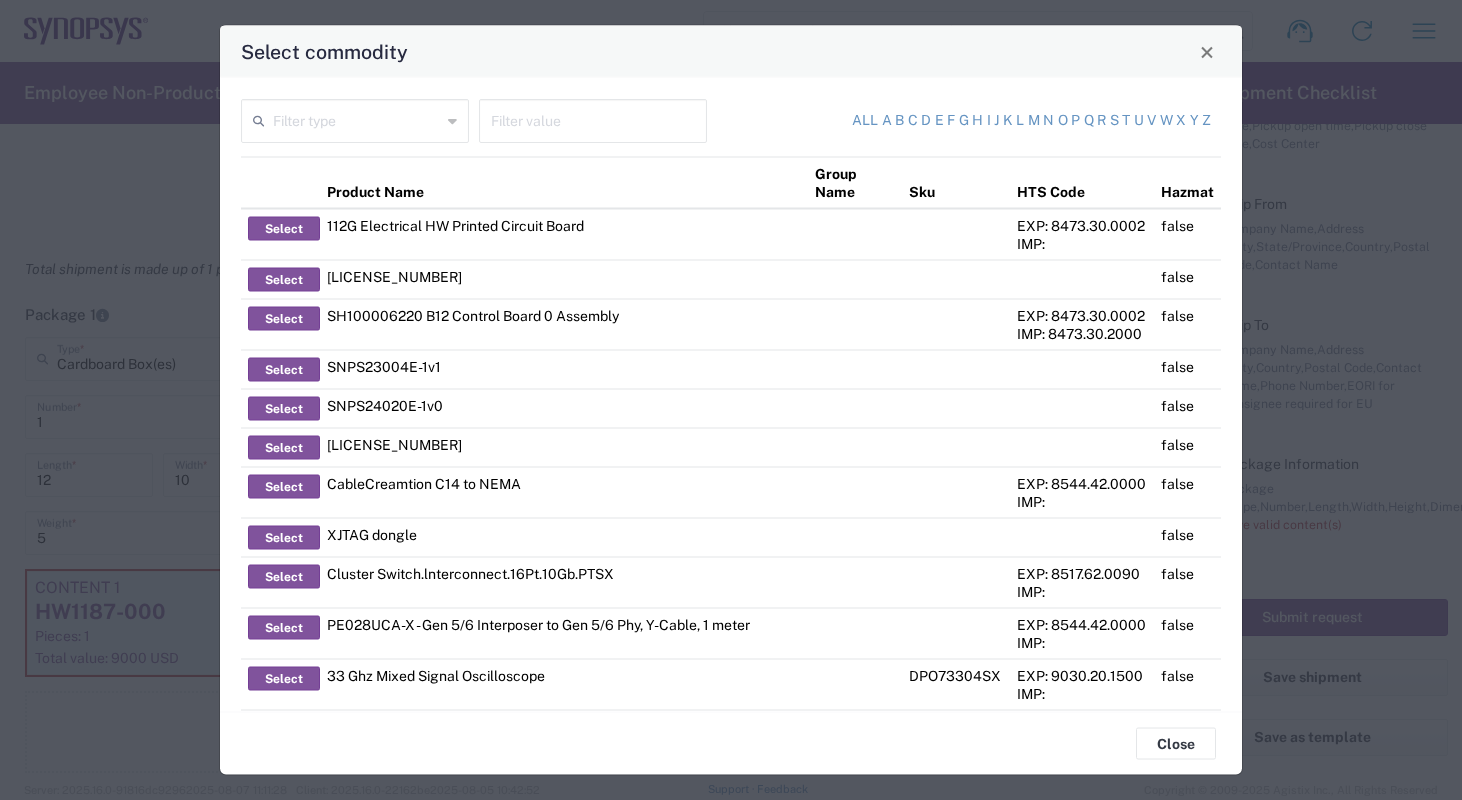 click at bounding box center (593, 119) 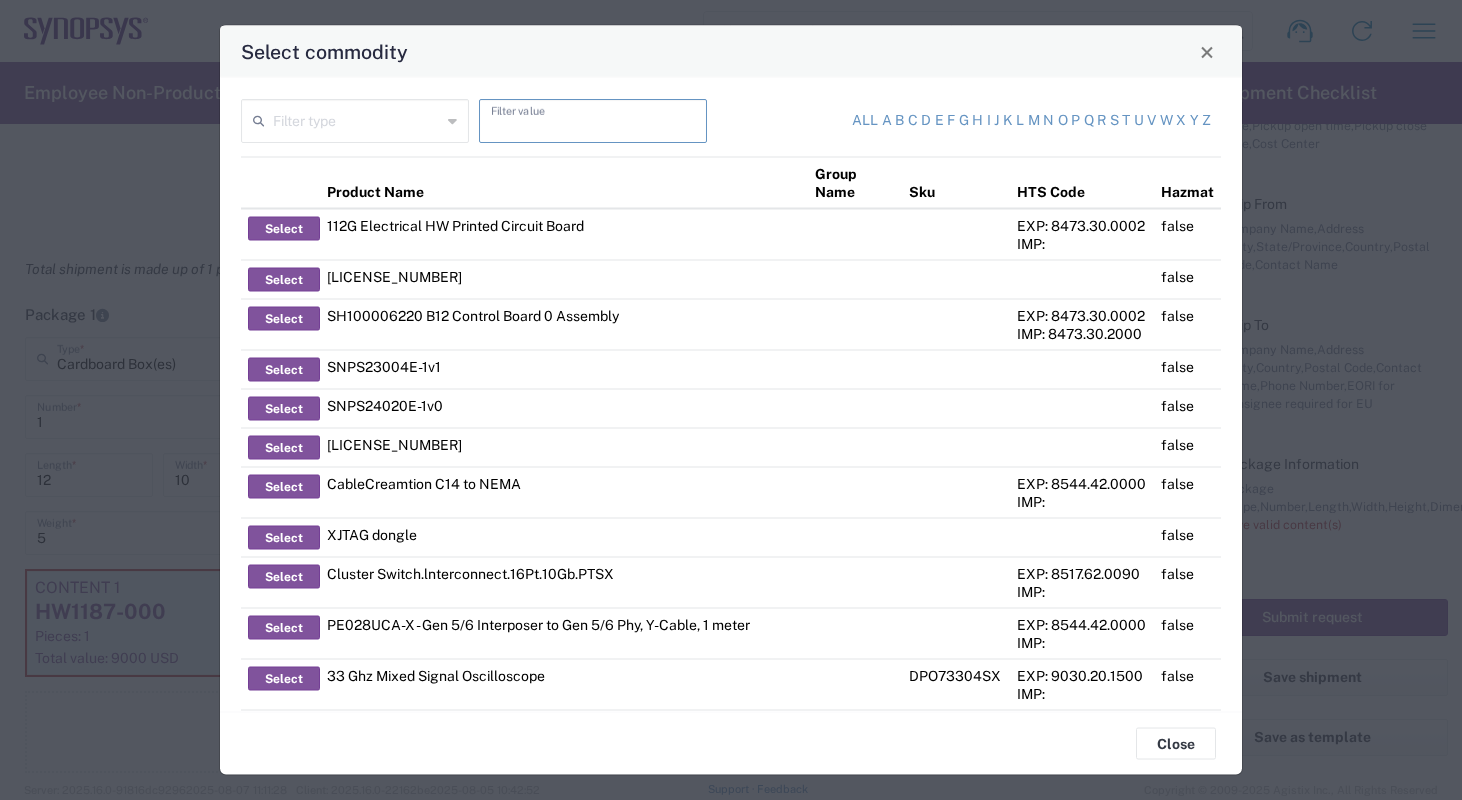 click at bounding box center [357, 119] 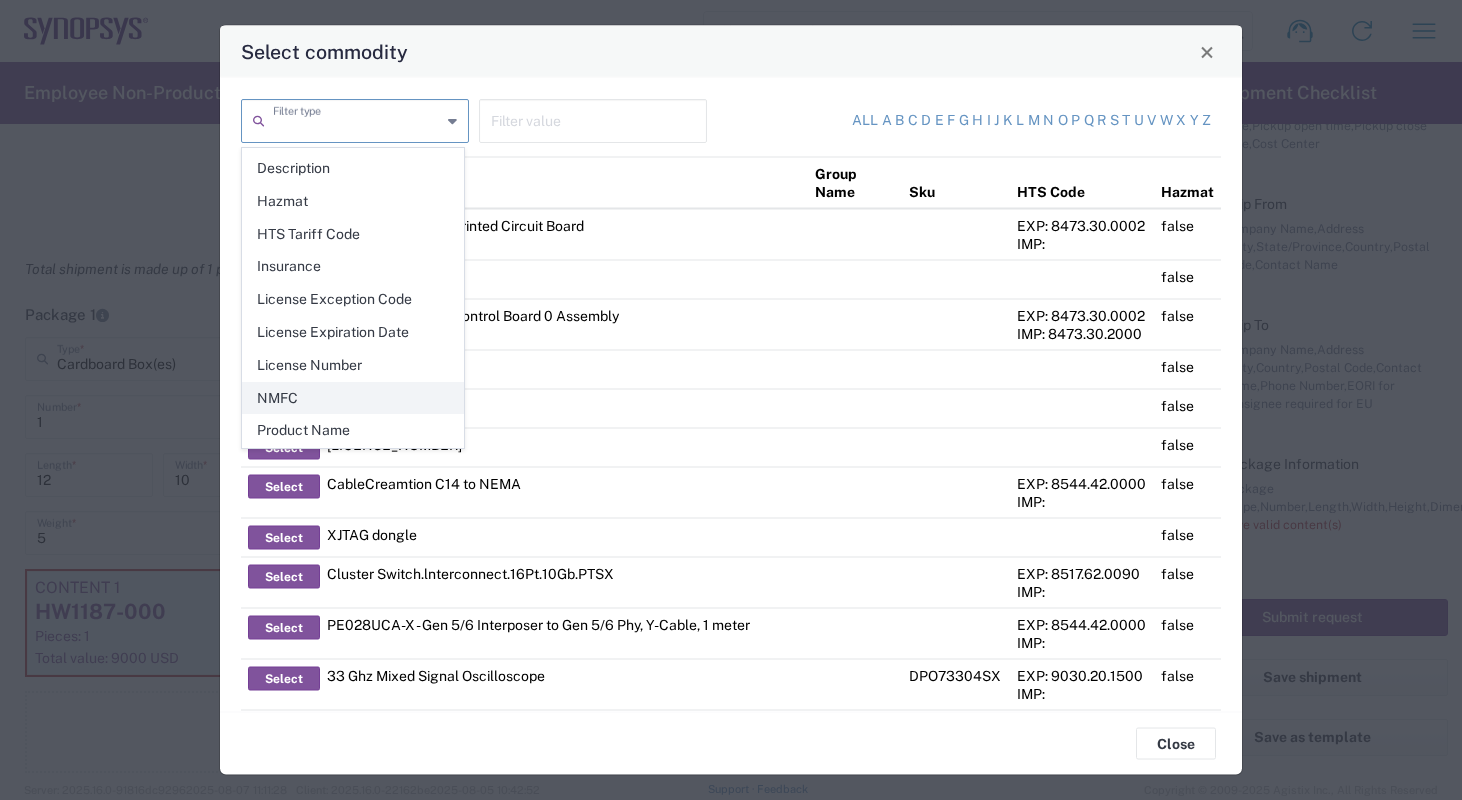 scroll, scrollTop: 240, scrollLeft: 0, axis: vertical 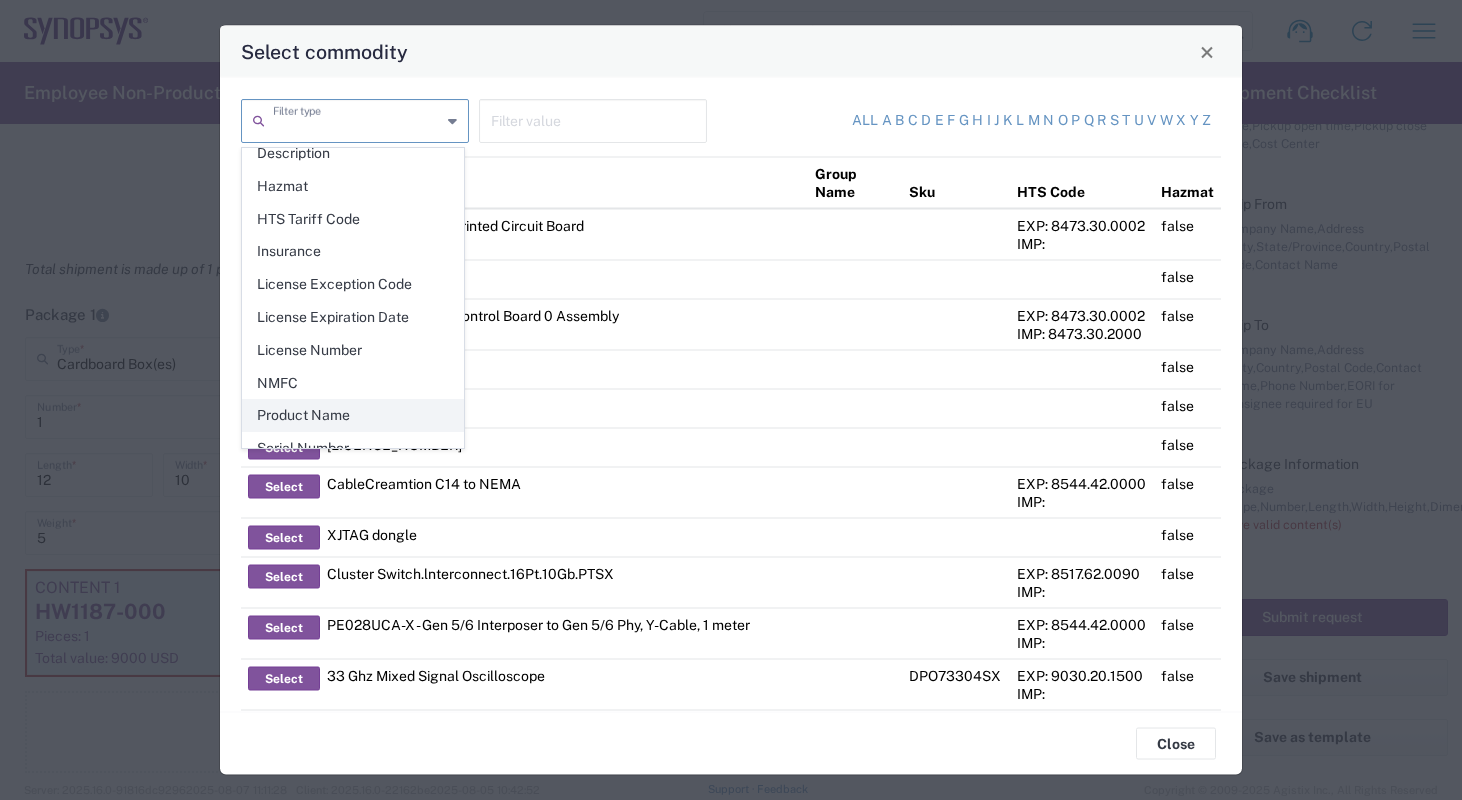 click on "Product Name" 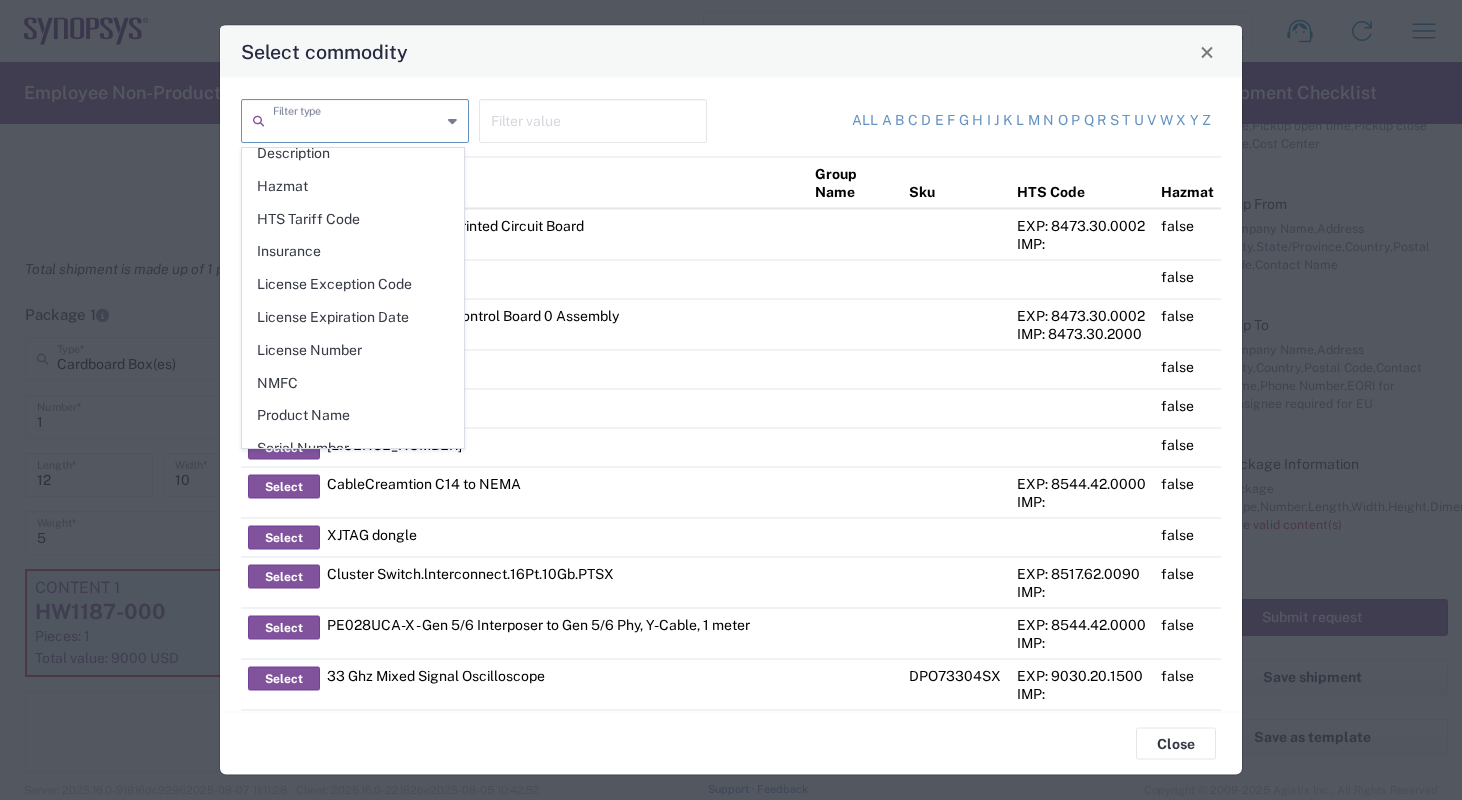 type on "Product Name" 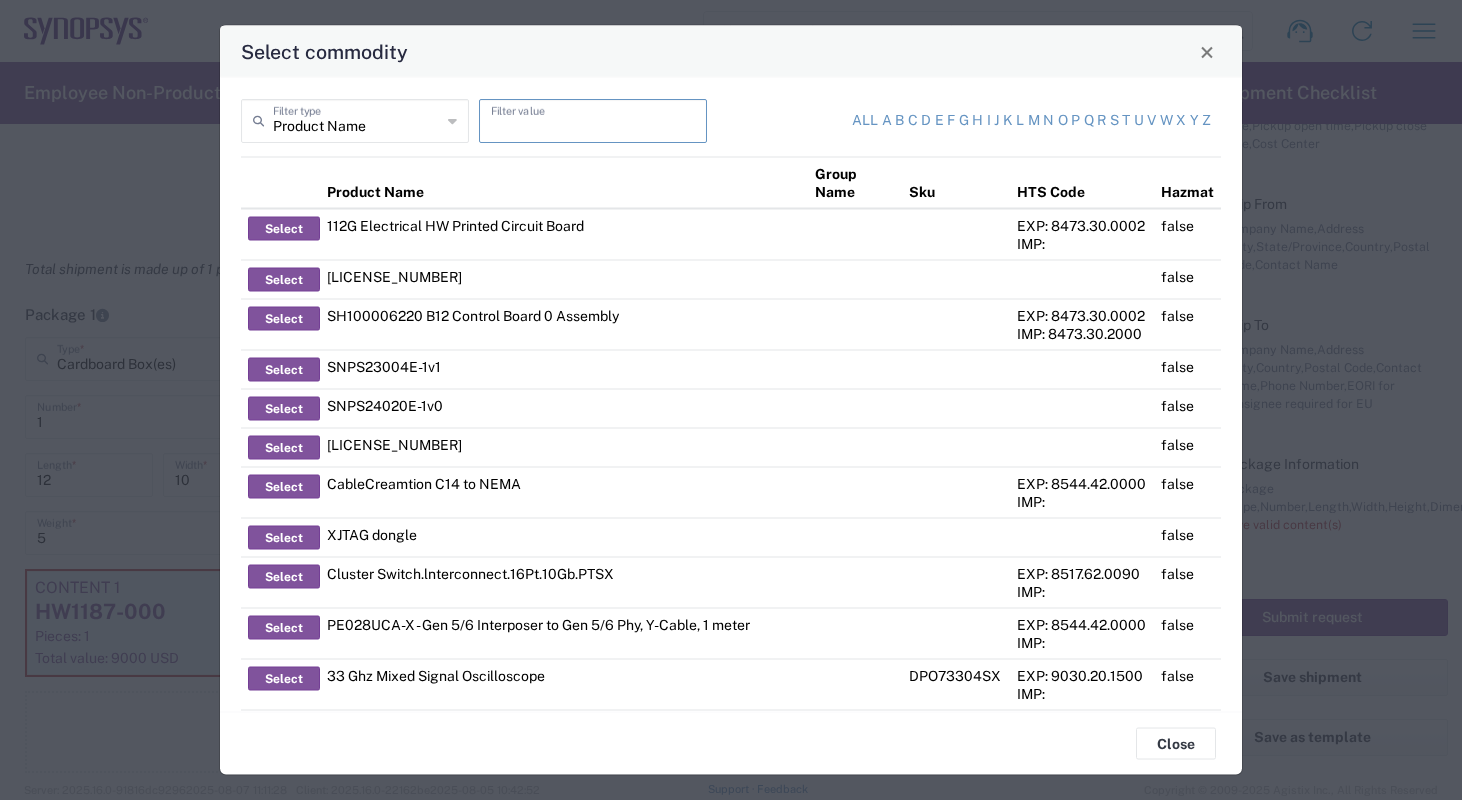 click at bounding box center [593, 119] 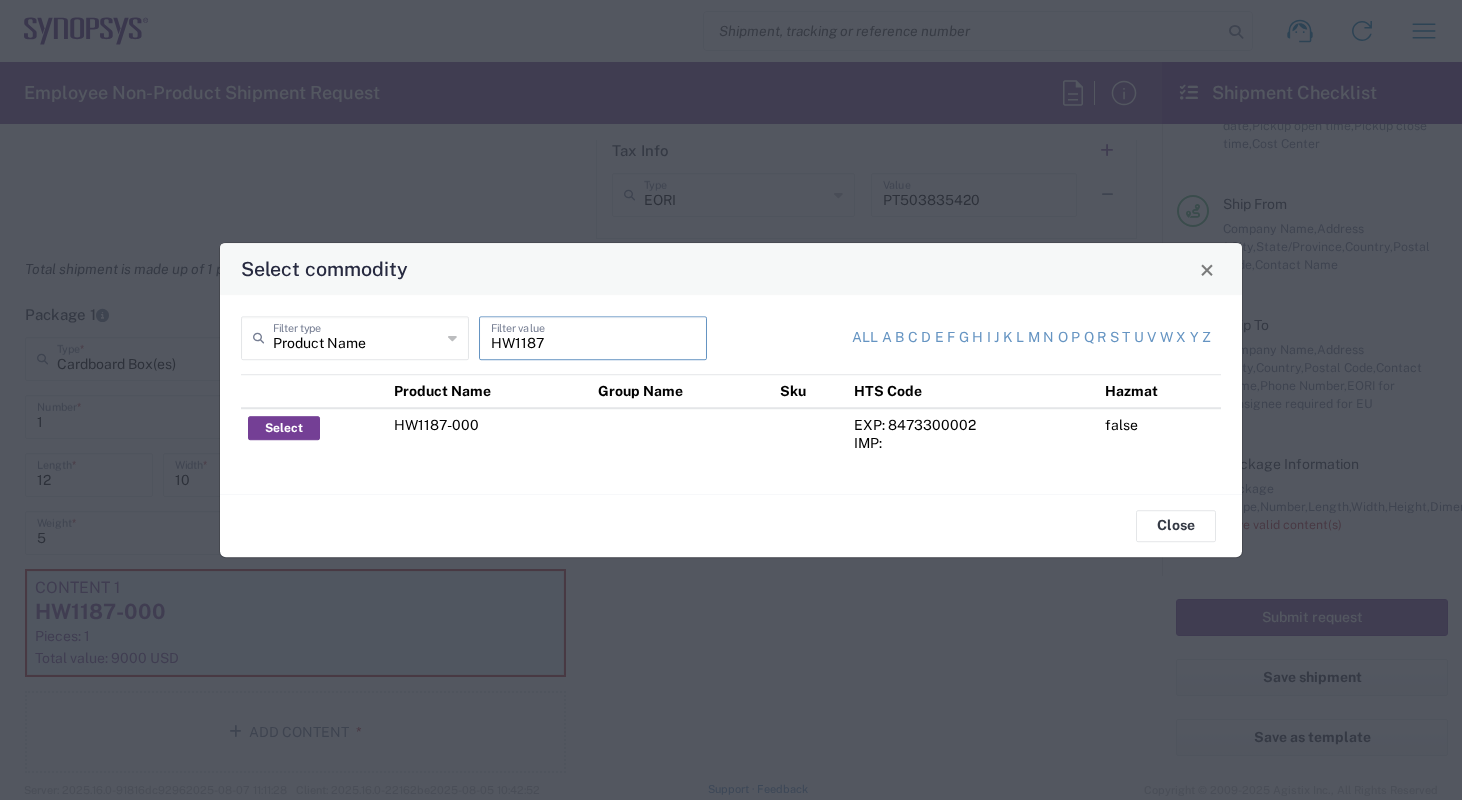 type on "HW1187" 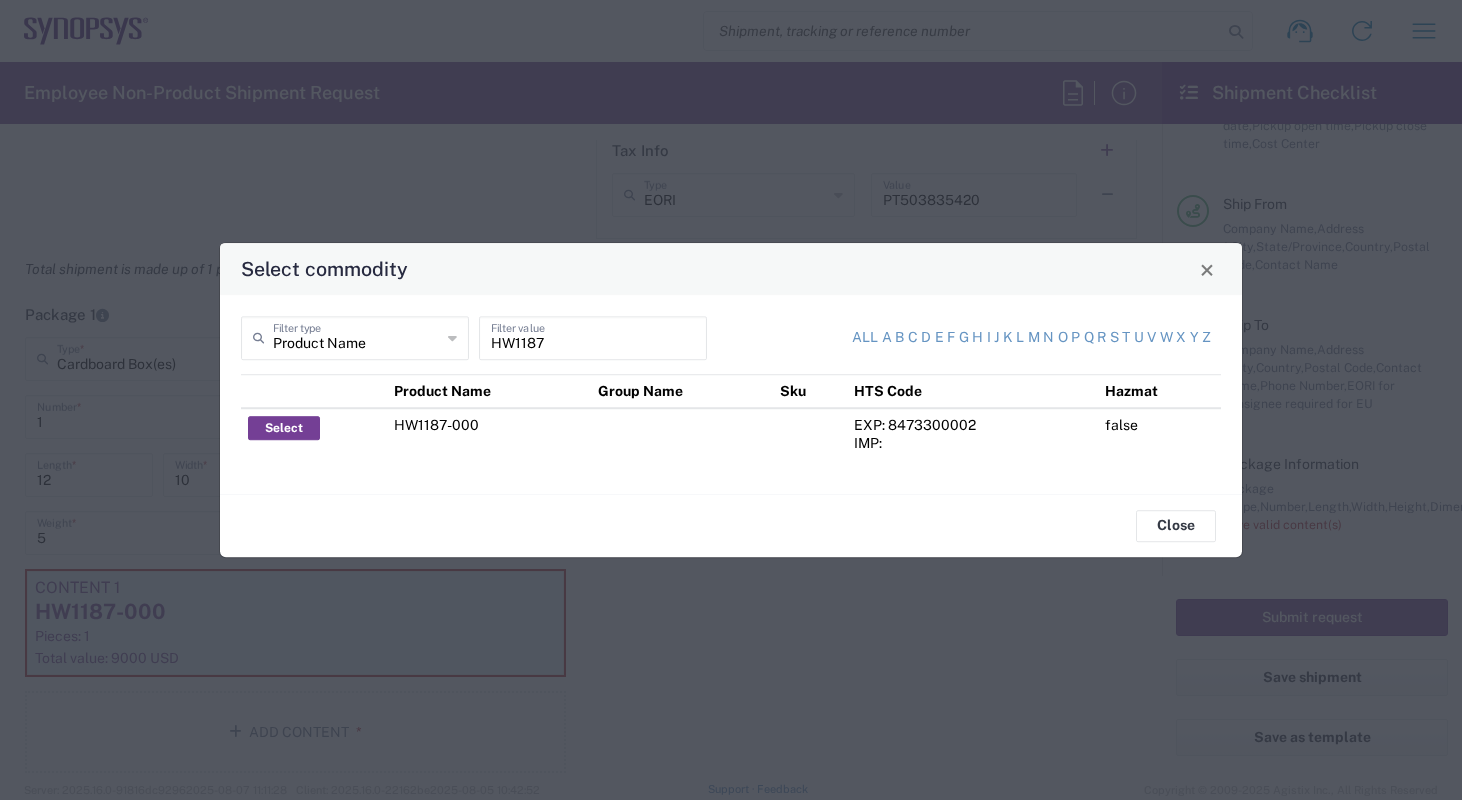 click on "Select" 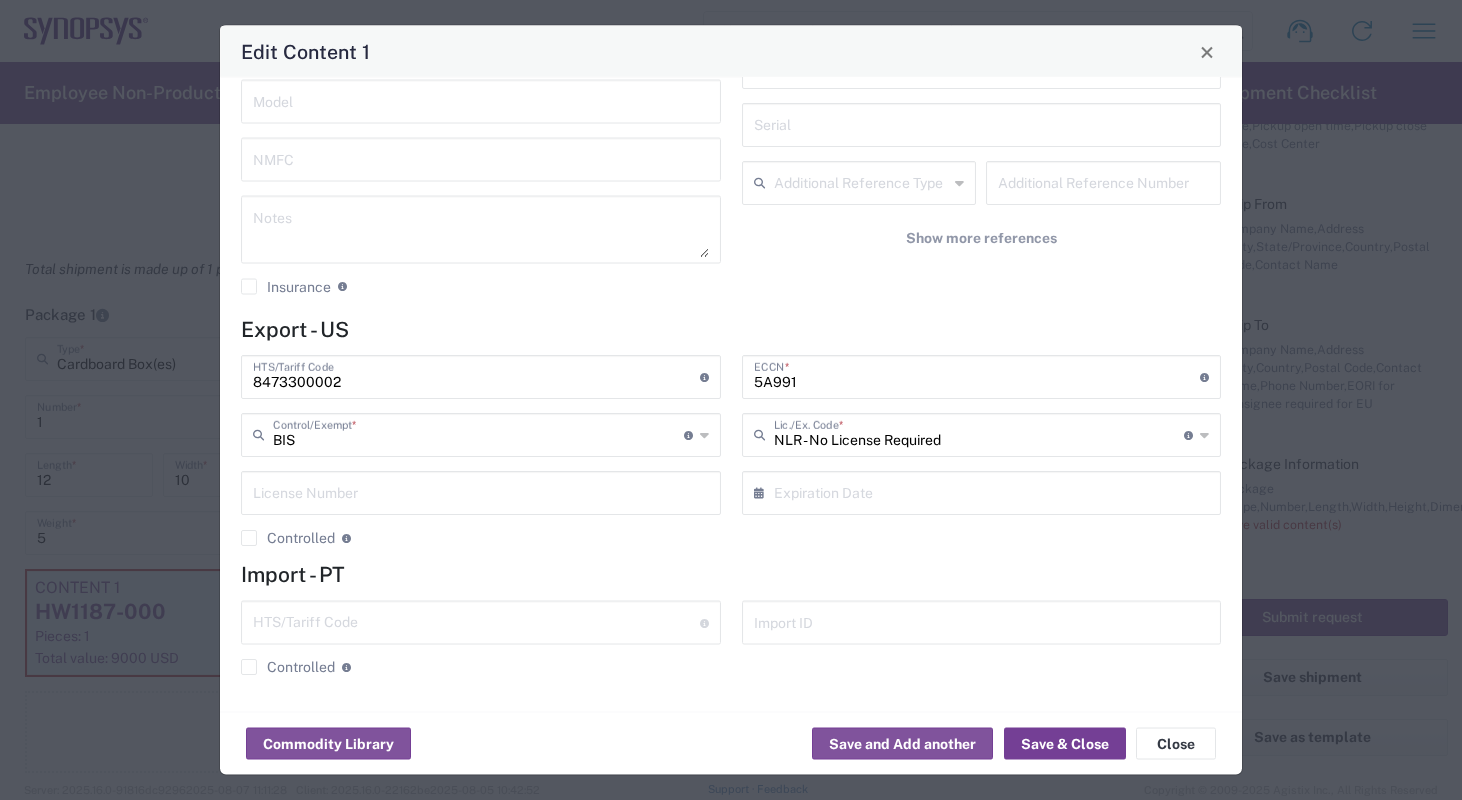 click on "Save & Close" 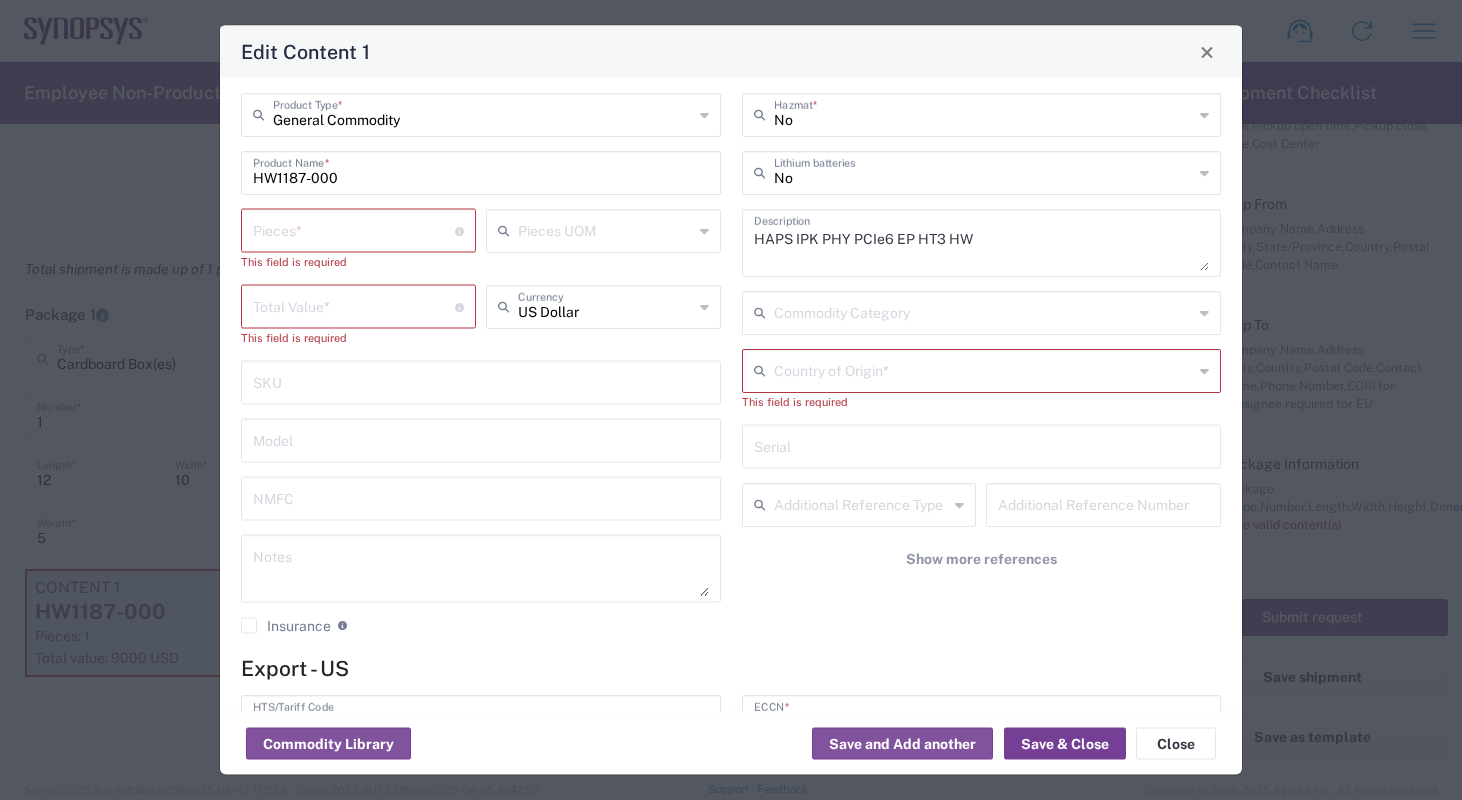 scroll, scrollTop: 0, scrollLeft: 0, axis: both 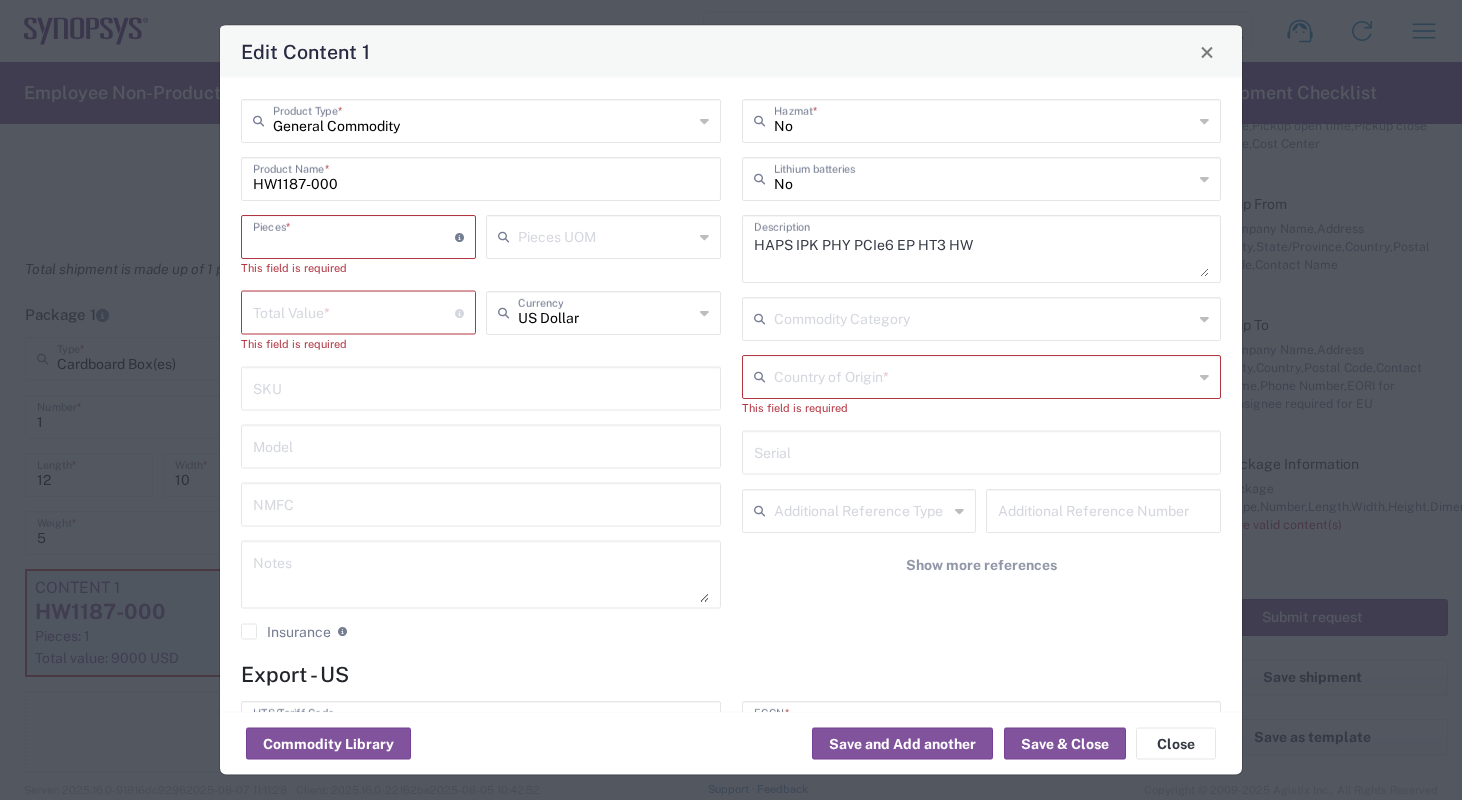 click at bounding box center (354, 235) 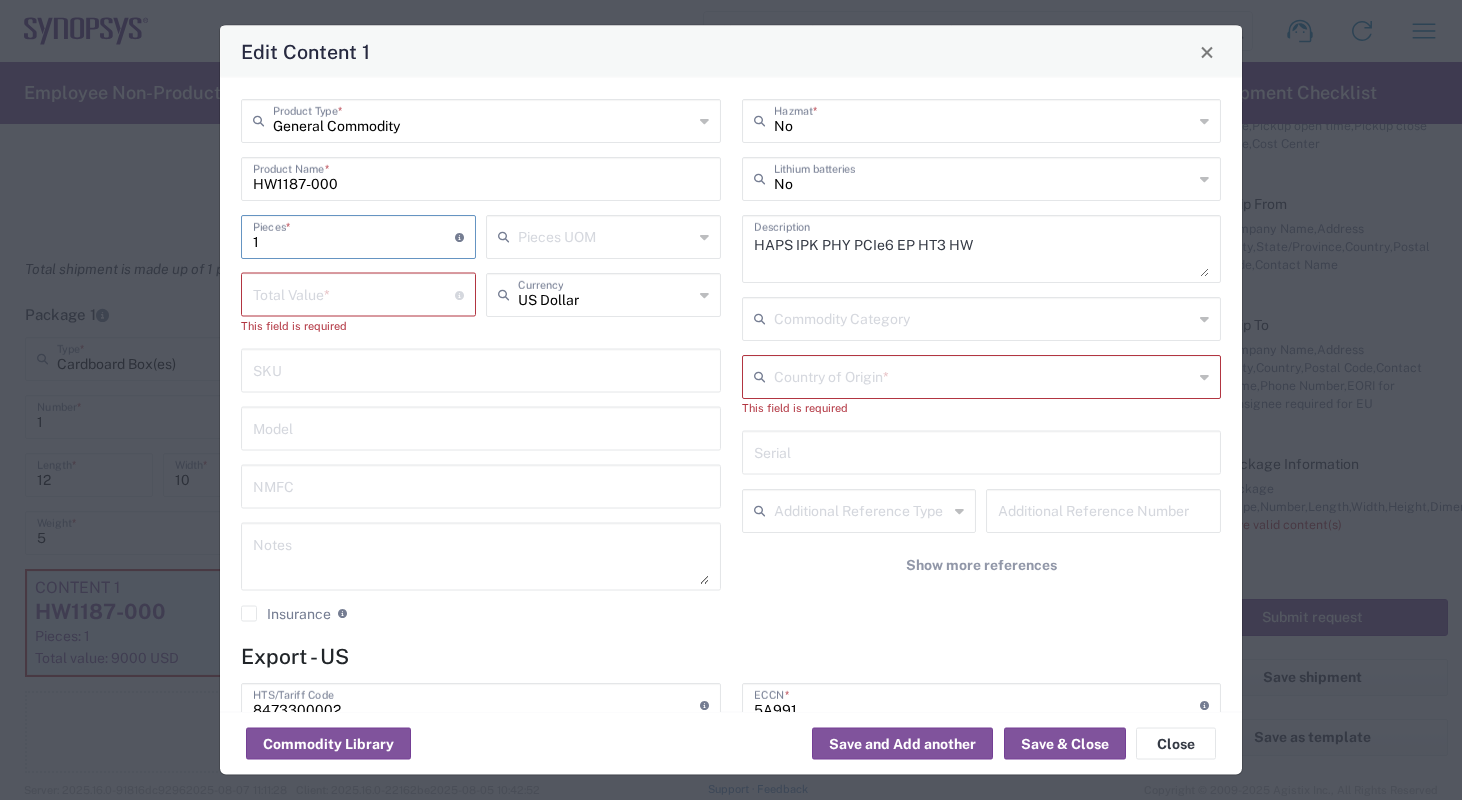 type on "1" 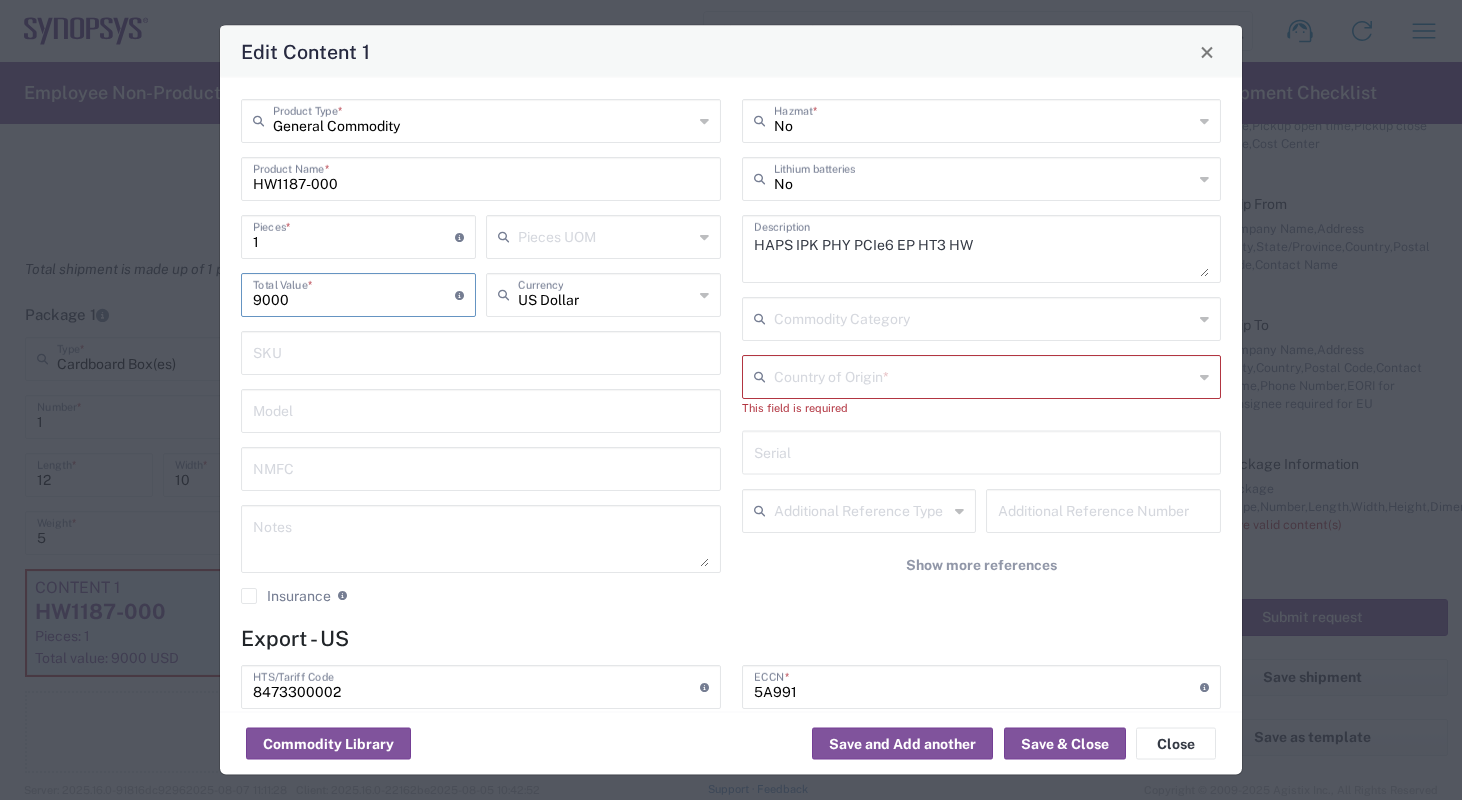 type on "9000" 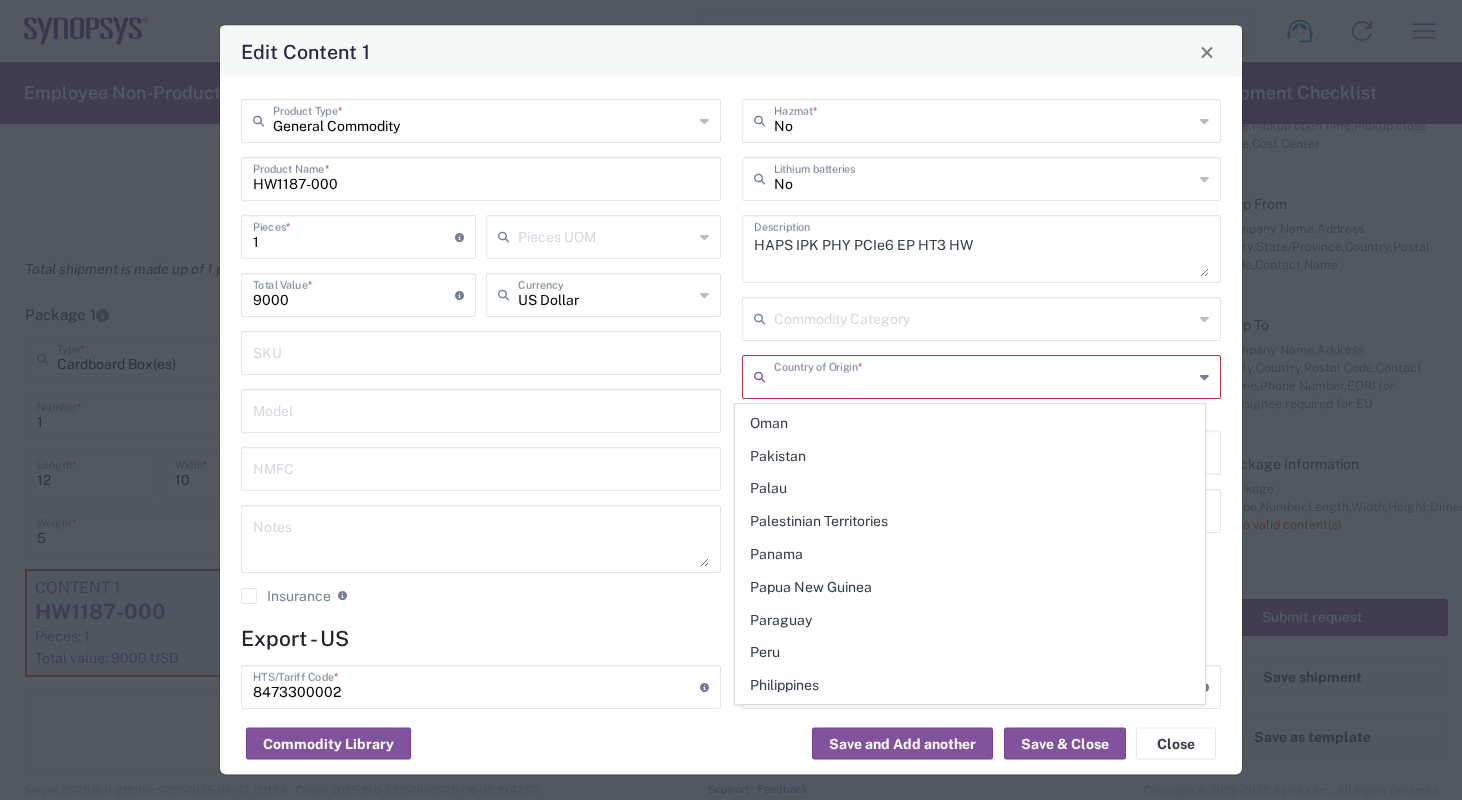 scroll, scrollTop: 5578, scrollLeft: 0, axis: vertical 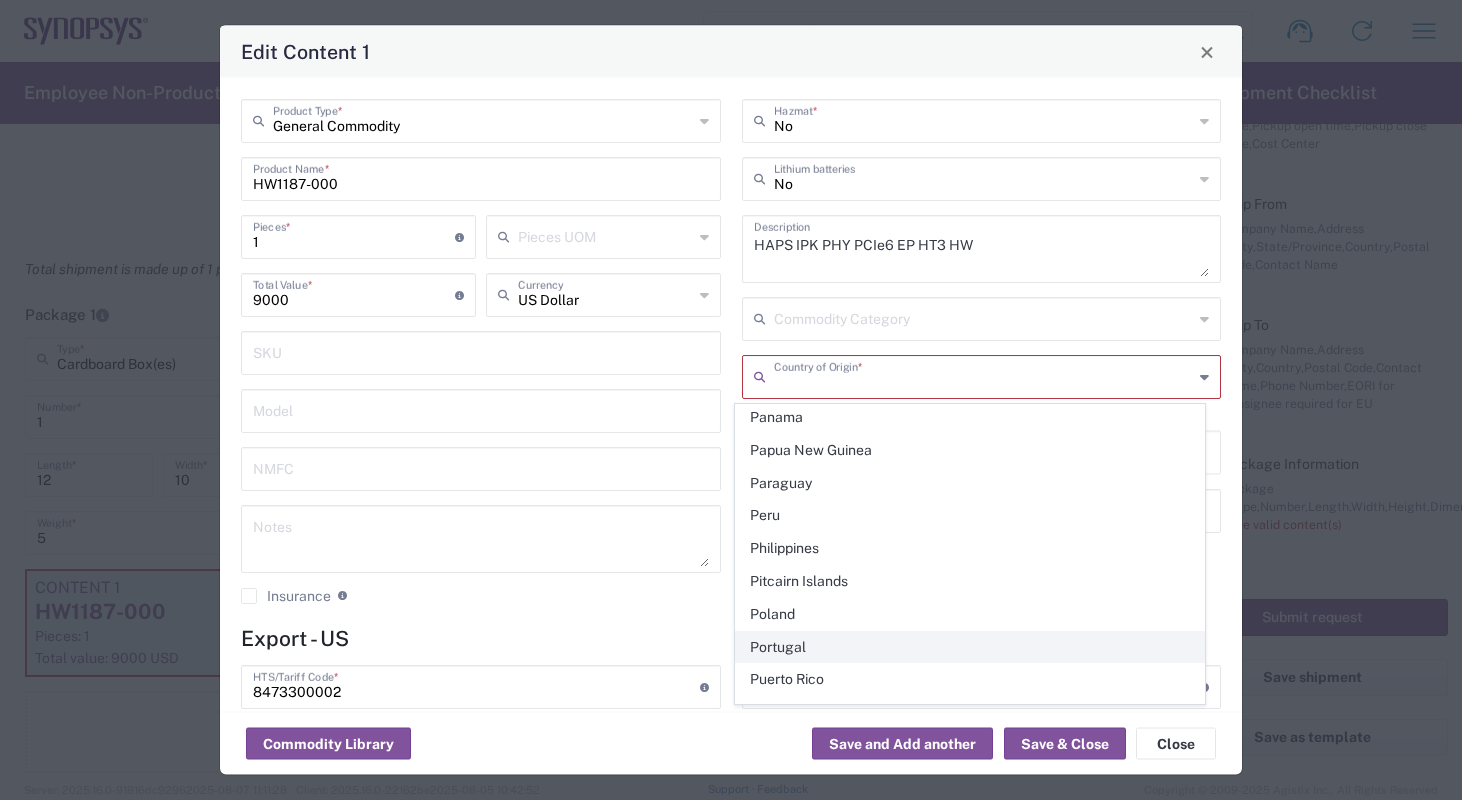 click on "Portugal" 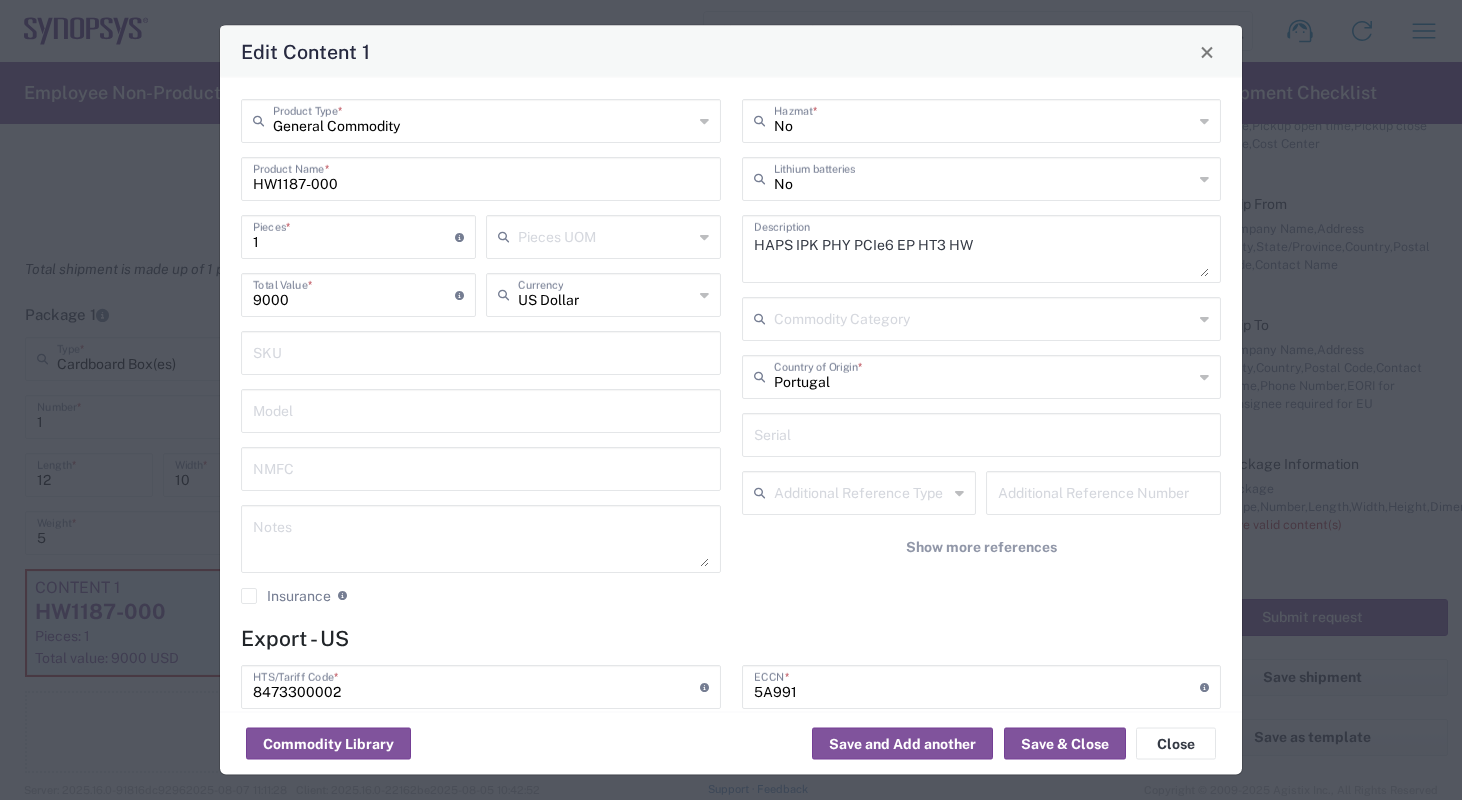 click on "General Commodity  Product Type  * HW1187-000  Product Name  * 1  Pieces  * Number of pieces inside all the packages  Pieces UOM  9000  Total Value  * Total value of all the pieces US Dollar  Currency   SKU   Model   NMFC   Notes   Insurance  Check this box to request insurance No  Hazmat  * No  Lithium batteries  HAPS IPK PHY PCIe6 EP HT3 HW  Description   Commodity Category  Portugal  Country of Origin  *  Serial   Additional Reference Type   Additional Reference Number  Show more references Export - US 8473300002  HTS/Tariff Code  *  Obtain HTS from vendor if product is purchased. 10-digit U.S. import and export statistical classification systems, the Harmonized Tariff Schedule of the United States Annotated (HTS) for imports, and the Schedule B for exports. Format of 10-digit HTS is 1234.56.7890. BIS  Control/Exempt  * The specific reason that eliminates, or necessitates, the requirement for filing an EEI  License Number   Controlled  5A991  ECCN  * NLR - No License Required  Lic./Ex. Code  * × Cancel" 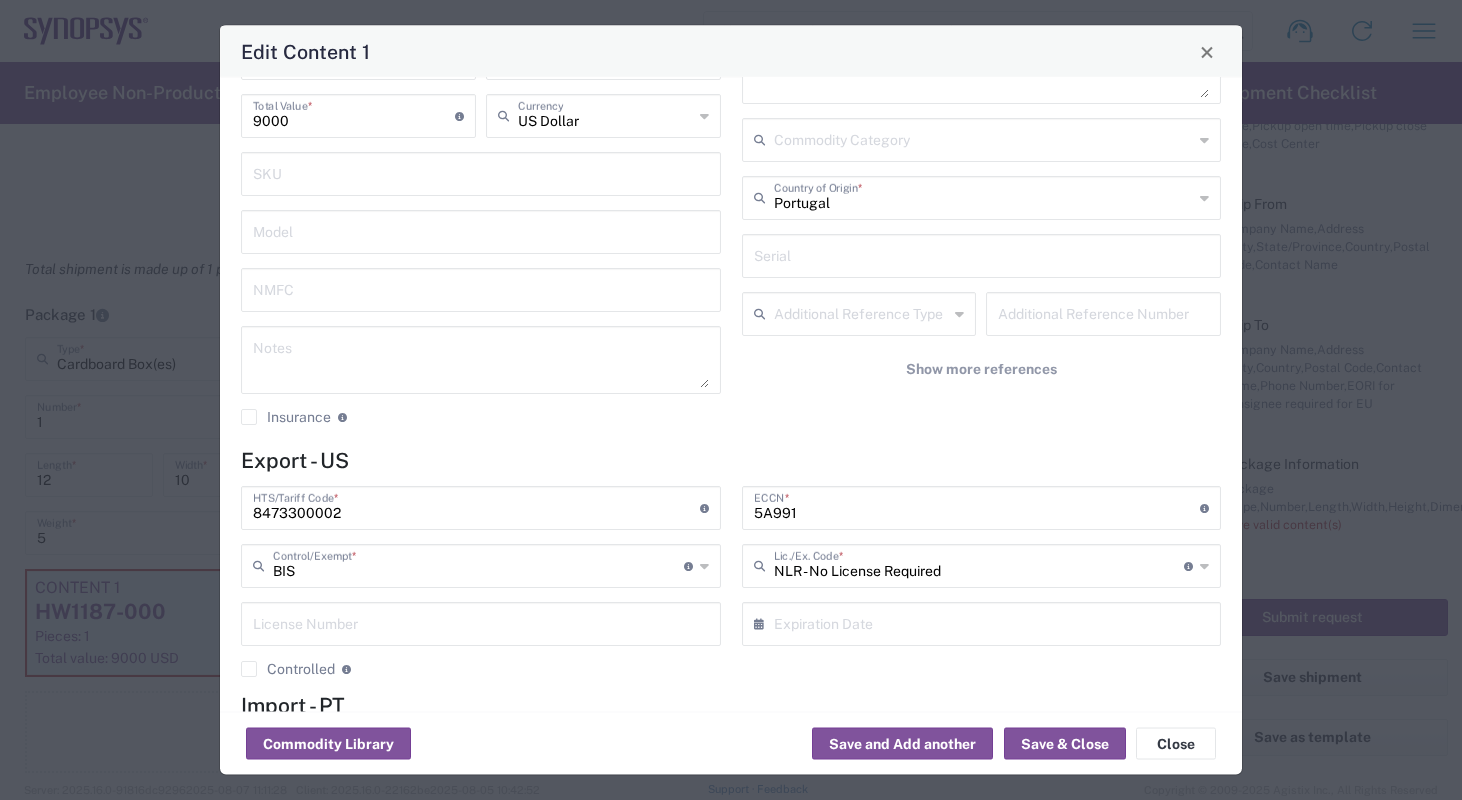 scroll, scrollTop: 309, scrollLeft: 0, axis: vertical 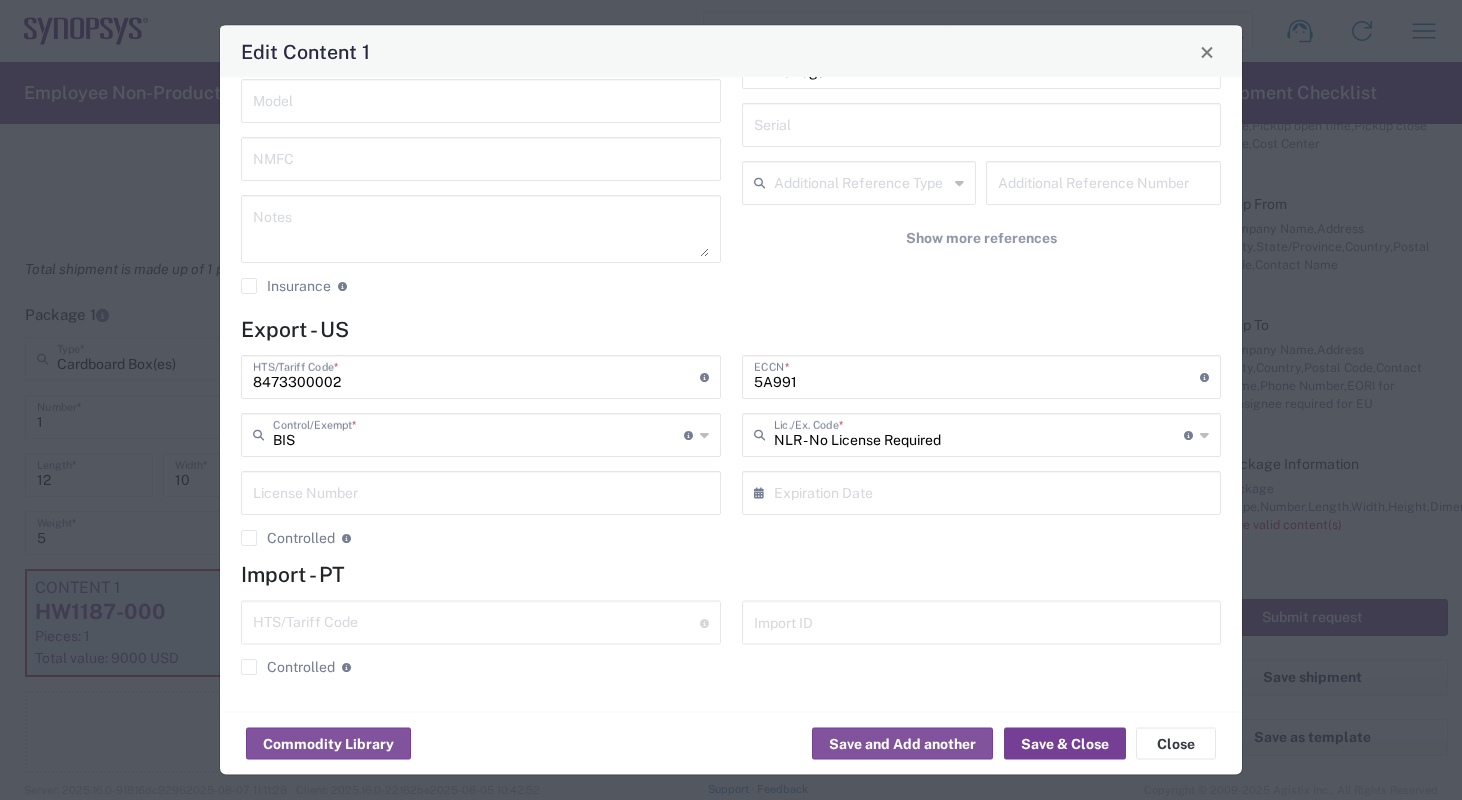 click on "Save & Close" 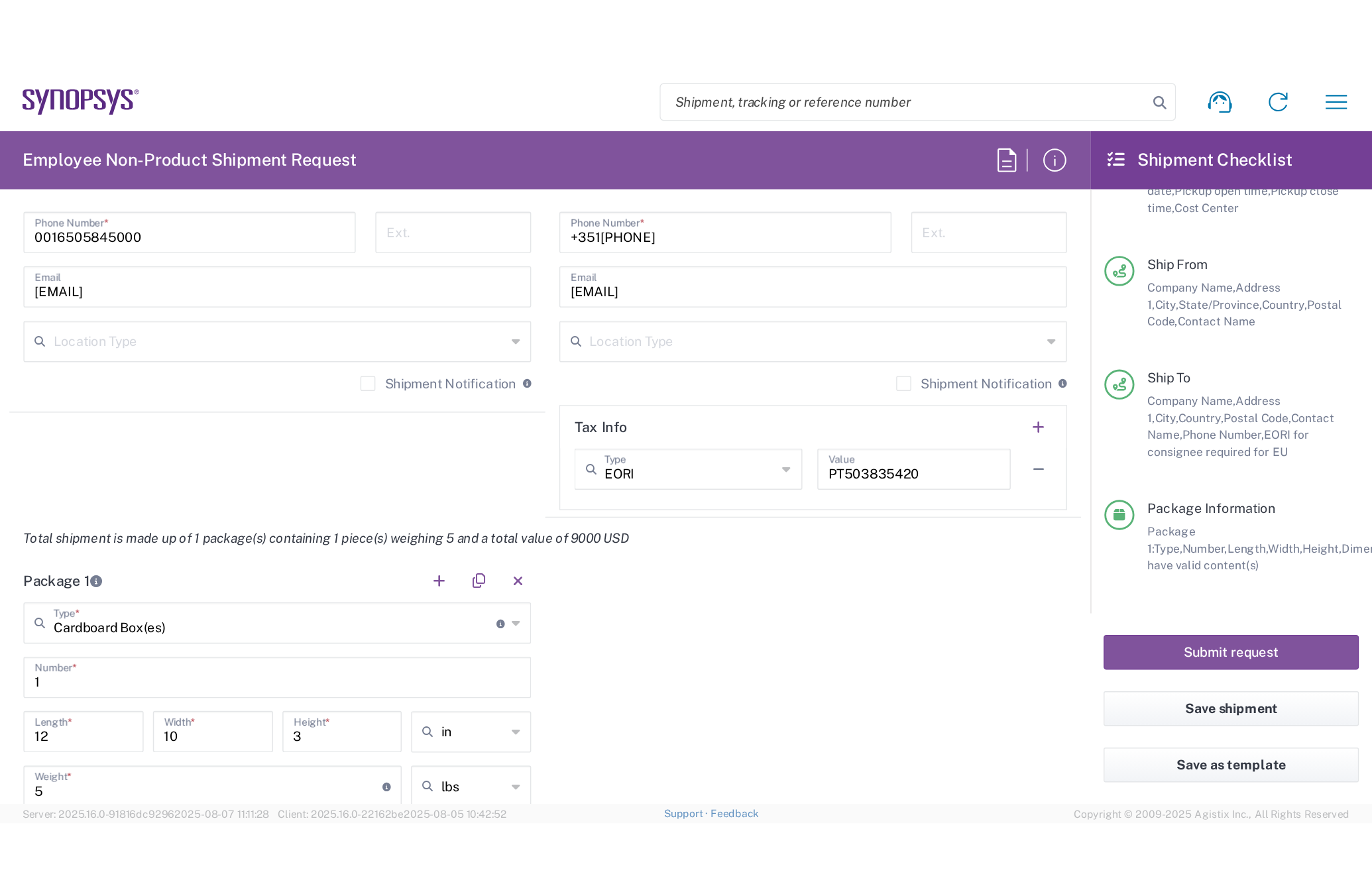 scroll, scrollTop: 991, scrollLeft: 0, axis: vertical 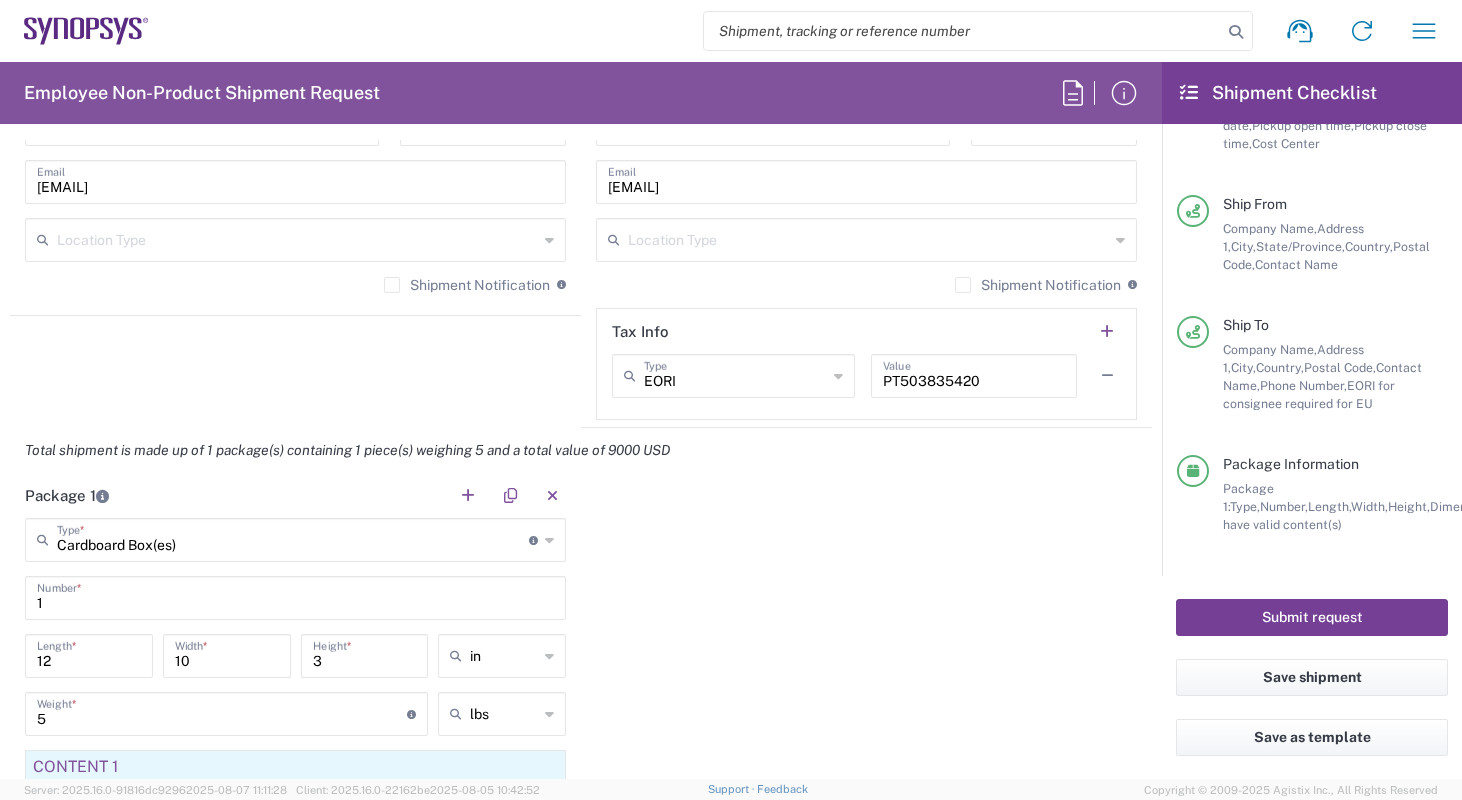 click on "Submit request" 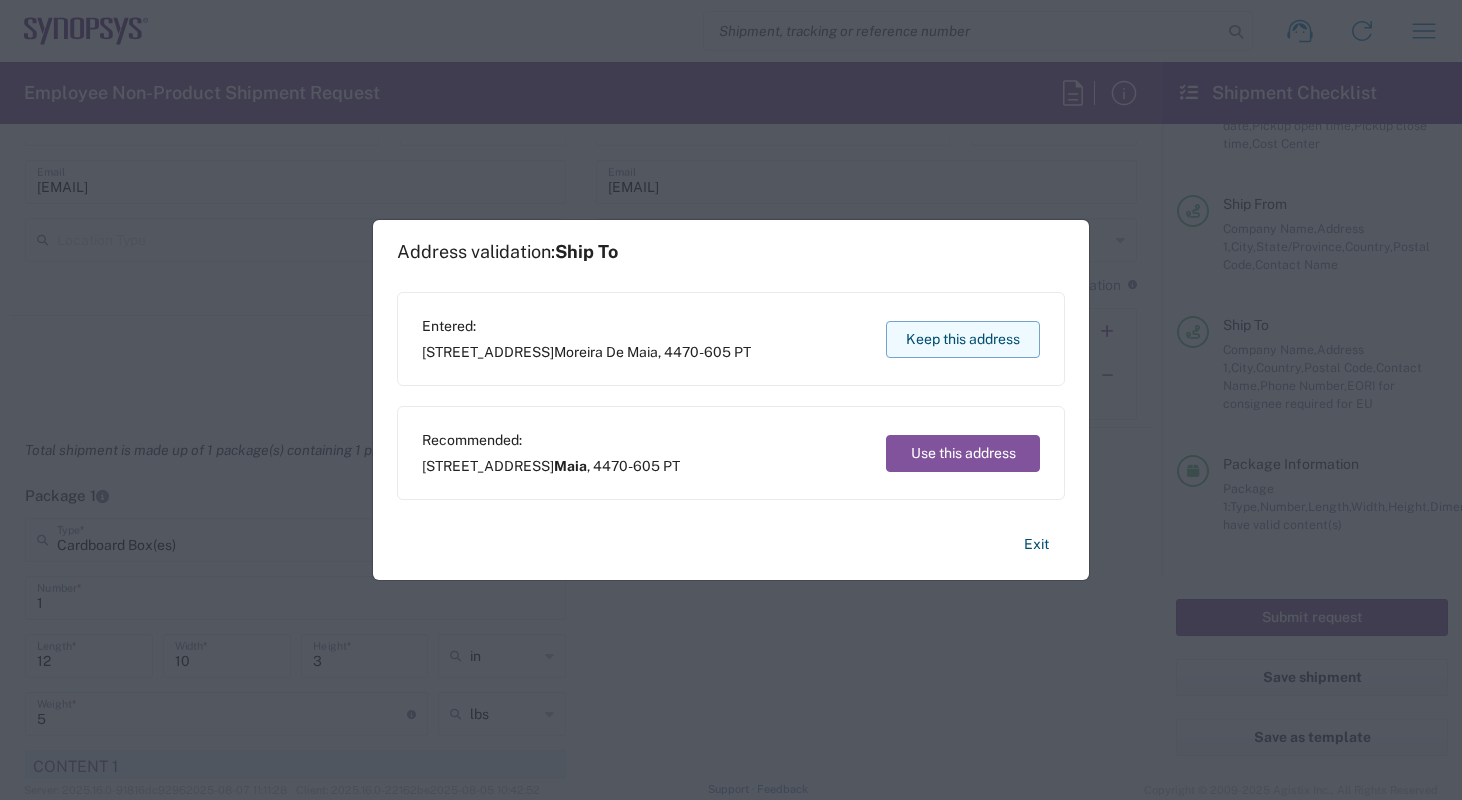 click on "Keep this address" 